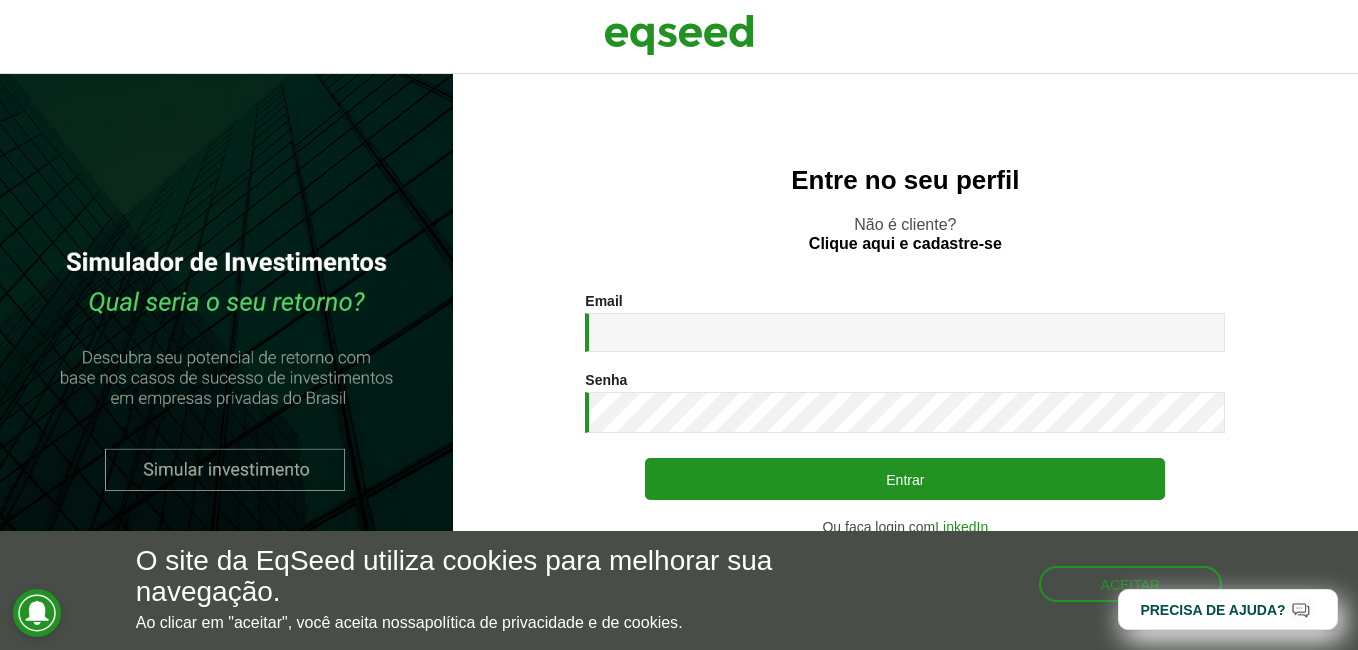scroll, scrollTop: 0, scrollLeft: 0, axis: both 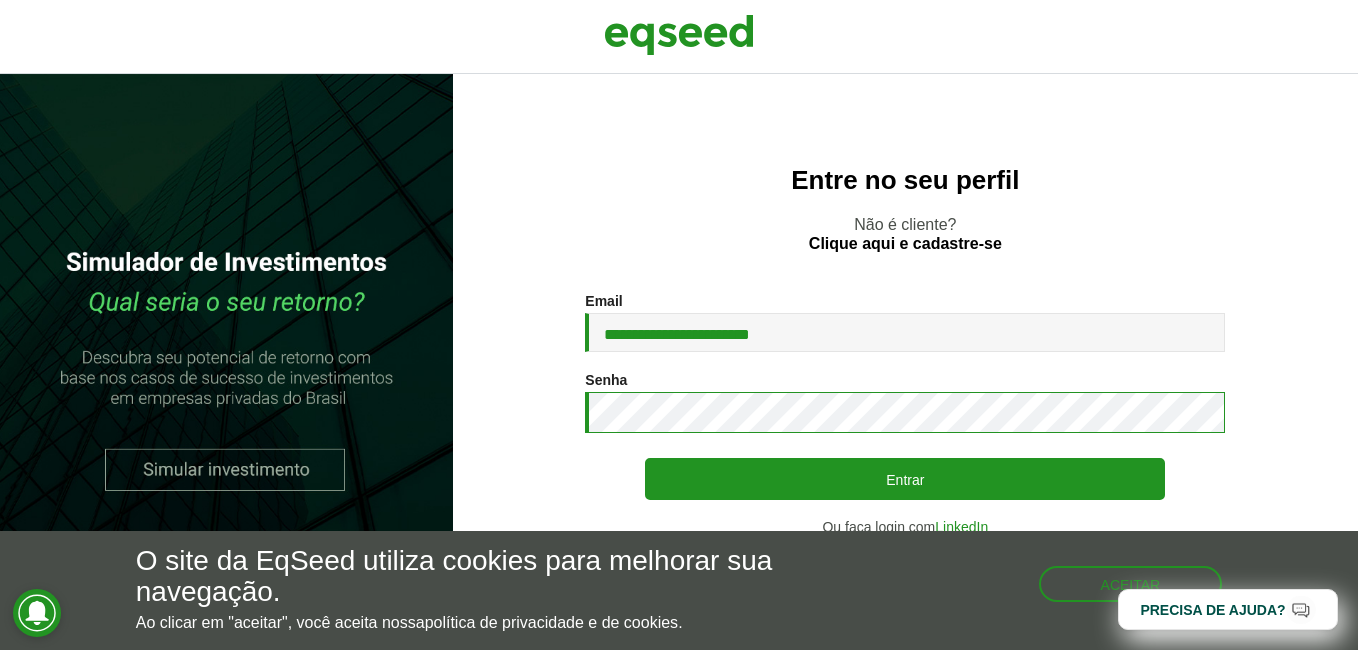 click on "Entrar" at bounding box center [905, 479] 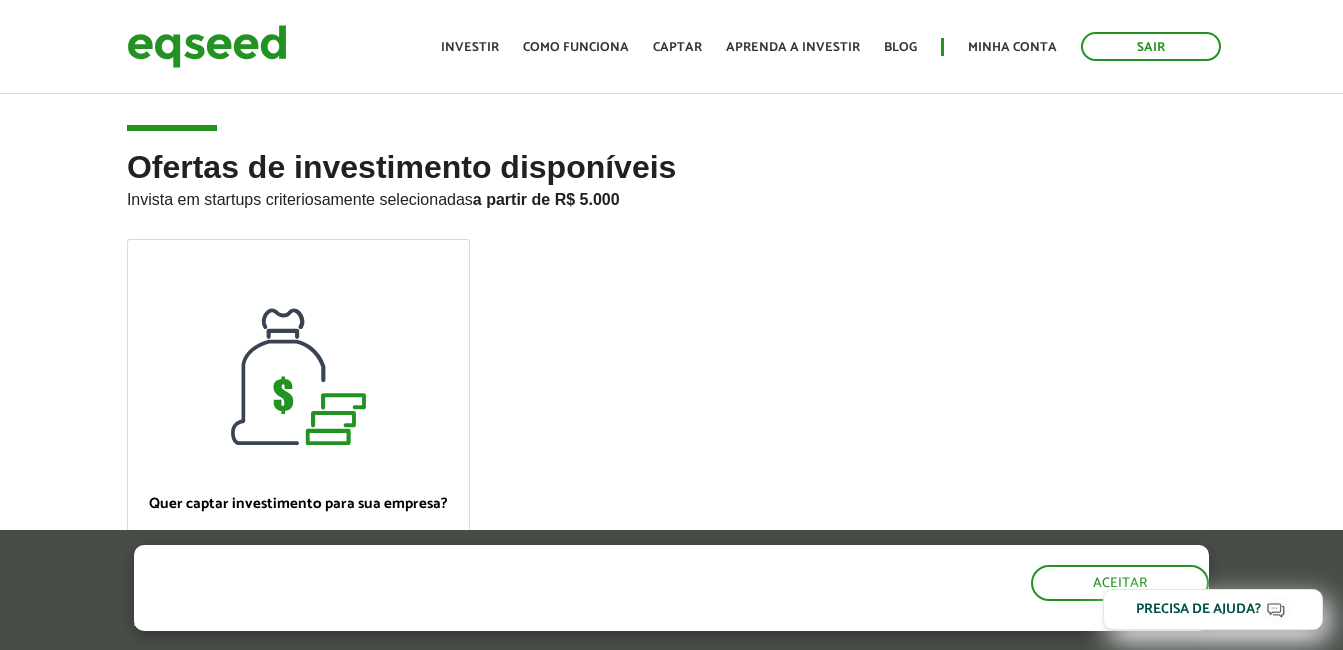 scroll, scrollTop: 0, scrollLeft: 0, axis: both 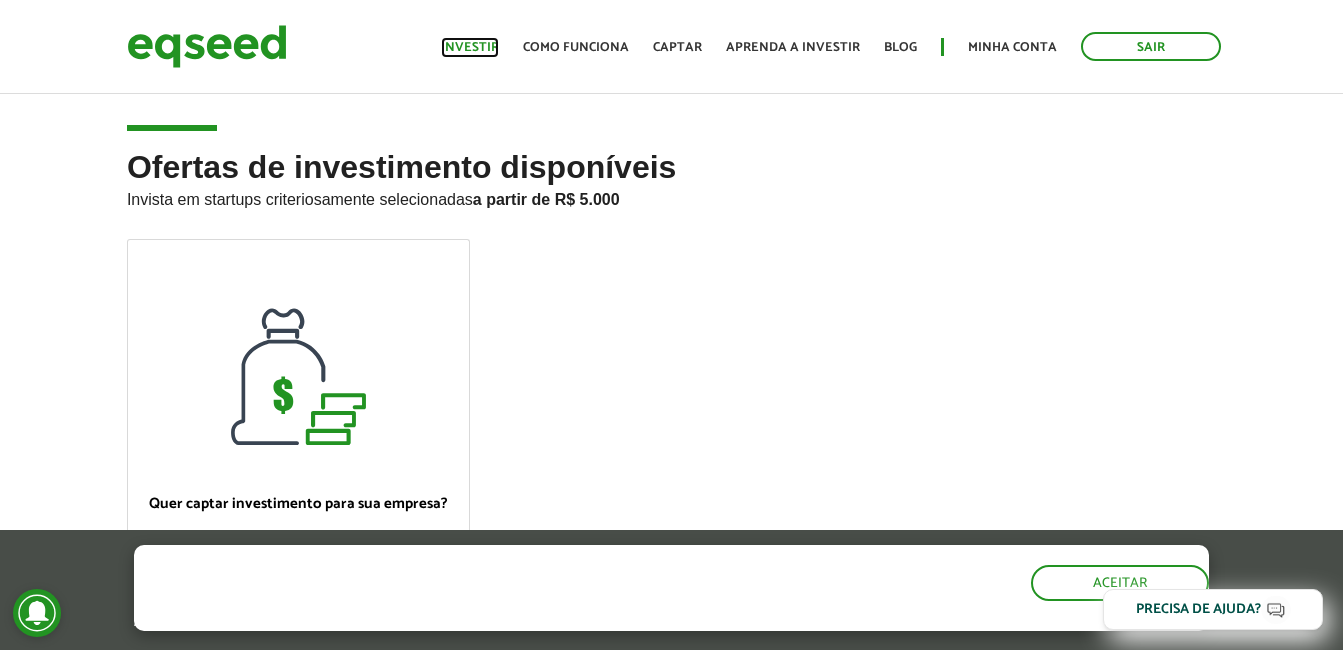 click on "Investir" at bounding box center [470, 47] 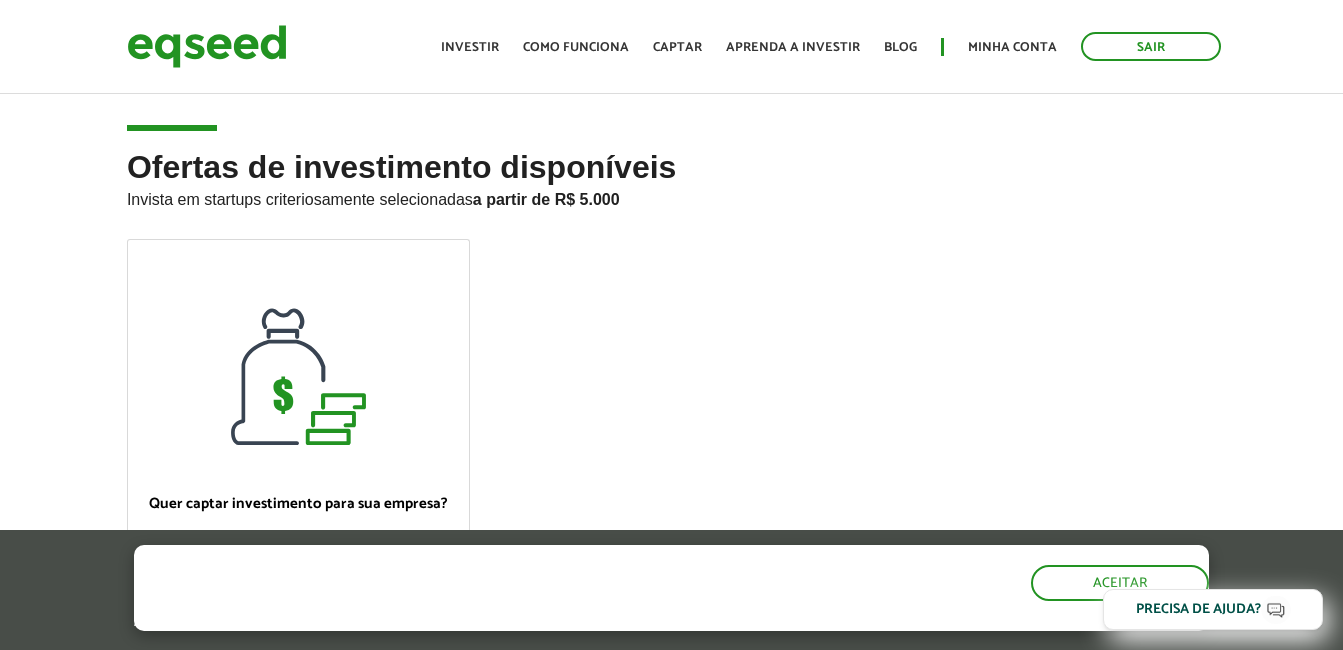 scroll, scrollTop: 0, scrollLeft: 0, axis: both 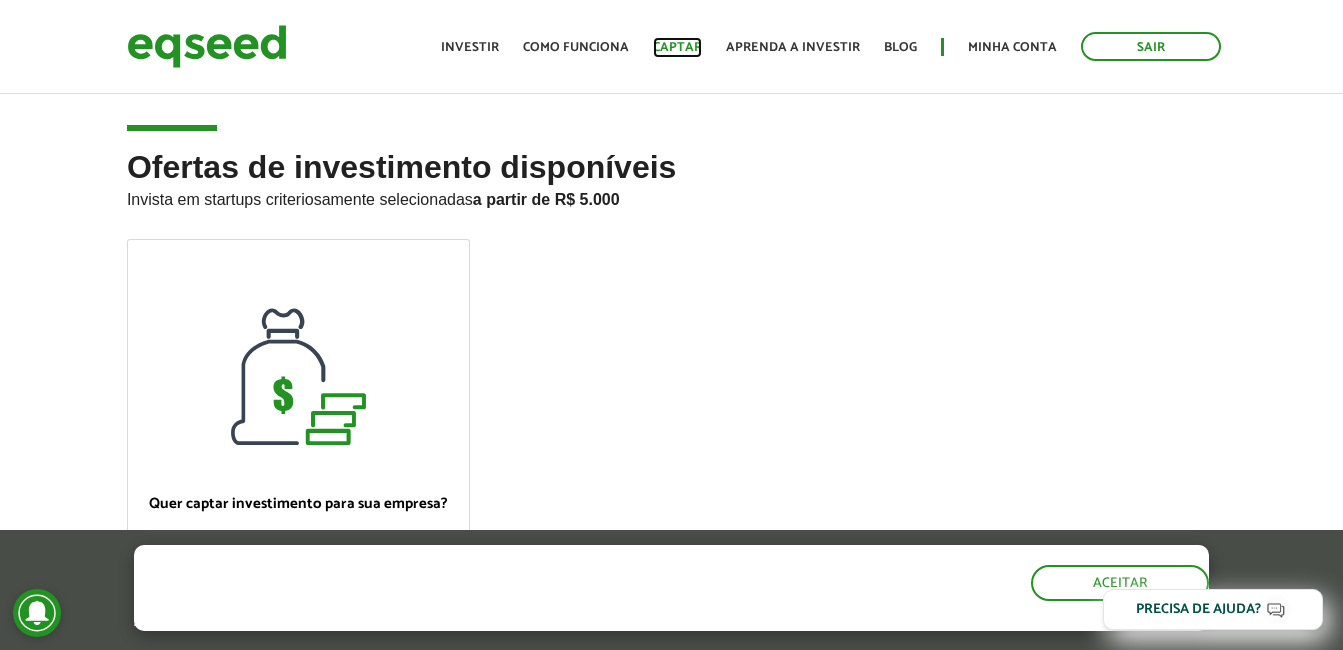 click on "Captar" at bounding box center (677, 47) 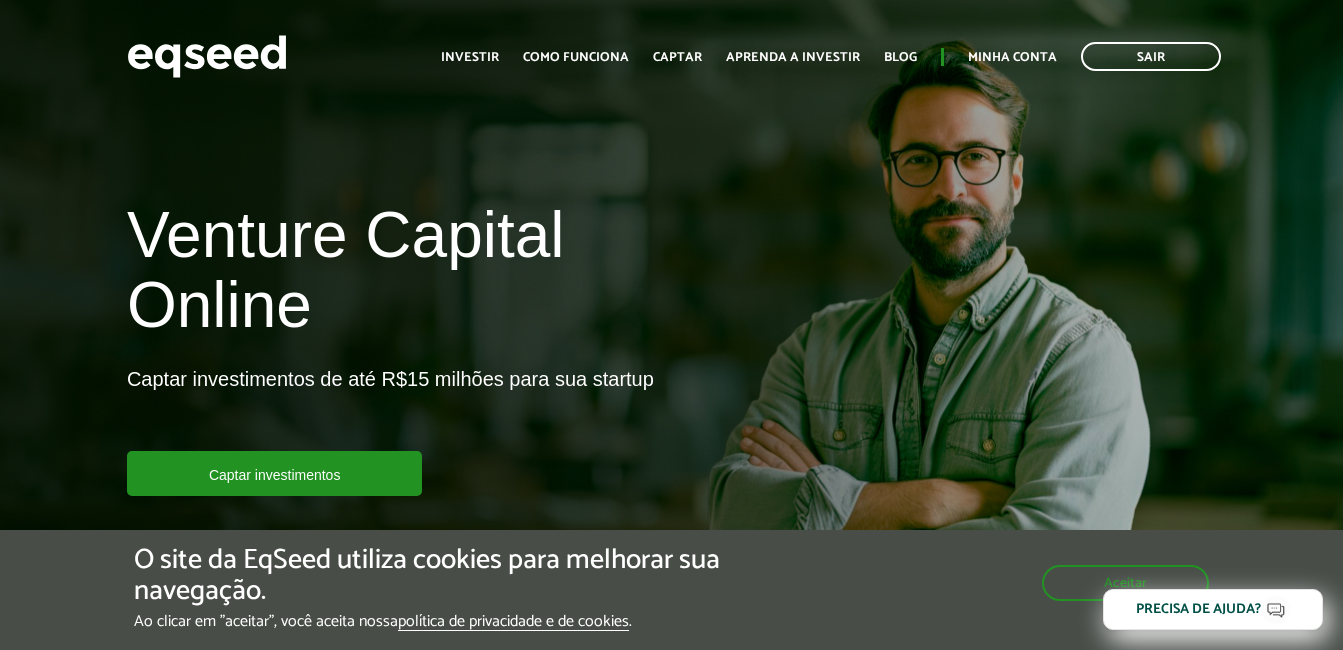 scroll, scrollTop: 0, scrollLeft: 0, axis: both 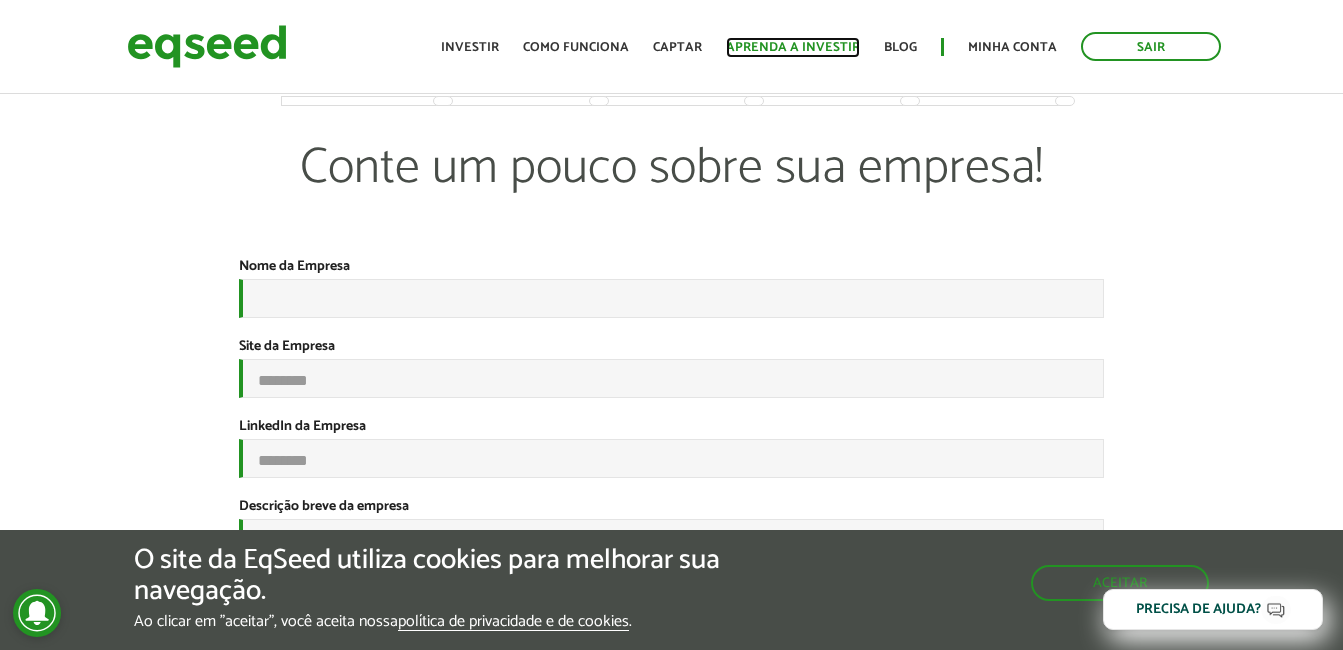 click on "Aprenda a investir" at bounding box center [793, 47] 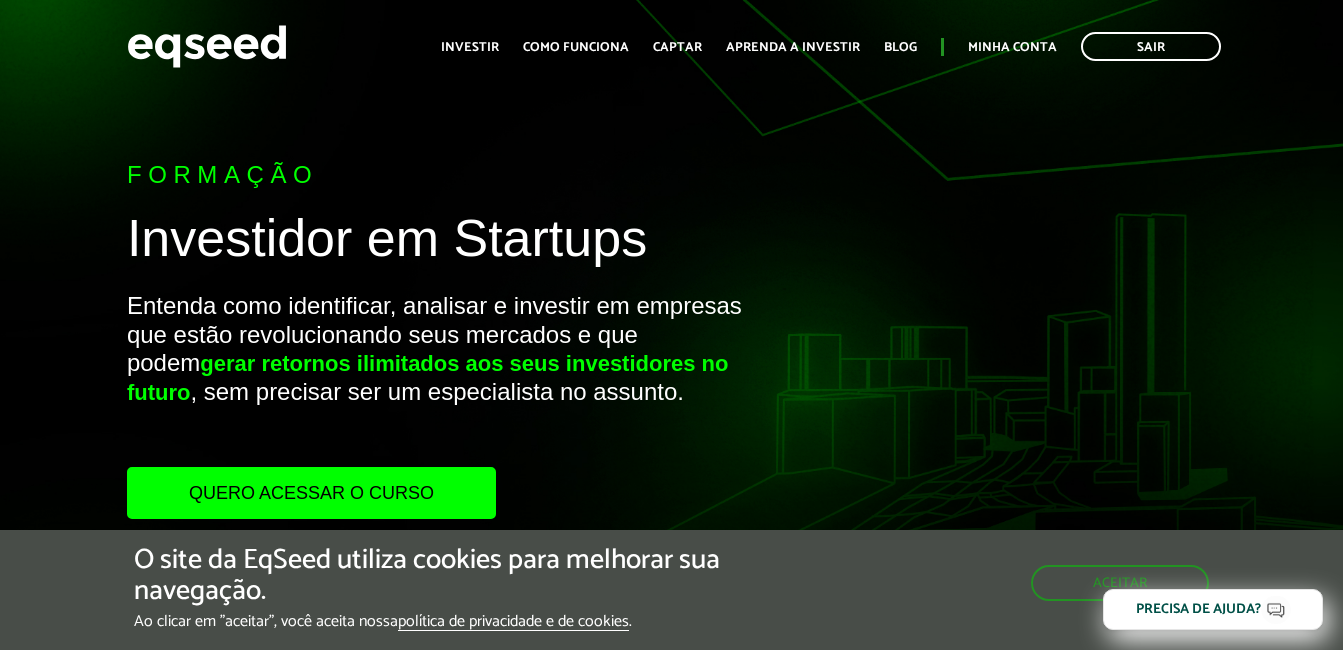 scroll, scrollTop: 0, scrollLeft: 0, axis: both 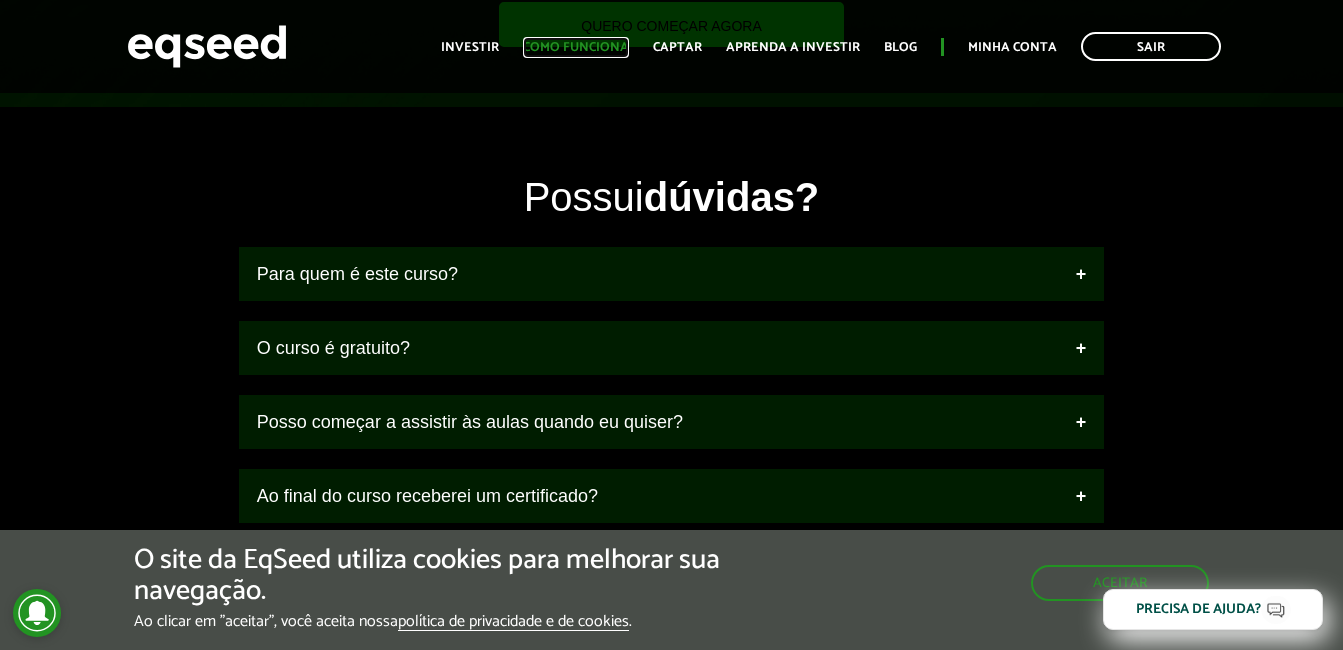 click on "Como funciona" at bounding box center (576, 47) 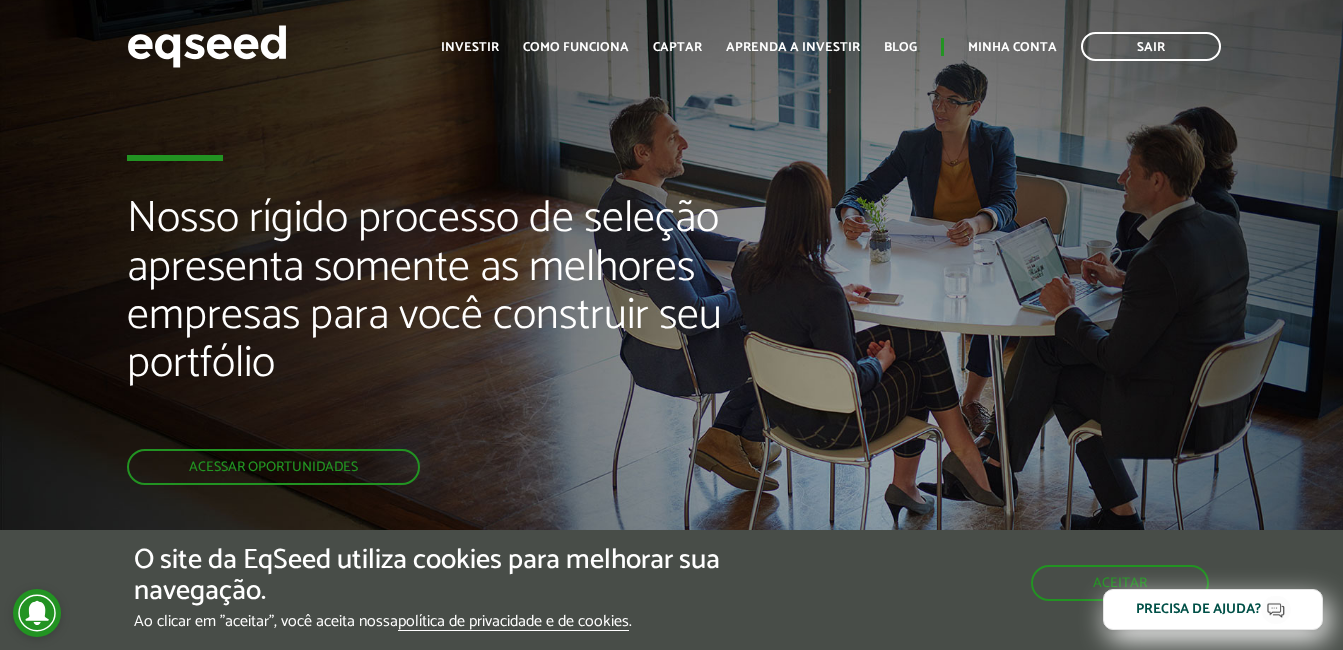 scroll, scrollTop: 0, scrollLeft: 0, axis: both 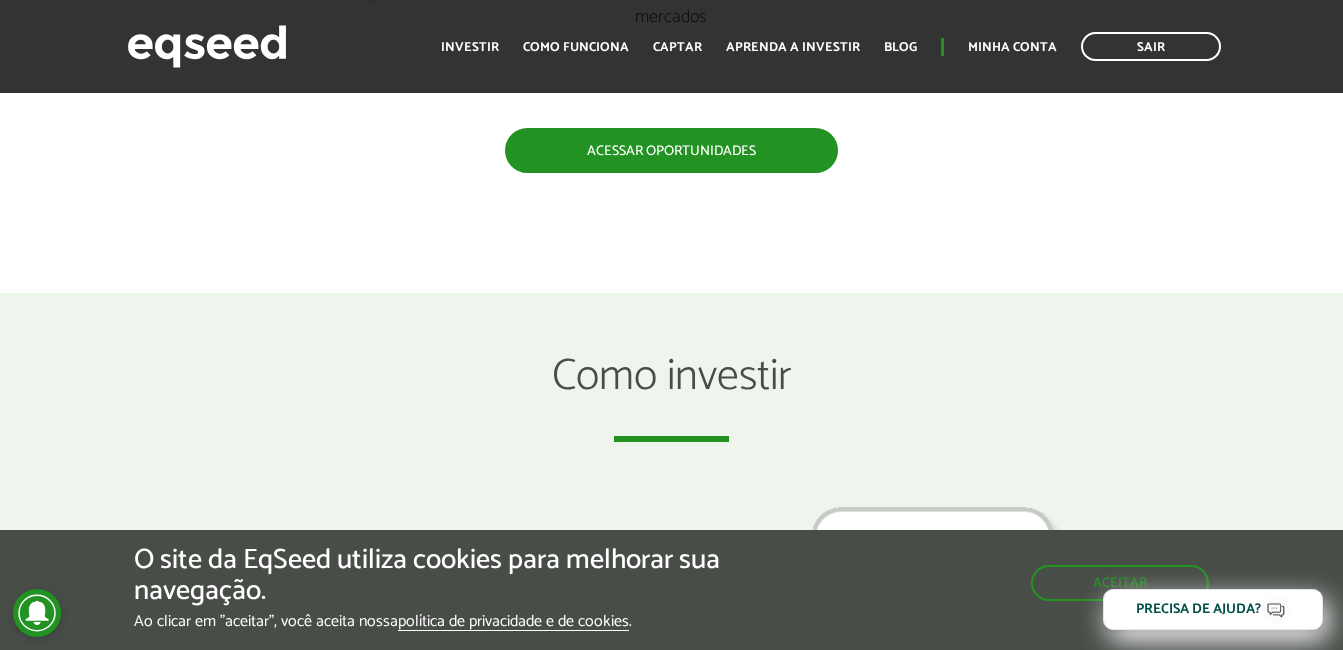 click on "Acessar oportunidades" at bounding box center [671, 150] 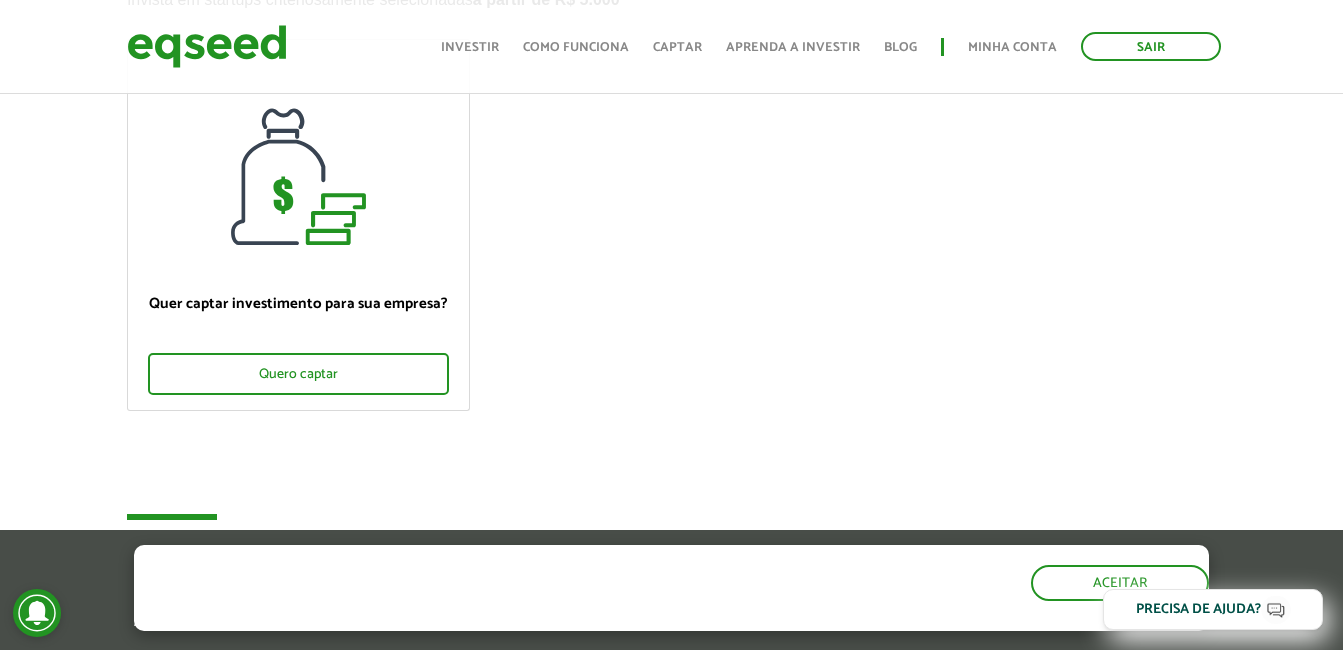 scroll, scrollTop: 0, scrollLeft: 0, axis: both 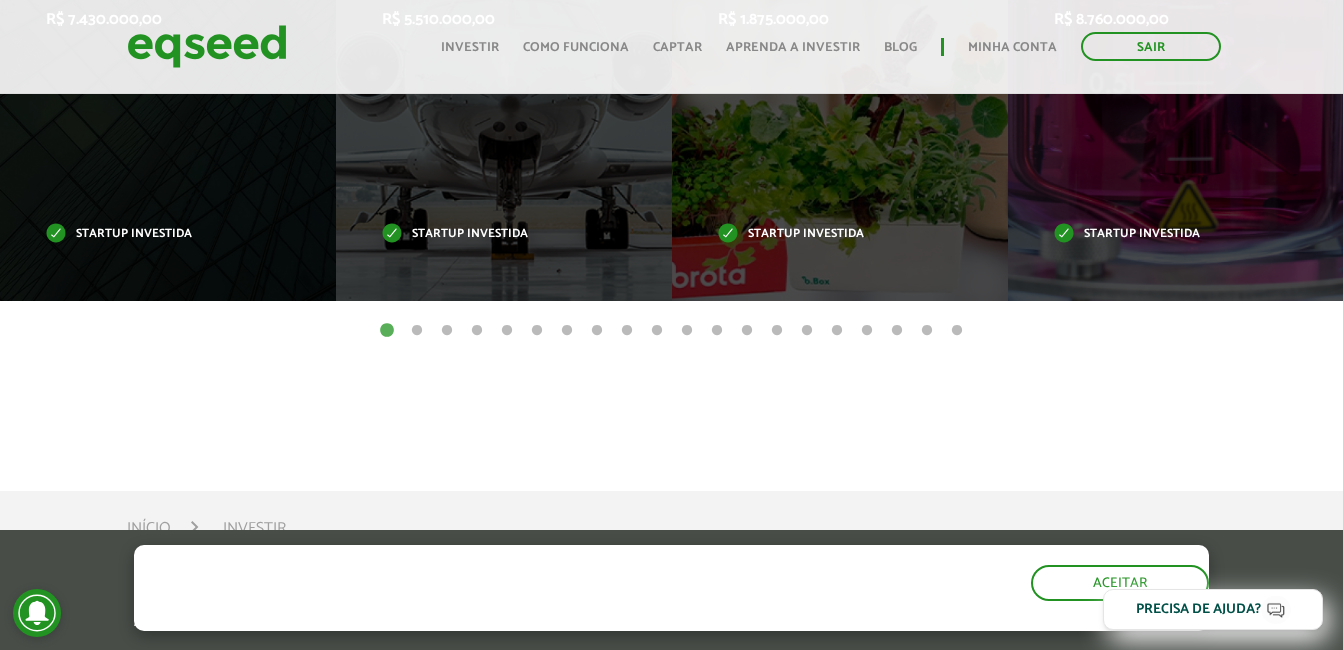 click on "2" at bounding box center (417, 331) 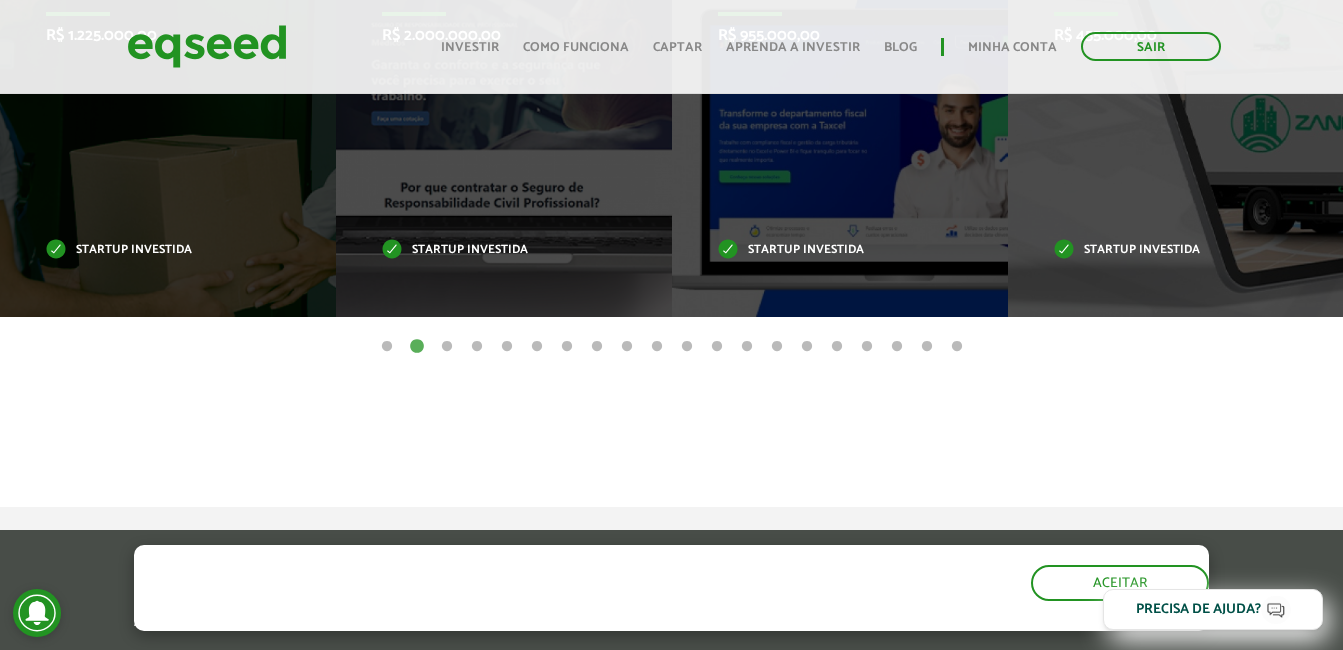 scroll, scrollTop: 900, scrollLeft: 0, axis: vertical 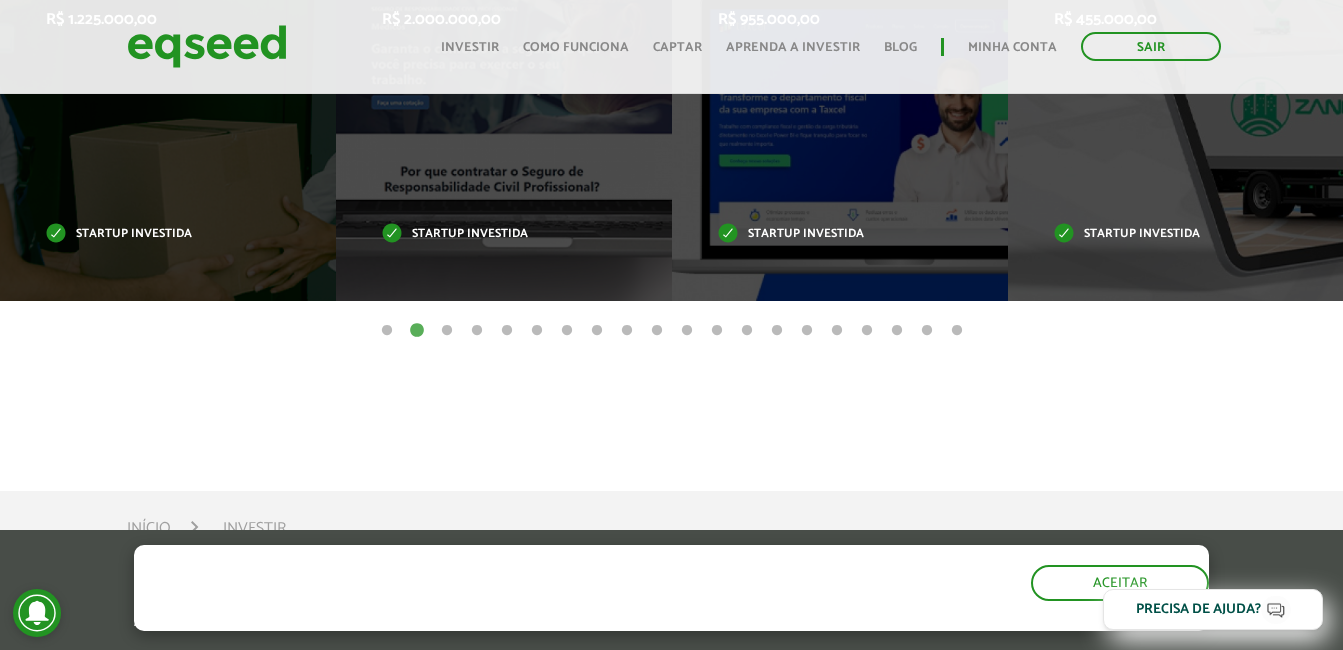 click on "3" at bounding box center [447, 331] 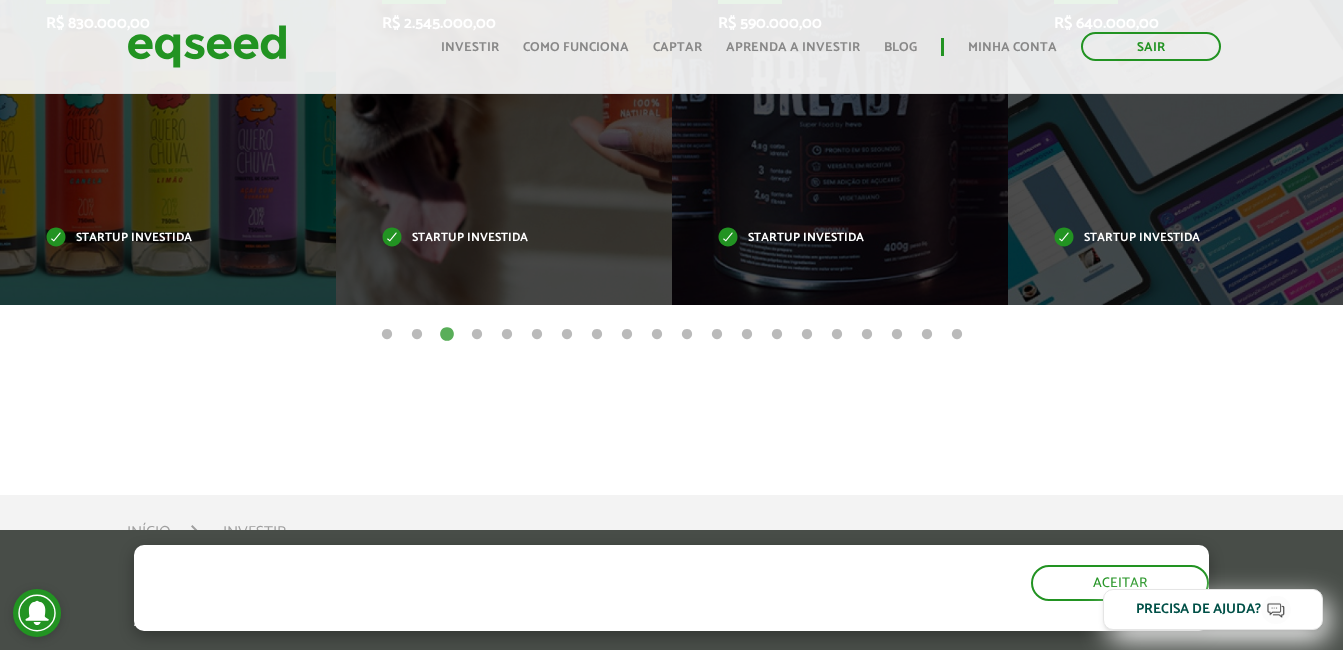 scroll, scrollTop: 900, scrollLeft: 0, axis: vertical 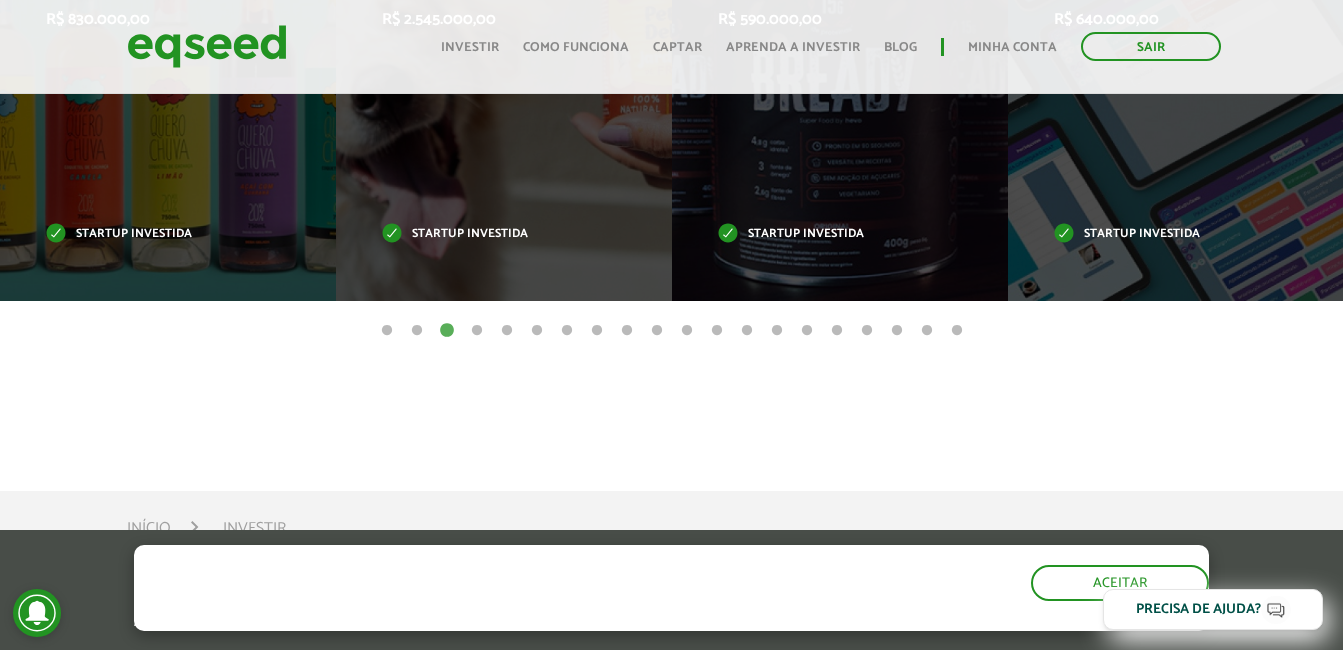 click on "4" at bounding box center (477, 331) 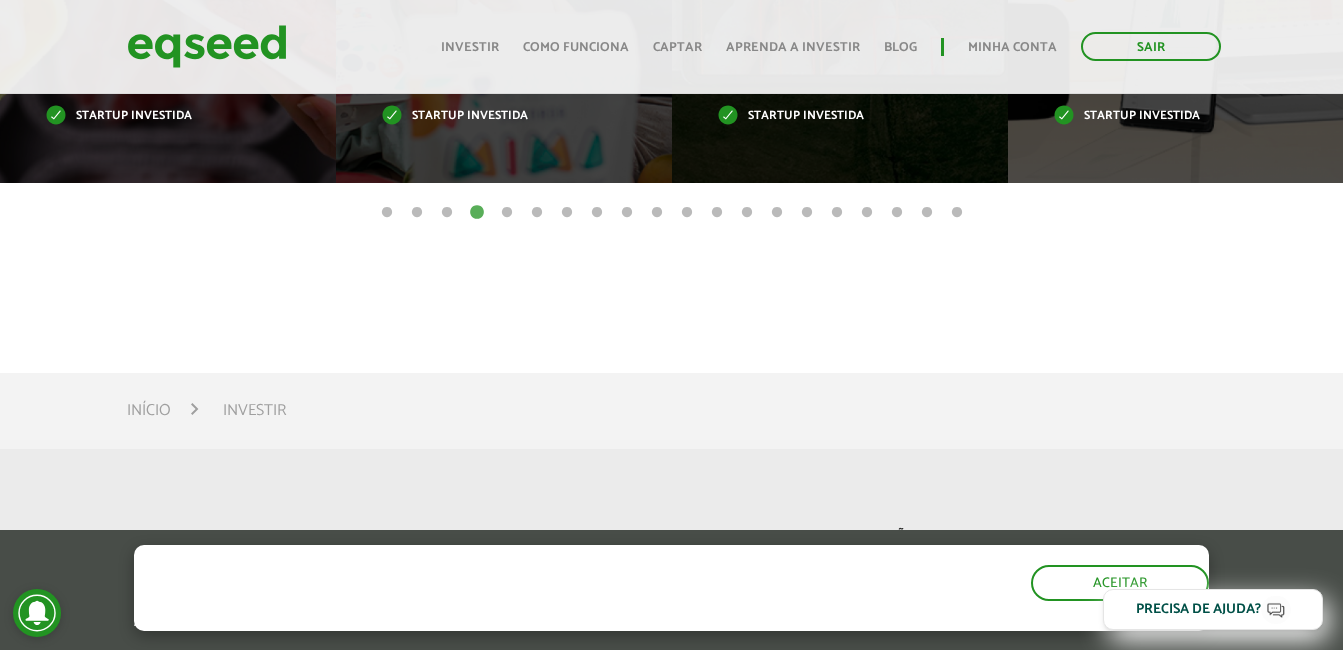 scroll, scrollTop: 1200, scrollLeft: 0, axis: vertical 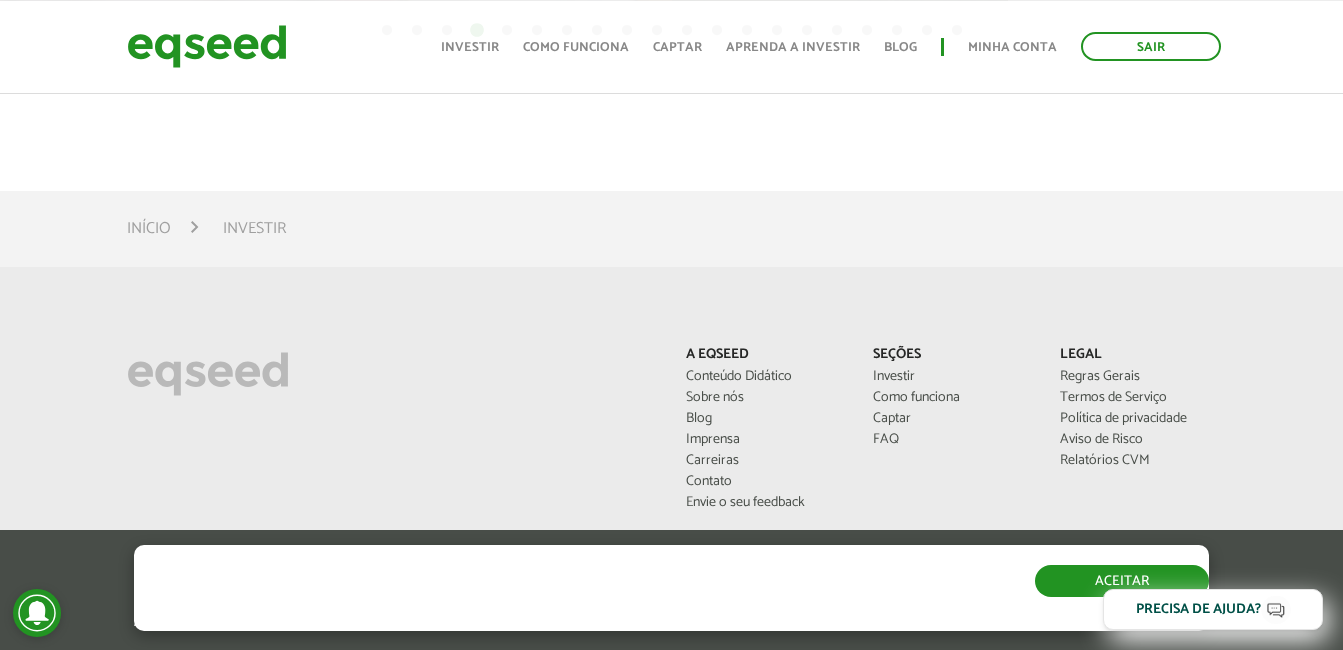 click on "Aceitar" at bounding box center (1122, 581) 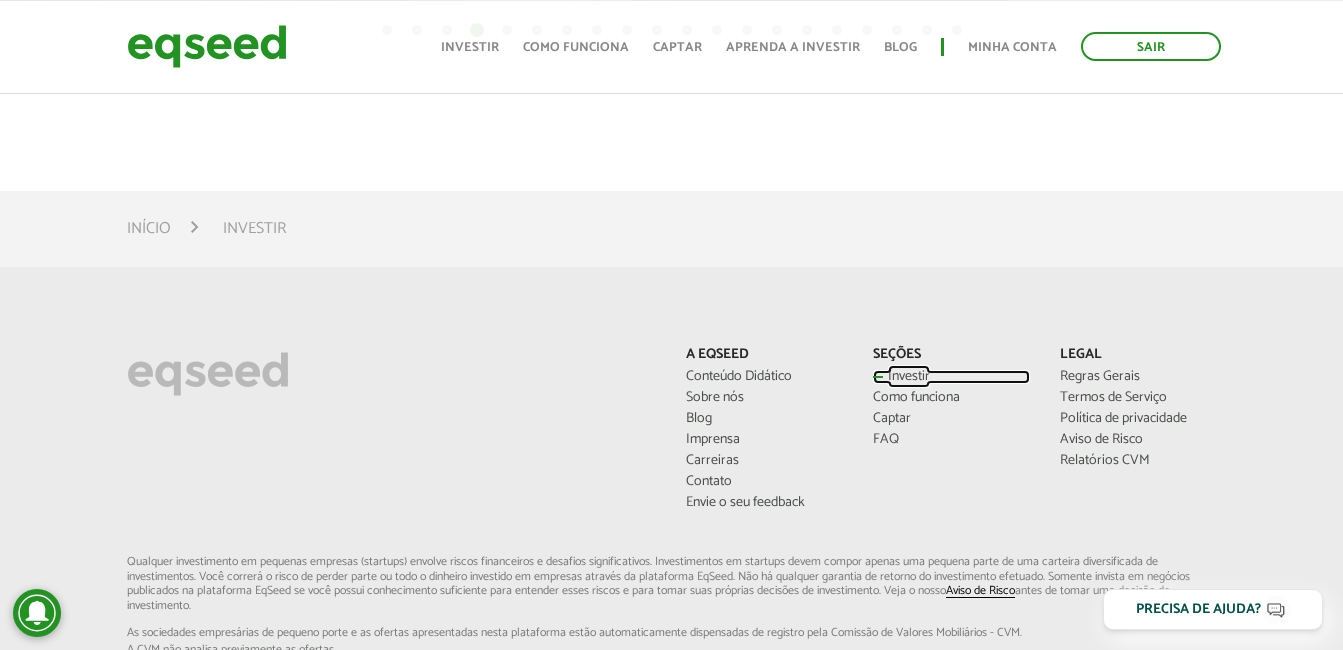 click on "Investir" at bounding box center (951, 377) 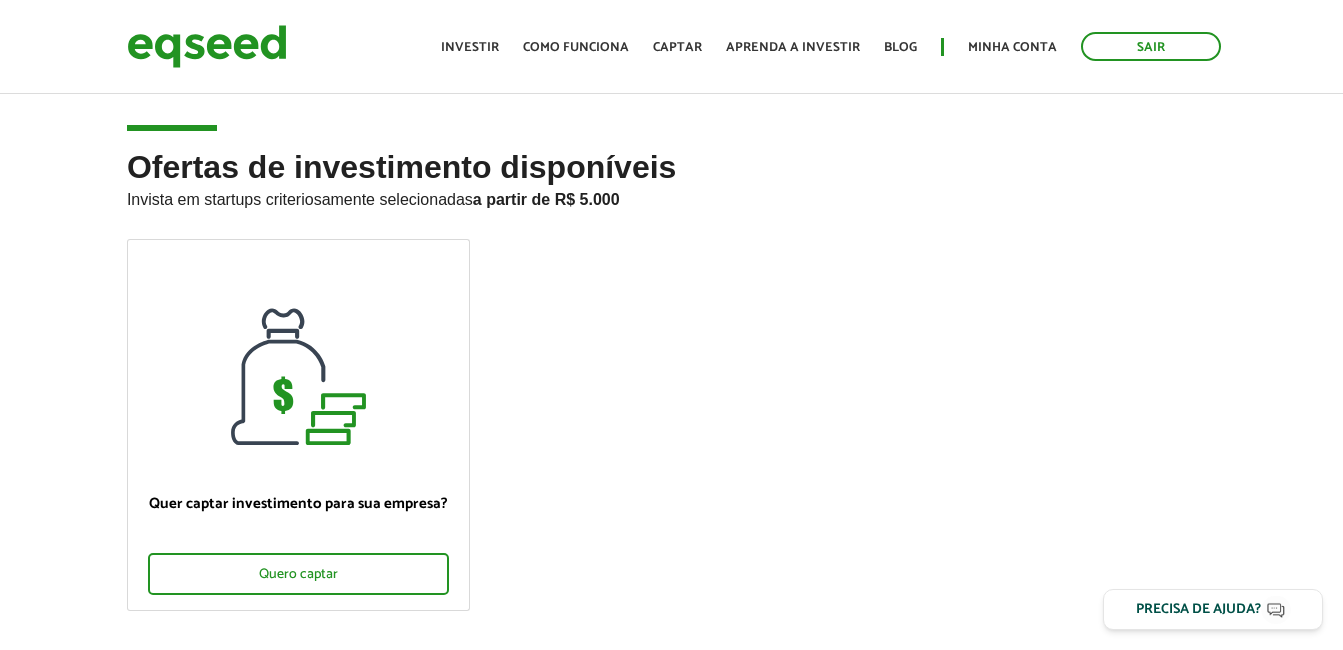 scroll, scrollTop: 0, scrollLeft: 0, axis: both 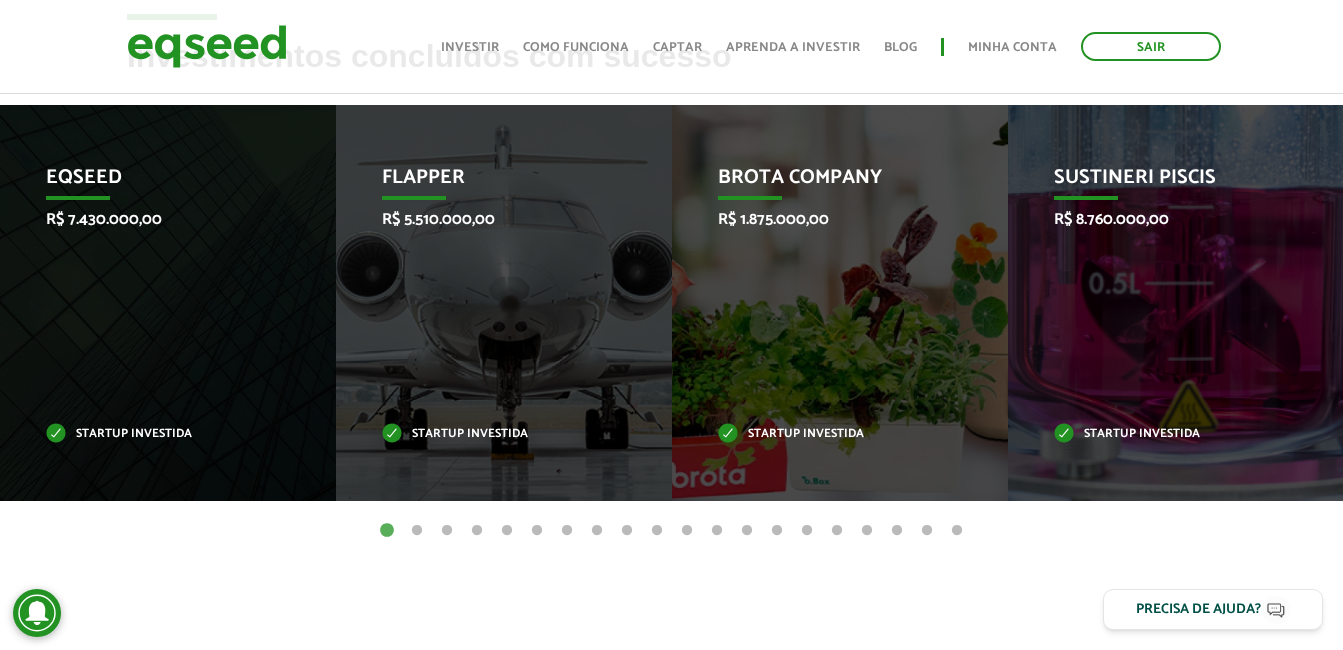 click on "20" at bounding box center [957, 531] 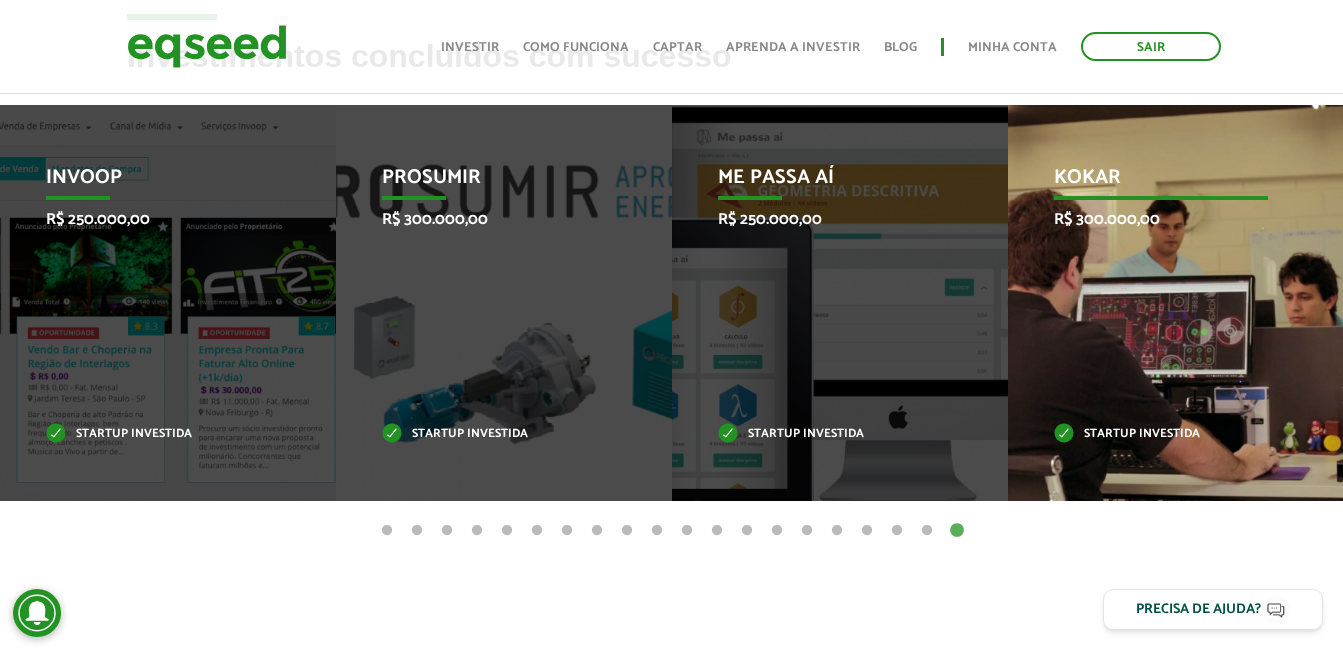 click on "Kokar
R$ 300.000,00
Startup investida" at bounding box center [1161, 303] 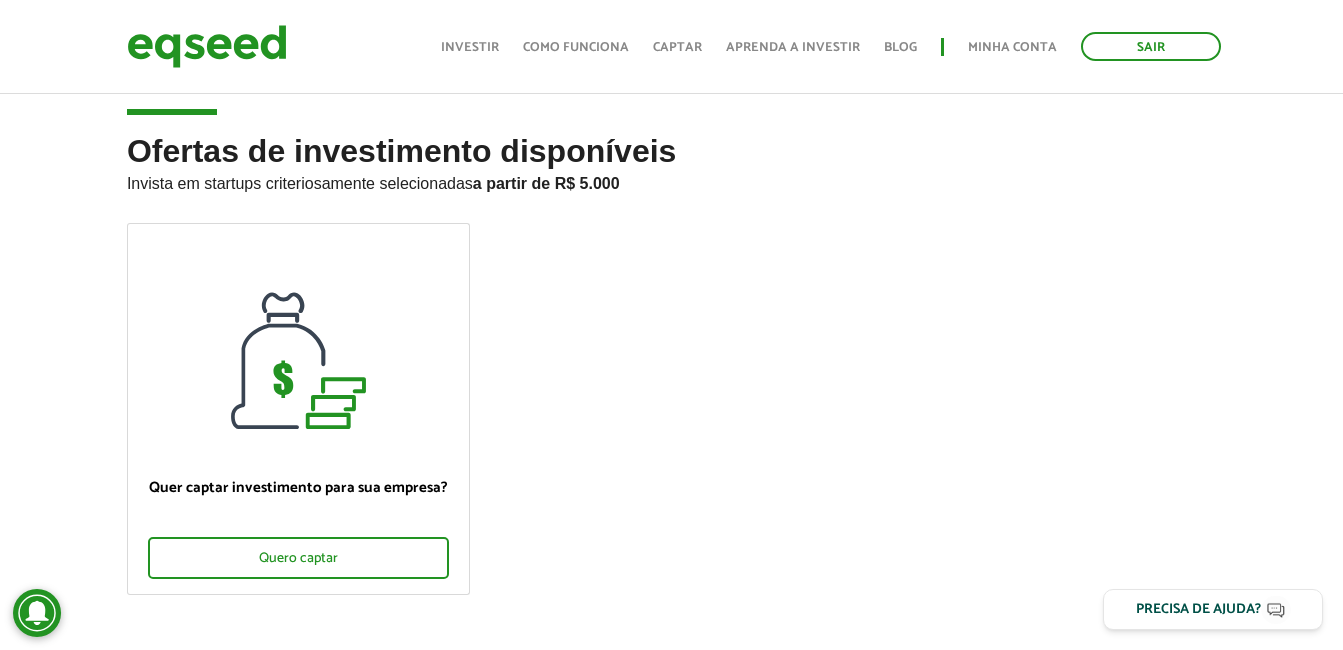 scroll, scrollTop: 0, scrollLeft: 0, axis: both 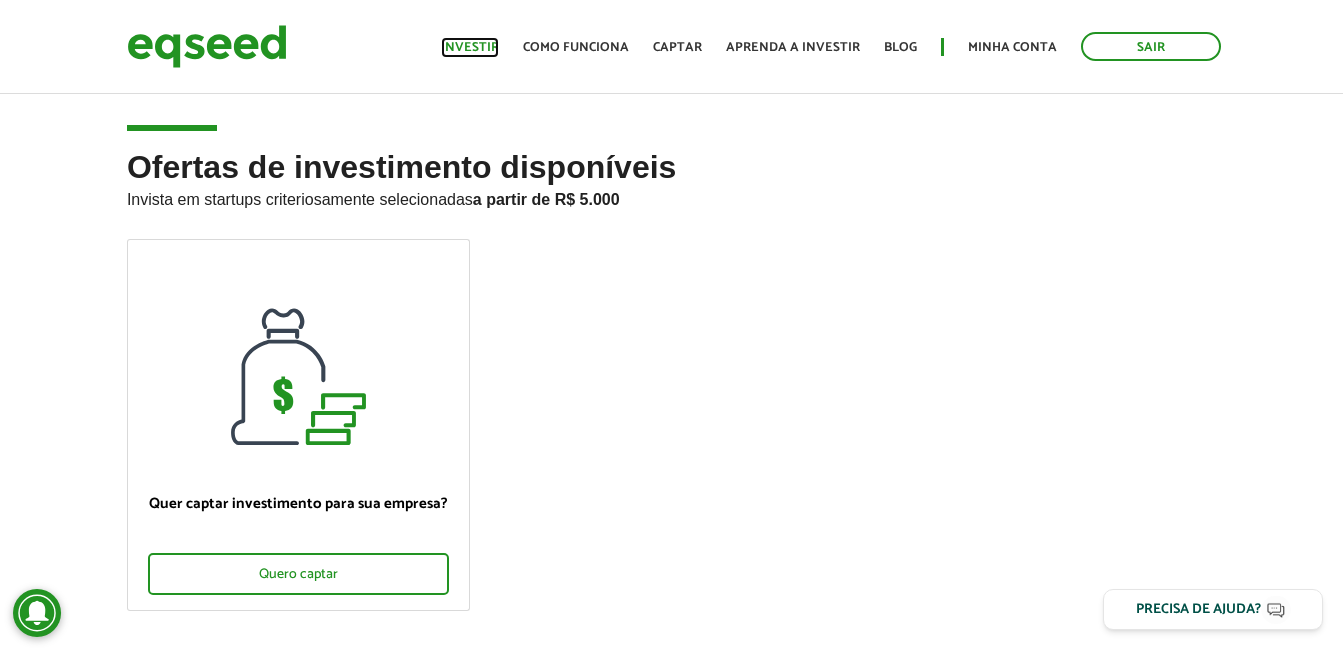 click on "Investir" at bounding box center (470, 47) 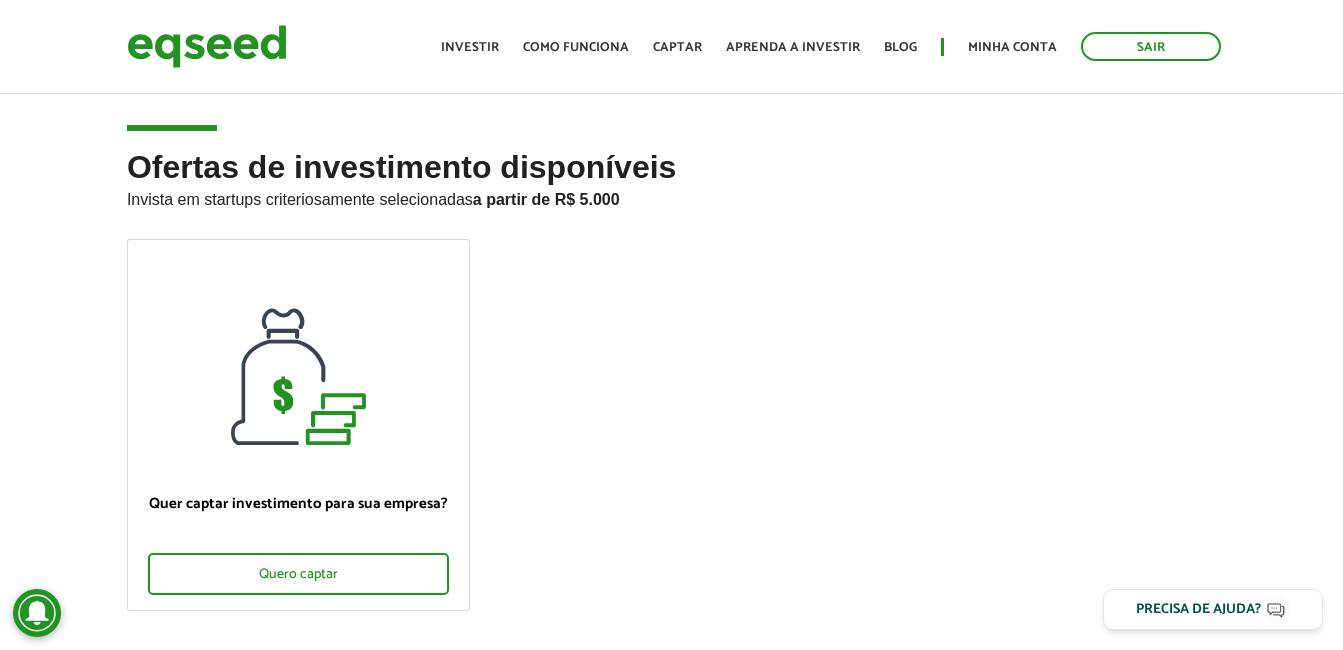 scroll, scrollTop: 0, scrollLeft: 0, axis: both 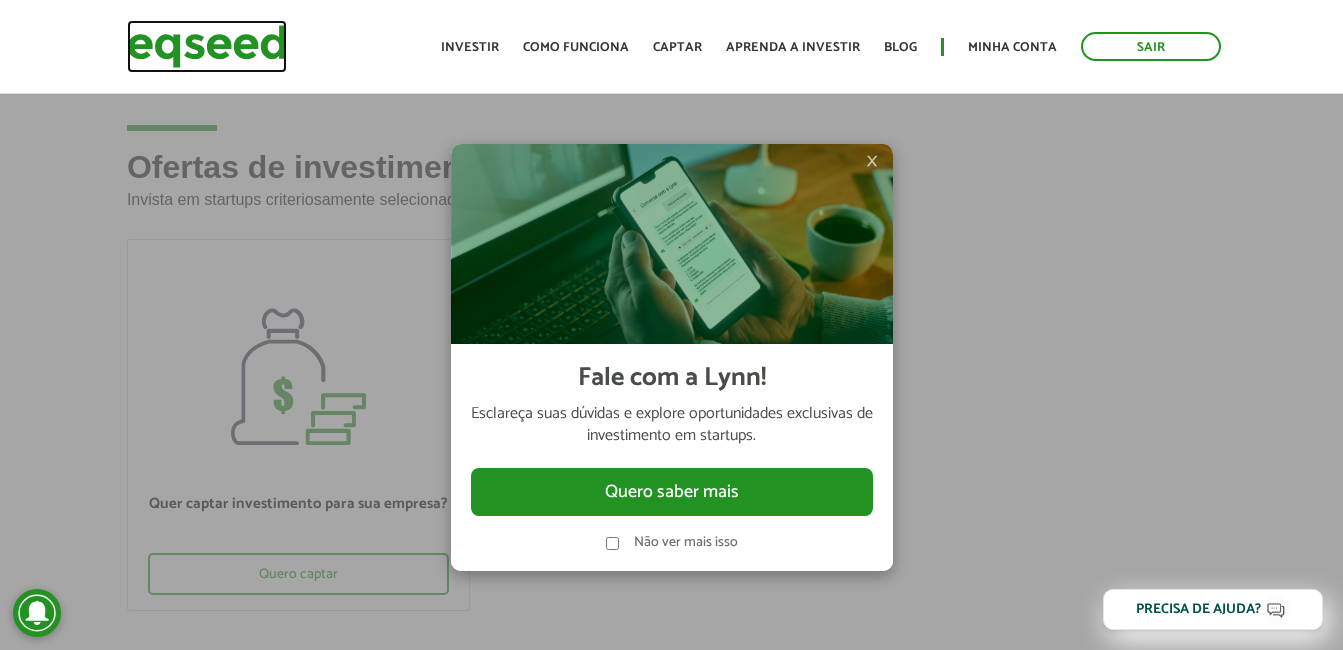 click at bounding box center (207, 46) 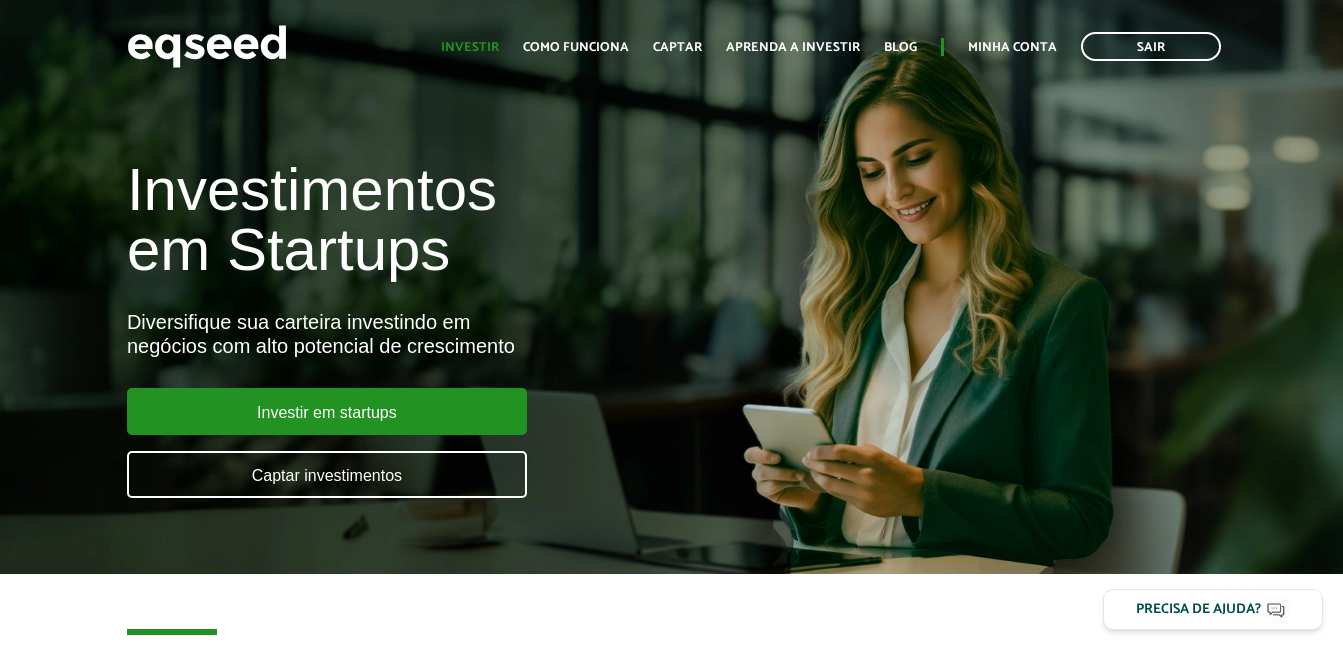 scroll, scrollTop: 0, scrollLeft: 0, axis: both 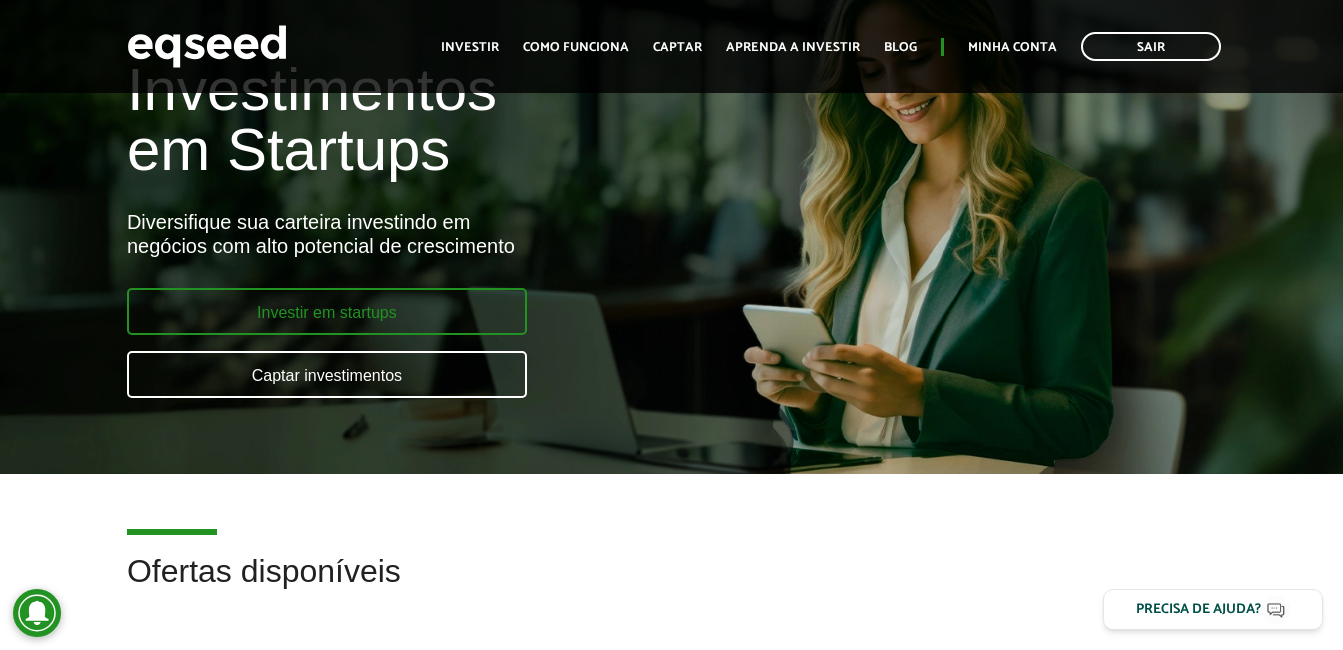 click on "Investir em startups" at bounding box center (327, 311) 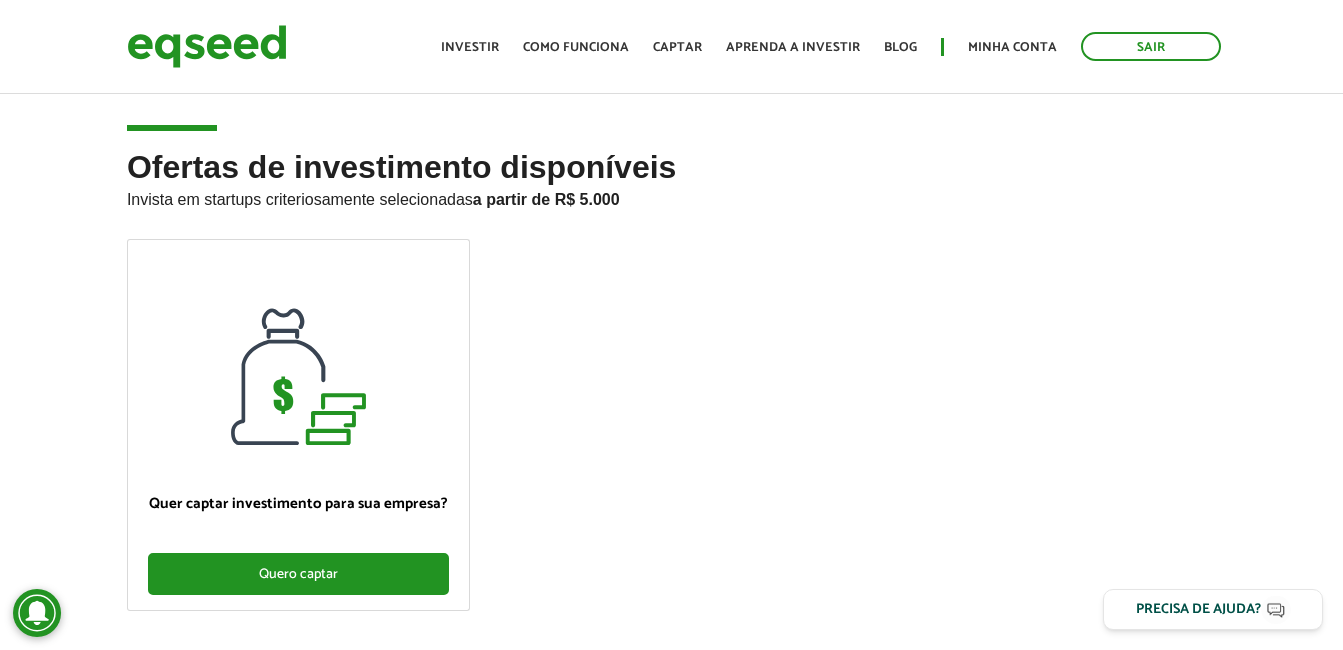 scroll, scrollTop: 0, scrollLeft: 0, axis: both 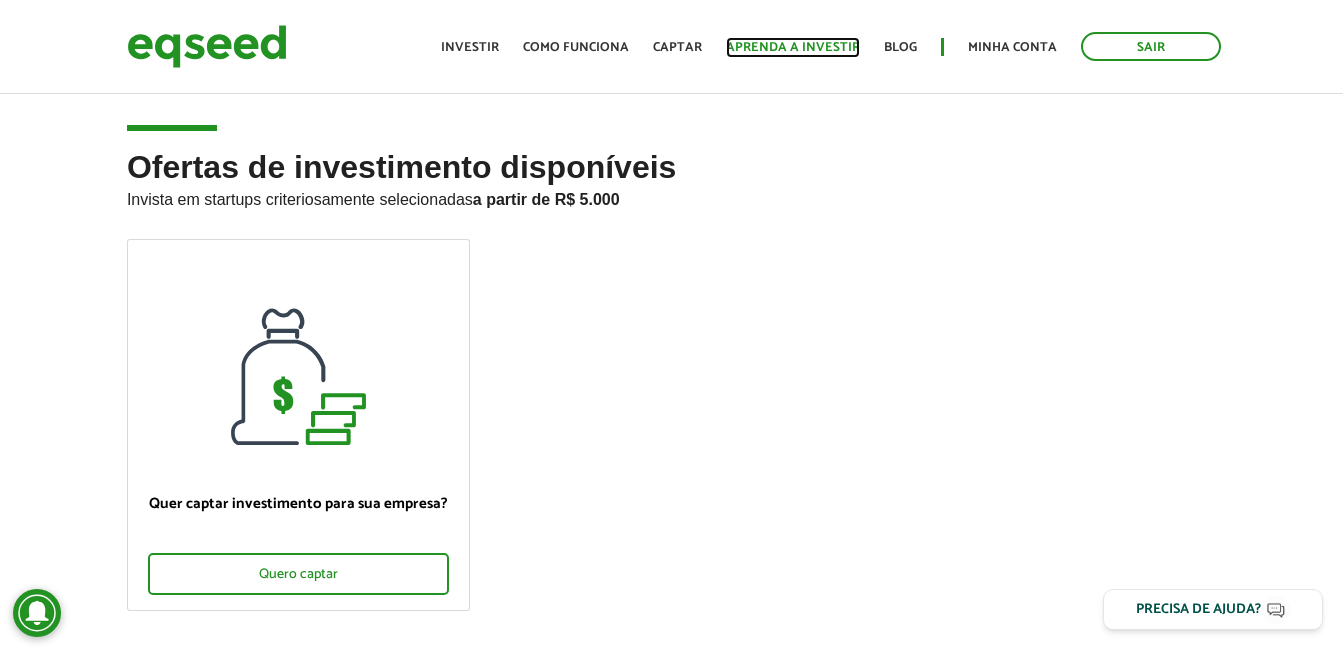 click on "Aprenda a investir" at bounding box center (793, 47) 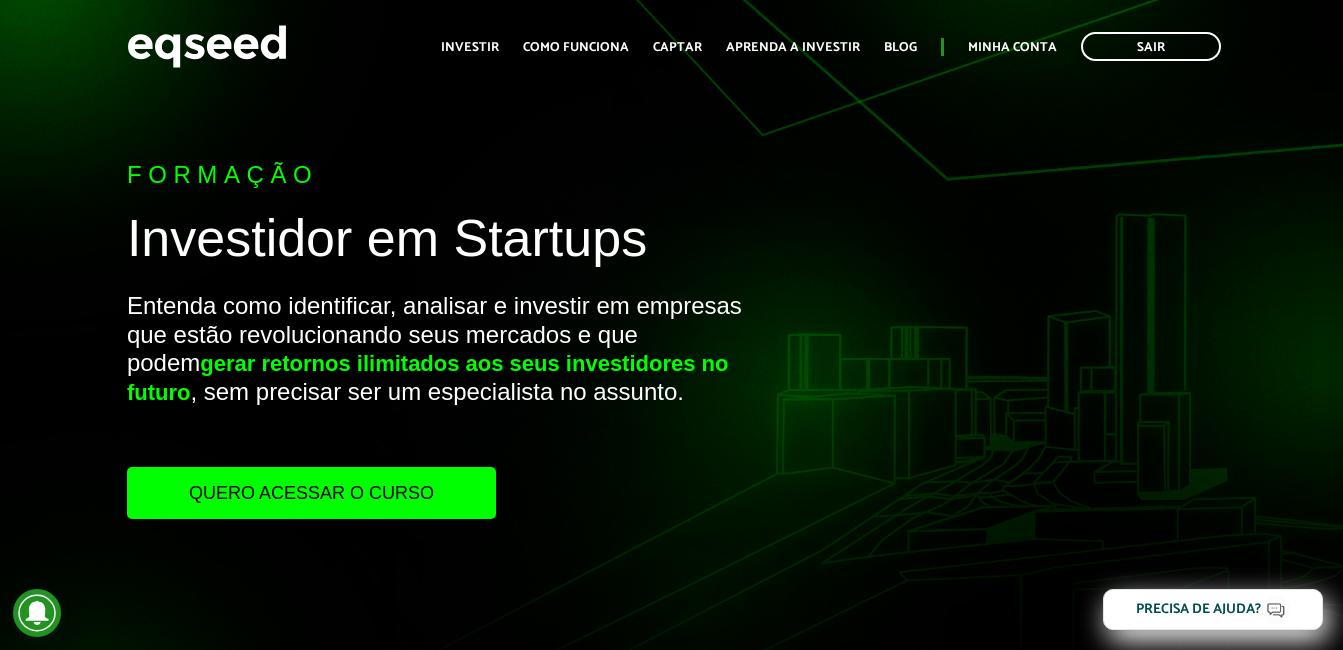 scroll, scrollTop: 0, scrollLeft: 0, axis: both 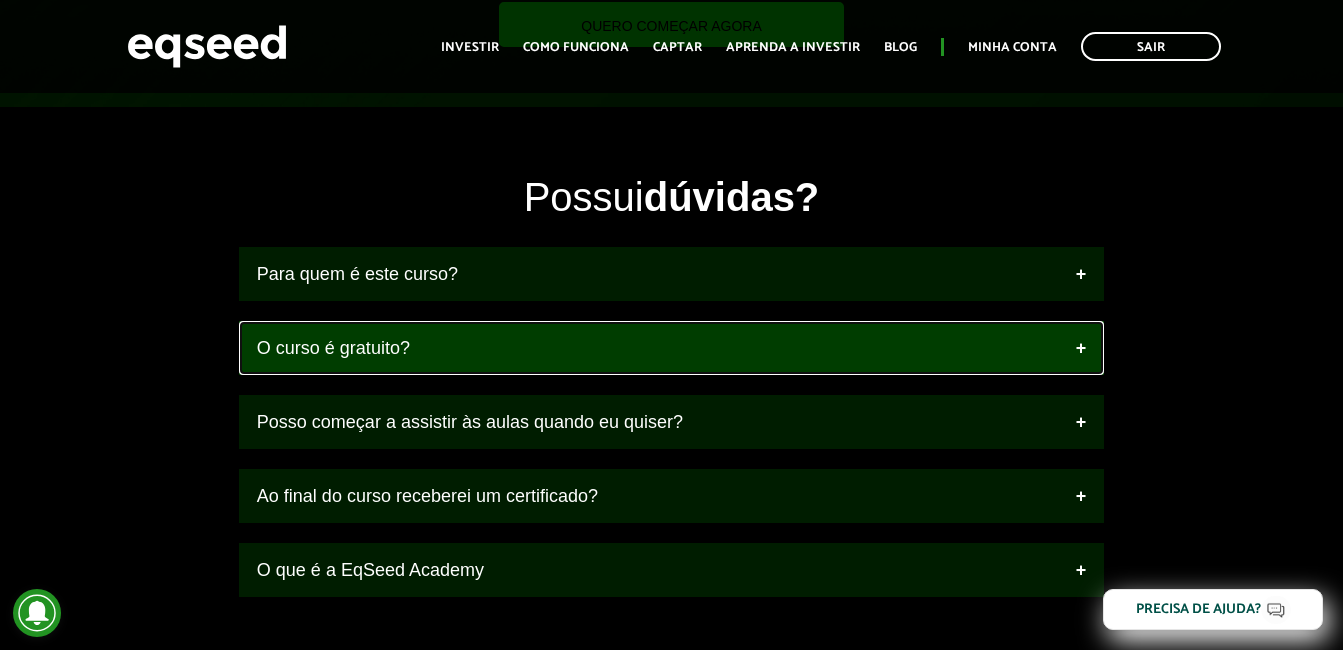 click on "O curso é gratuito?" at bounding box center (671, 348) 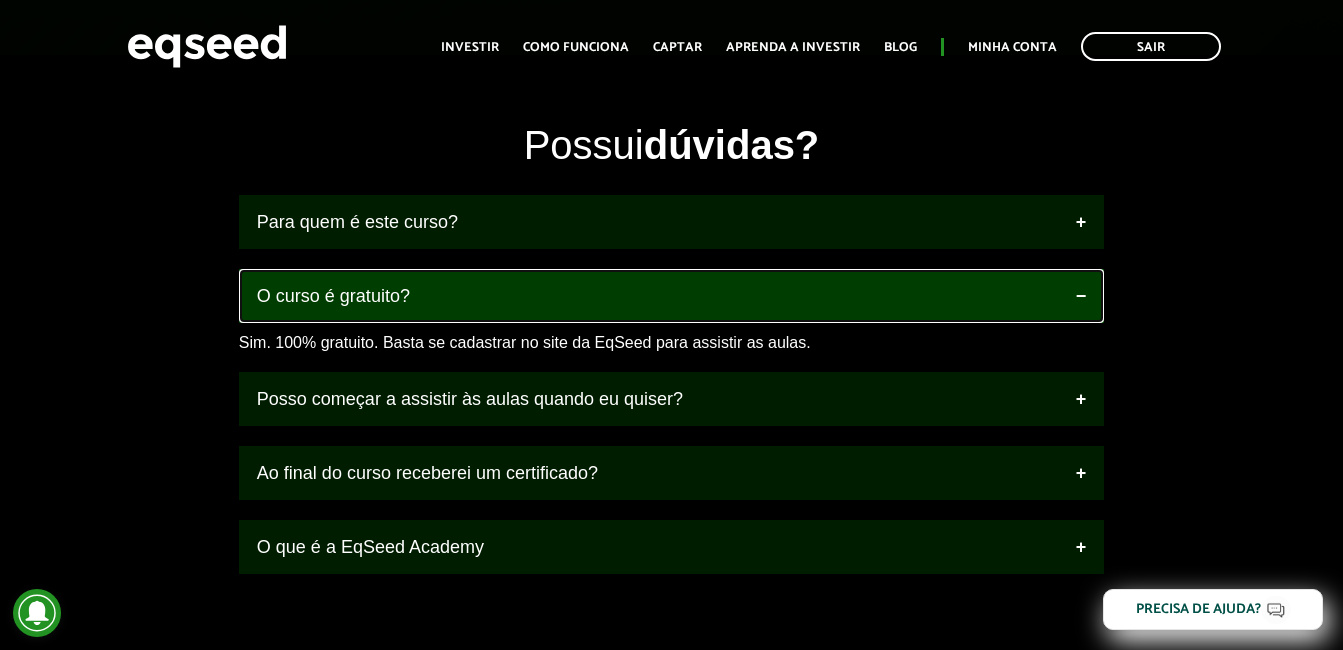 scroll, scrollTop: 2400, scrollLeft: 0, axis: vertical 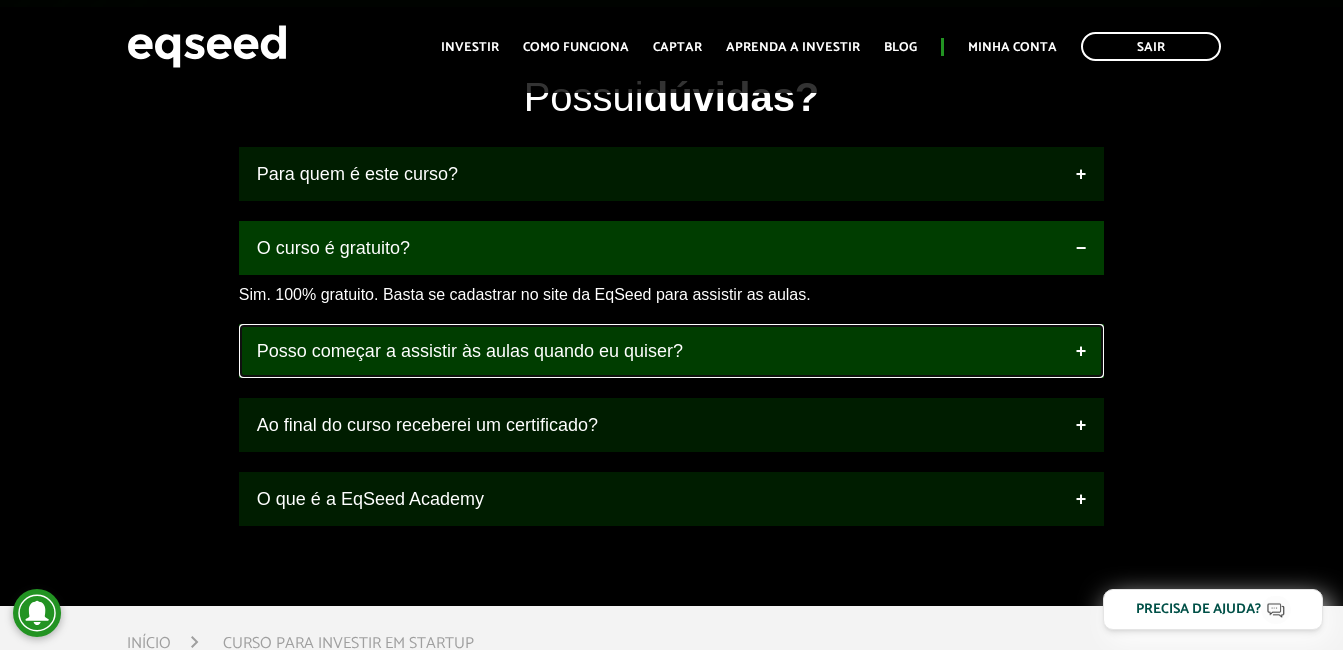 click on "Posso começar a assistir às aulas quando eu quiser?" at bounding box center [671, 351] 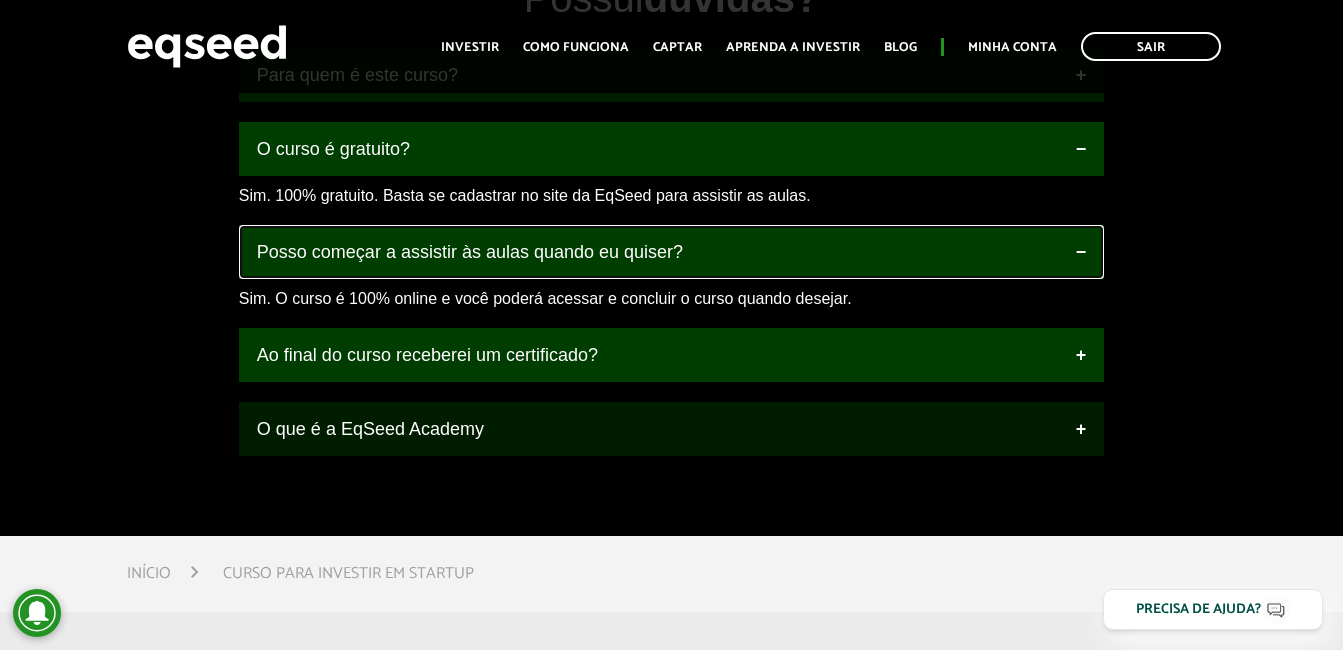 scroll, scrollTop: 2500, scrollLeft: 0, axis: vertical 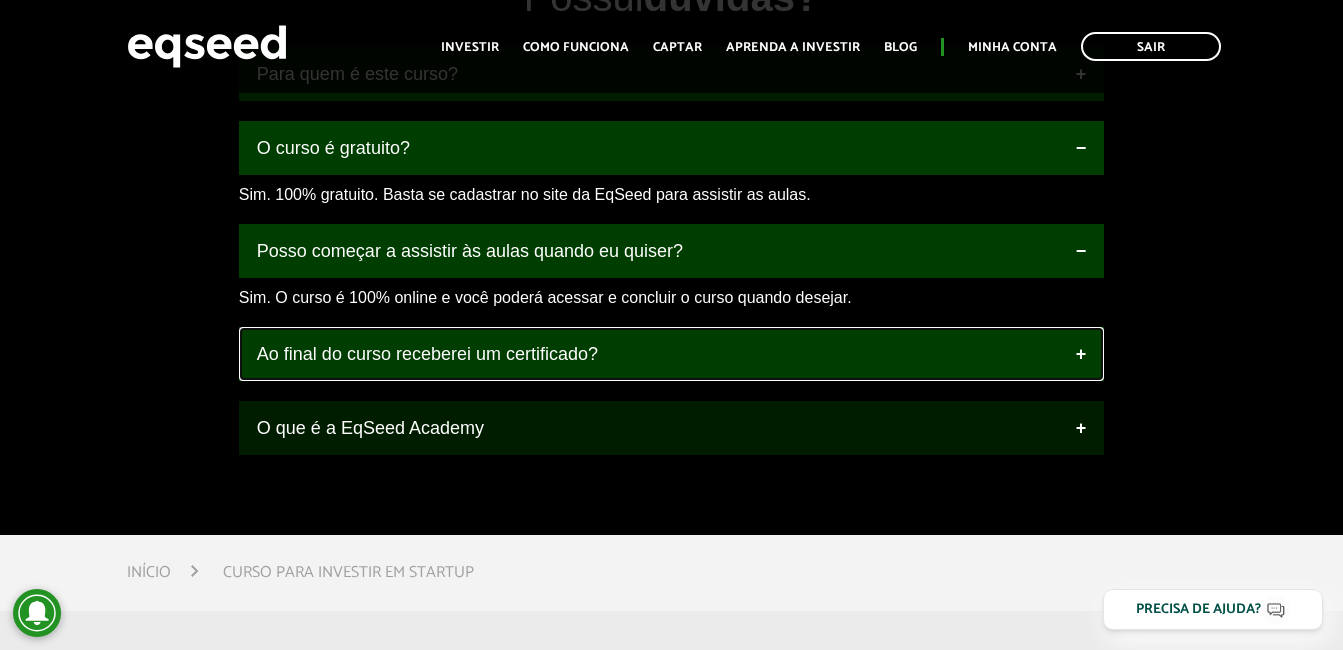click on "Ao final do curso receberei um certificado?" at bounding box center [671, 354] 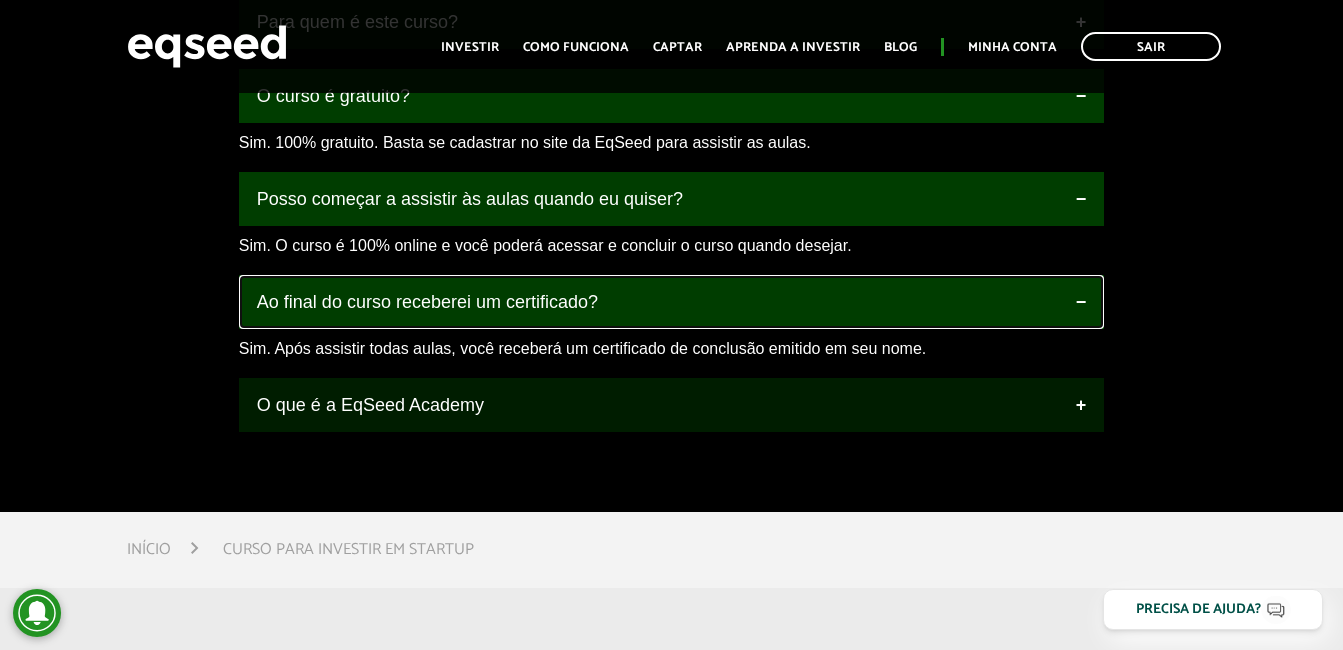 scroll, scrollTop: 2600, scrollLeft: 0, axis: vertical 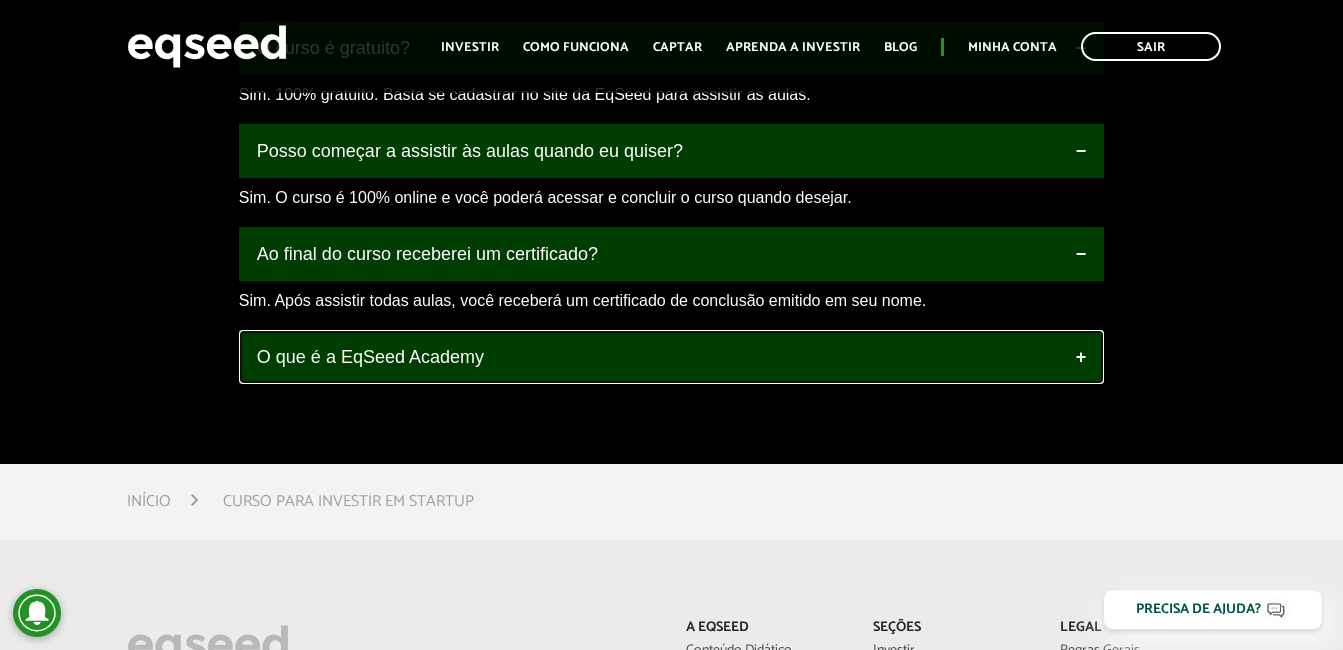 click on "O que é a EqSeed Academy" at bounding box center [671, 357] 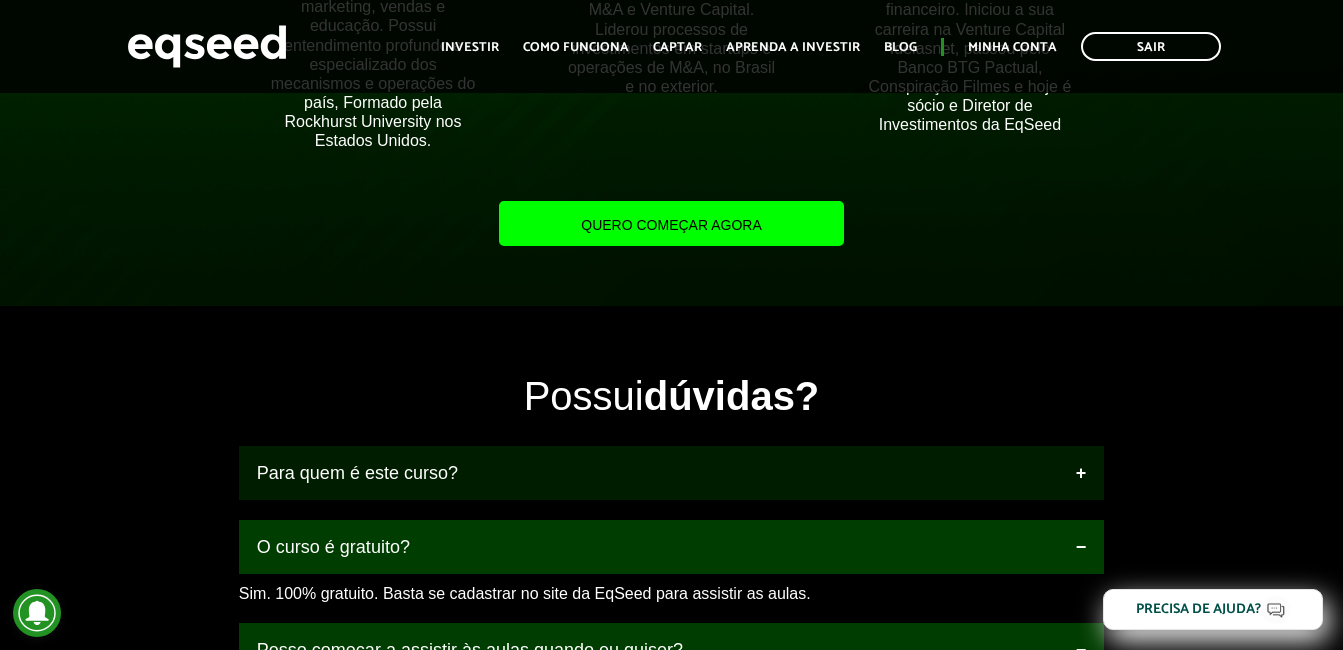 scroll, scrollTop: 1900, scrollLeft: 0, axis: vertical 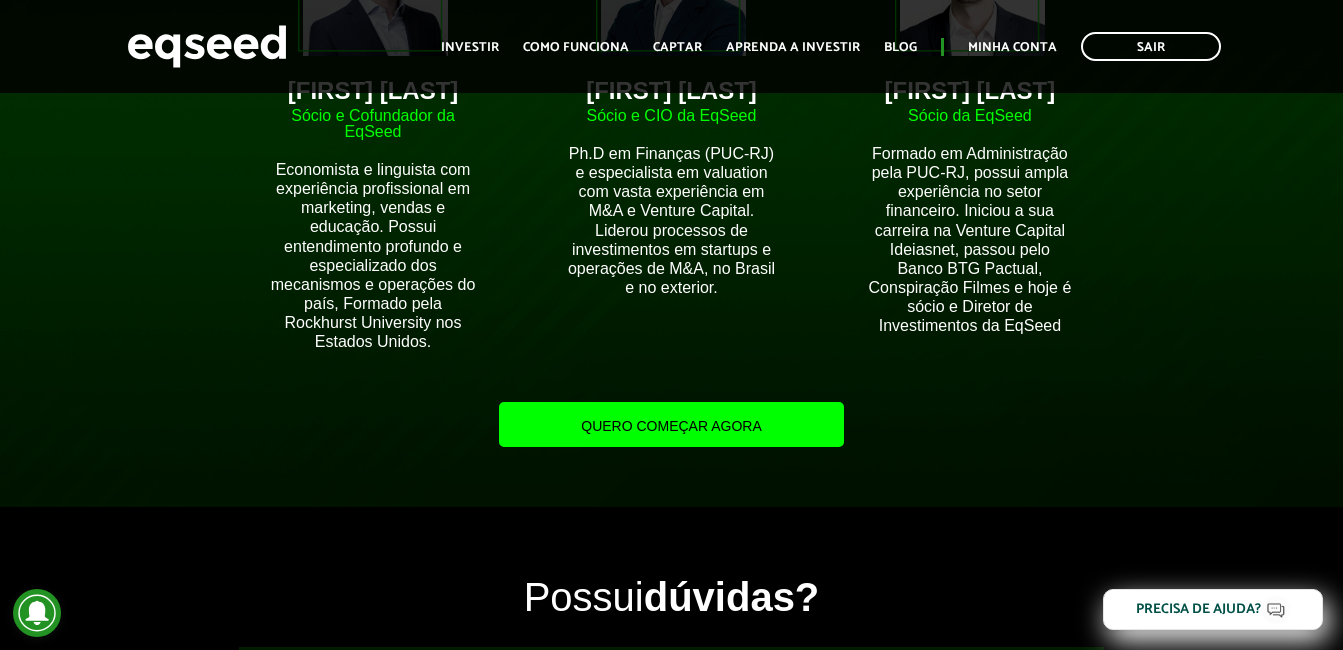 click on "Quero começar agora" at bounding box center [671, 424] 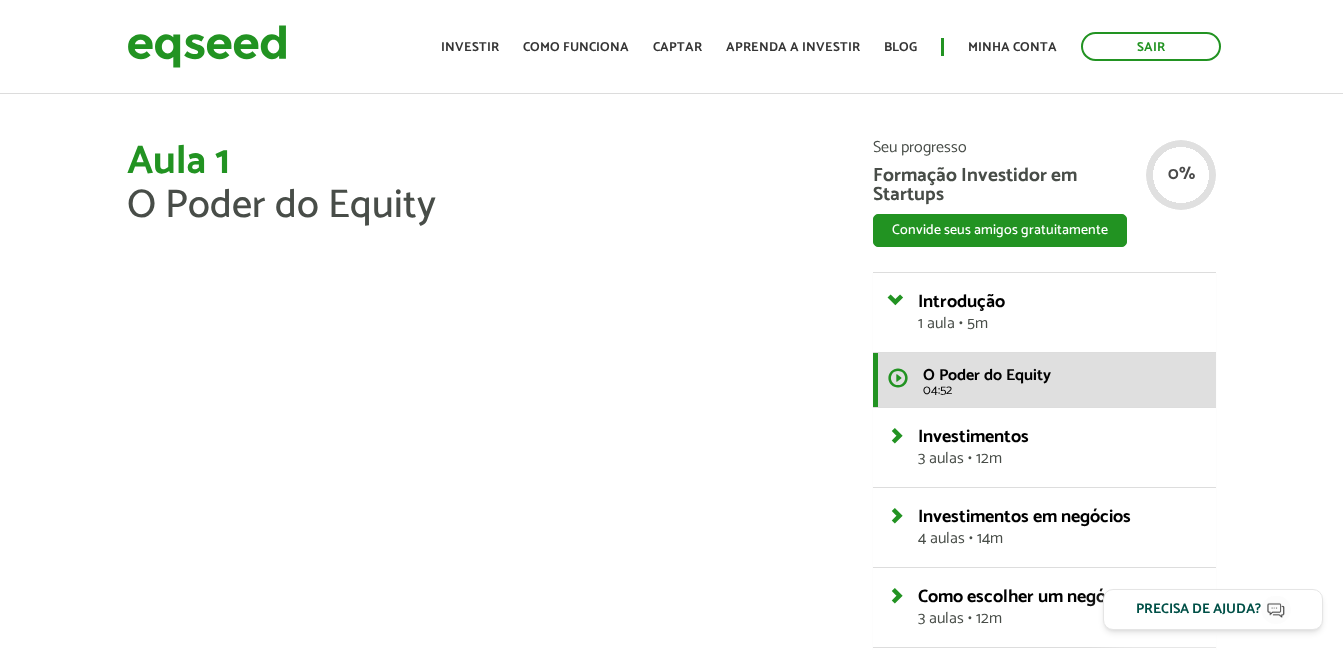 scroll, scrollTop: 0, scrollLeft: 0, axis: both 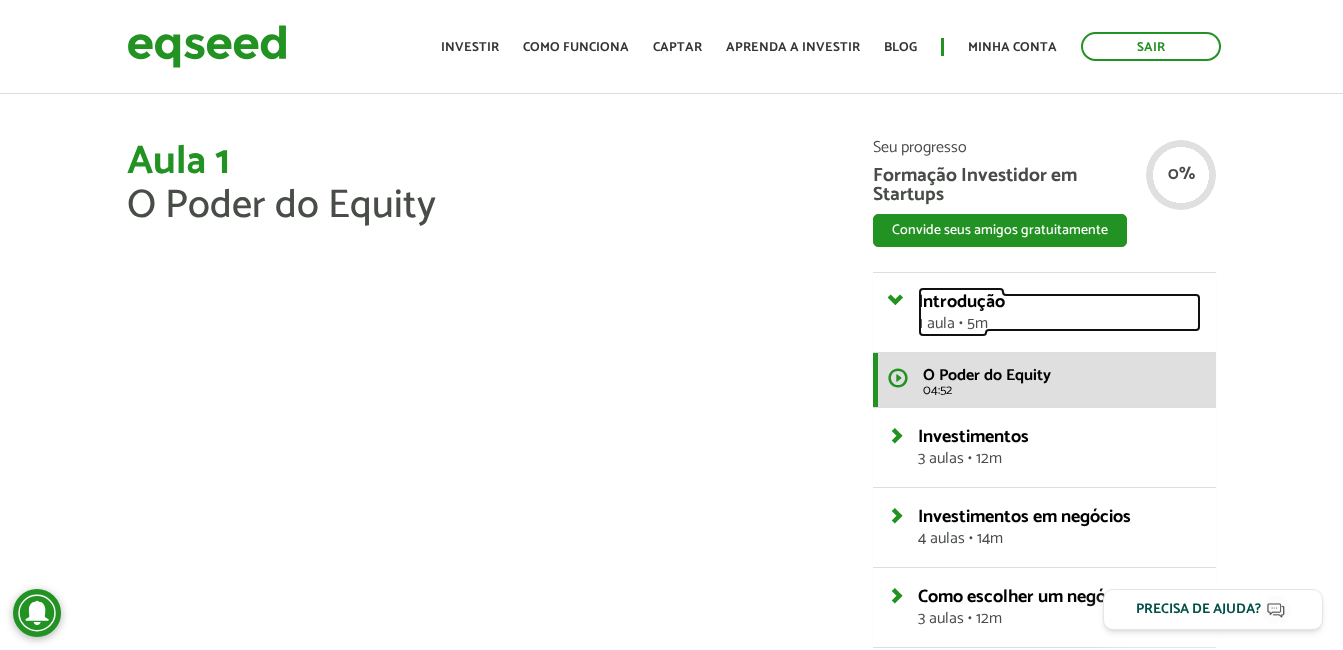 click on "1 aula • 5m" at bounding box center [1059, 324] 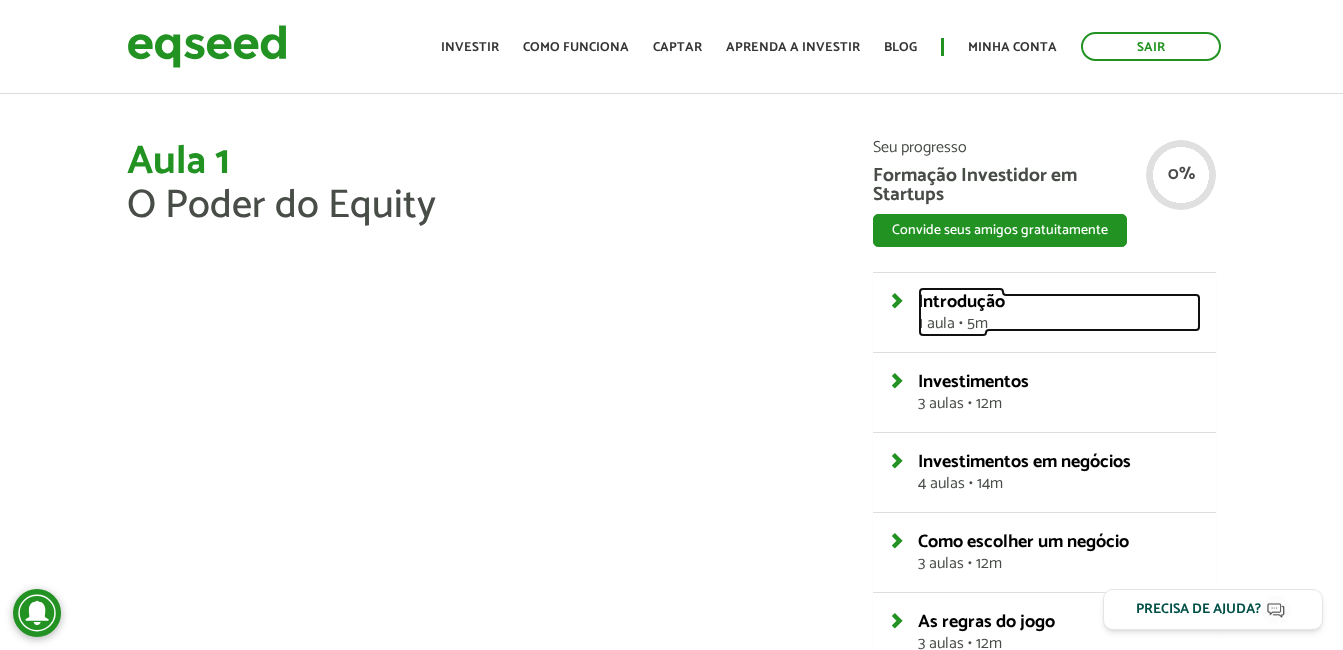 click on "1 aula • 5m" at bounding box center (1059, 324) 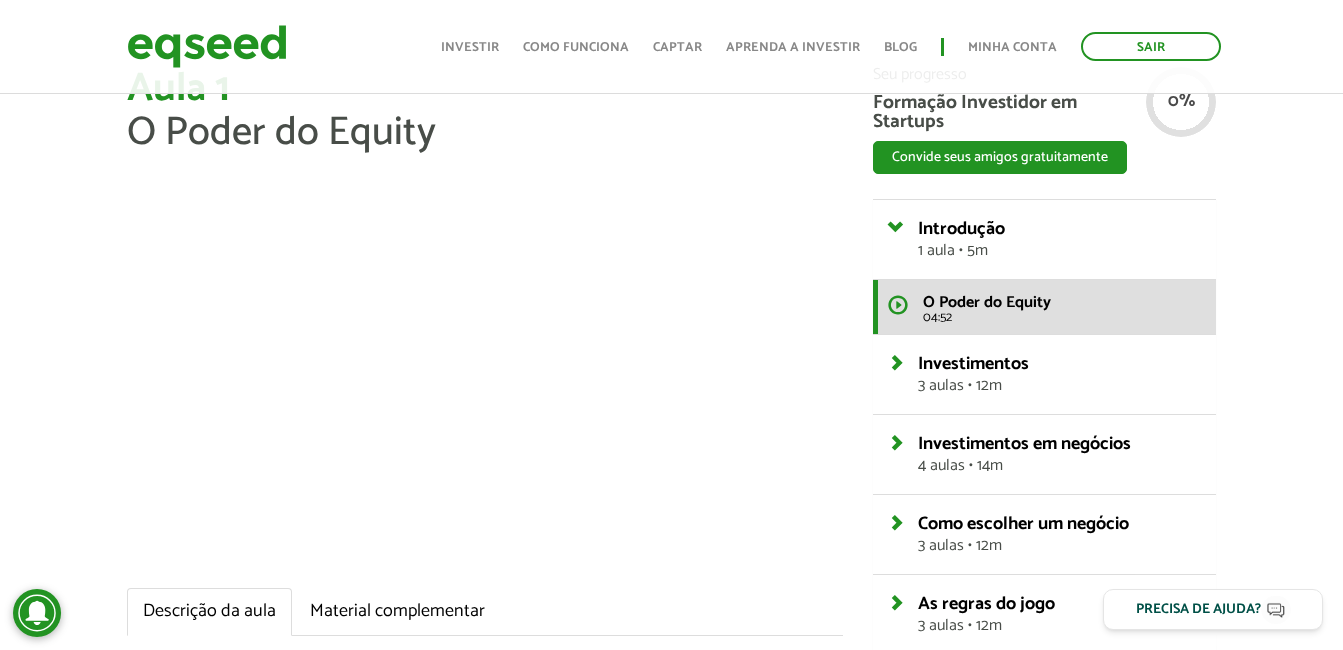 scroll, scrollTop: 101, scrollLeft: 0, axis: vertical 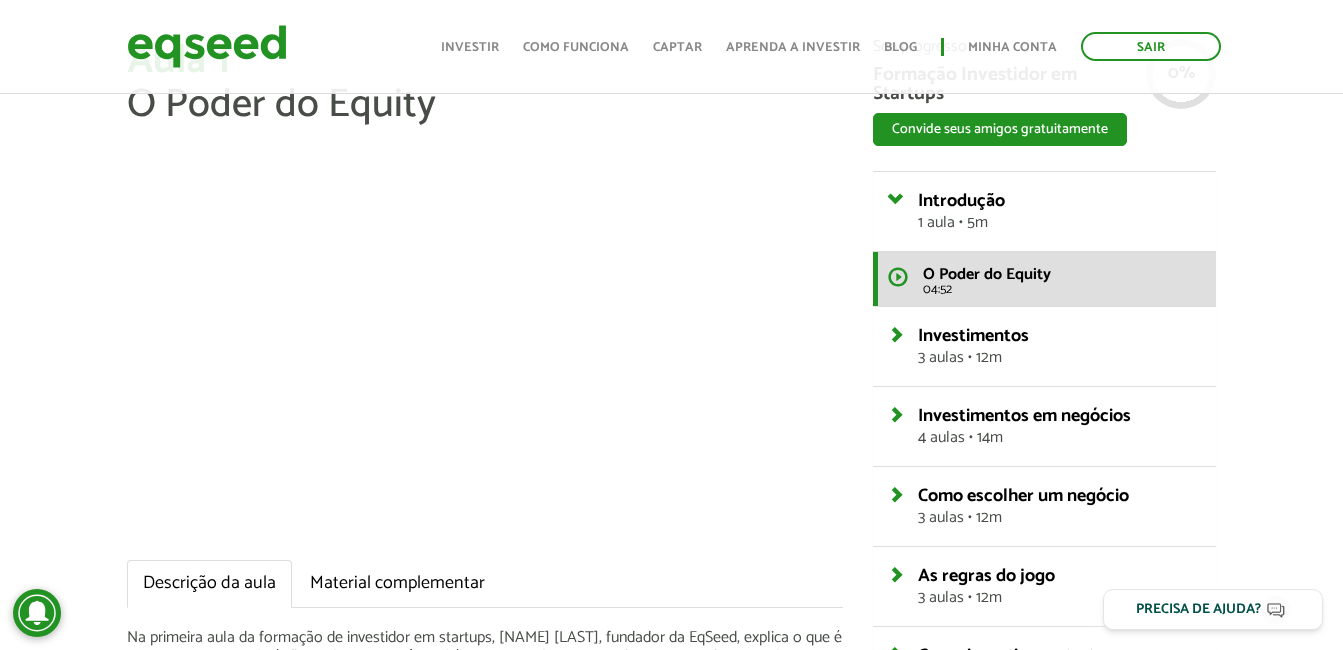 click on "Aula 1 O Poder do Equity
Descrição da aula
Material complementar
Na primeira aula da formação de investidor em startups, Brian Begnoche, fundador da EqSeed, explica o que é o Equity e por que ele é tão poderoso. Você também vai entender como se formaram as fortunas das pessoas mais ricas do mundo. Descubra também outras vantagens e benefícios em investir em startups.
Seu progresso
Formação Investidor em Startups
Convide seus amigos gratuitamente" at bounding box center (671, 522) 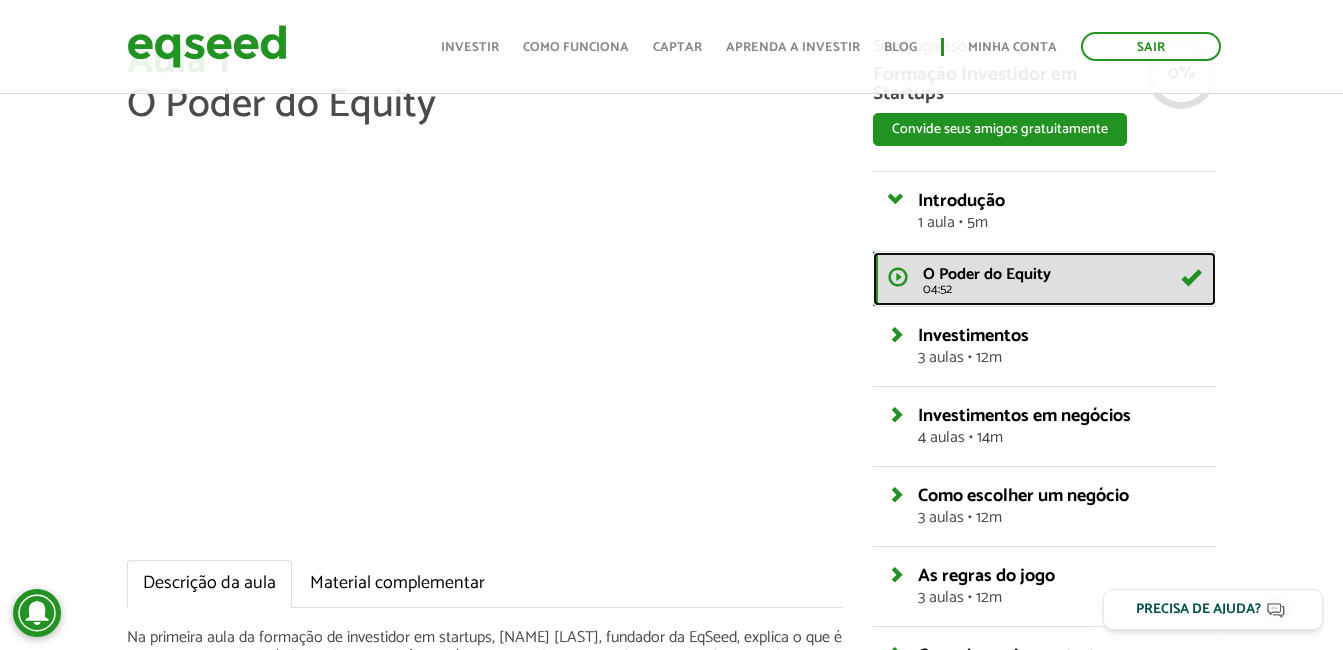 click on "O Poder do Equity   04:52" at bounding box center [1044, 279] 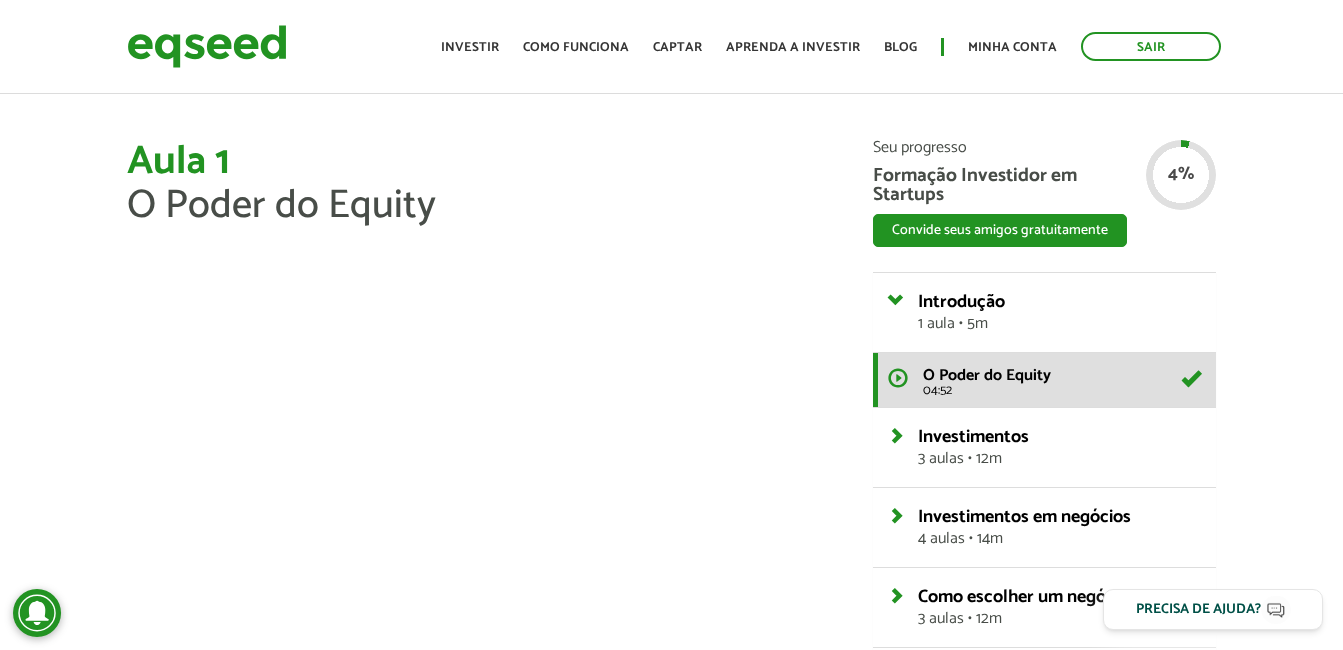 scroll, scrollTop: 0, scrollLeft: 0, axis: both 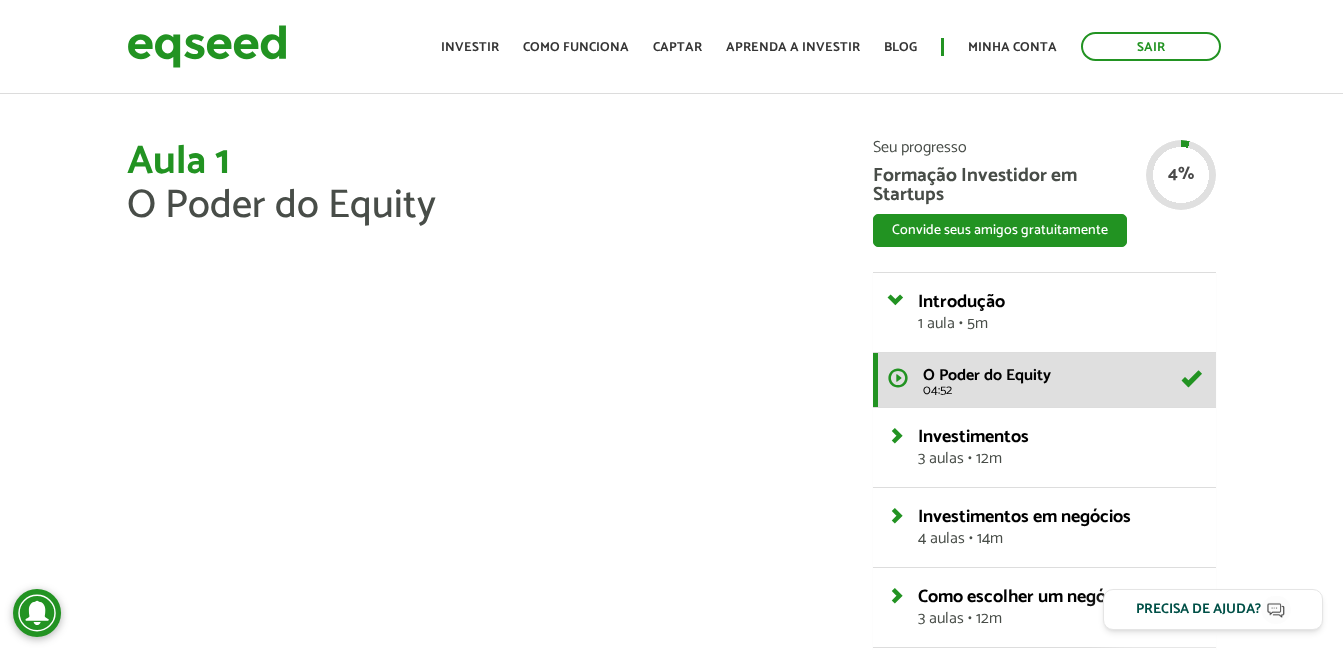 click on "Introdução 1 aula • 5m" at bounding box center [1044, 312] 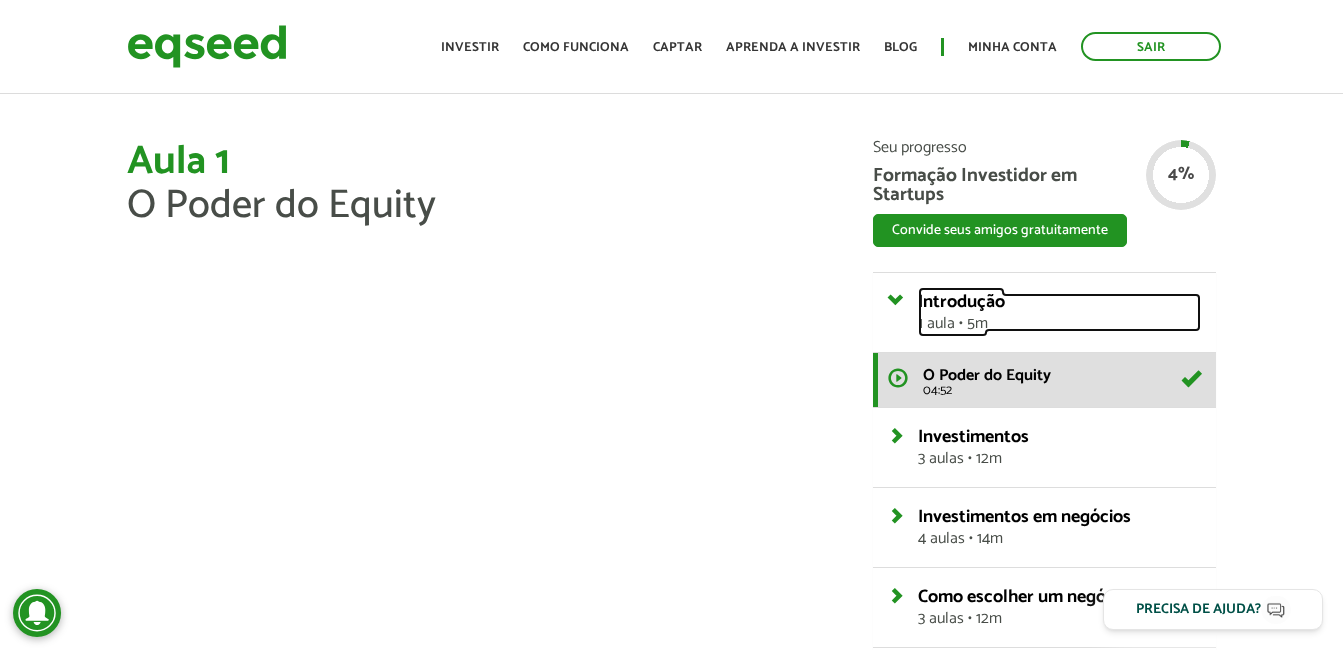 click on "Introdução 1 aula • 5m" at bounding box center (1059, 312) 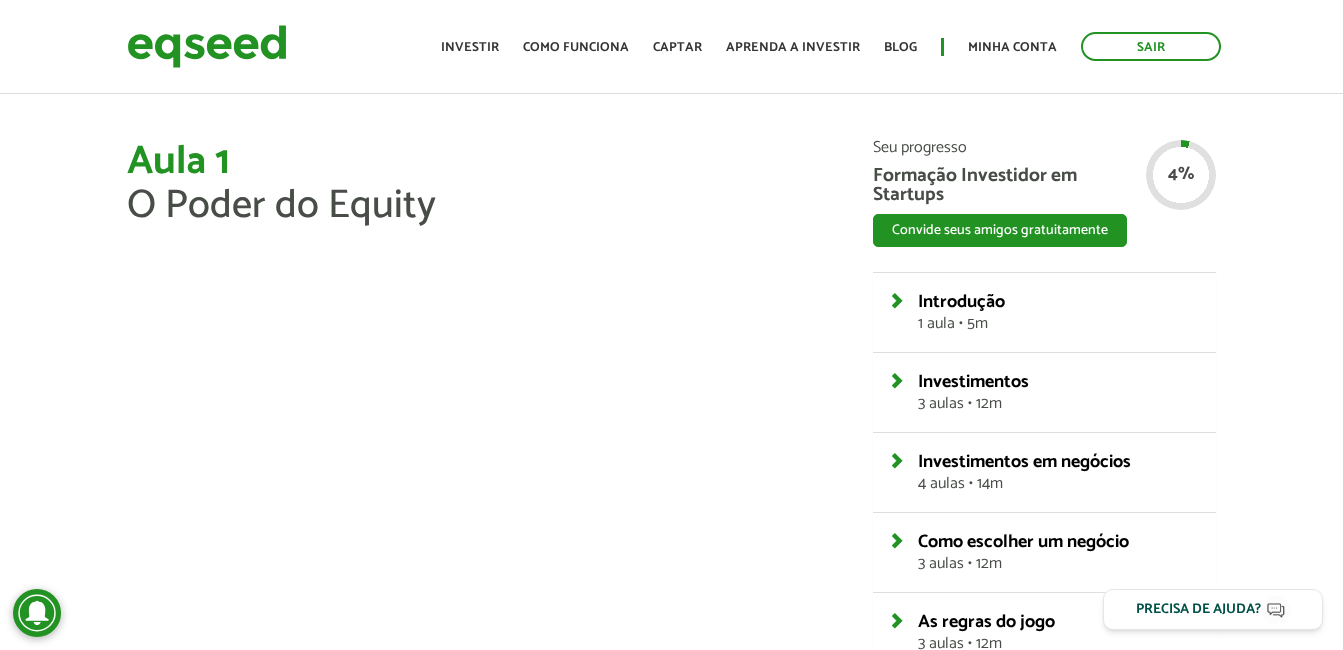 click on "Investimentos 3 aulas • 12m" at bounding box center [1044, 392] 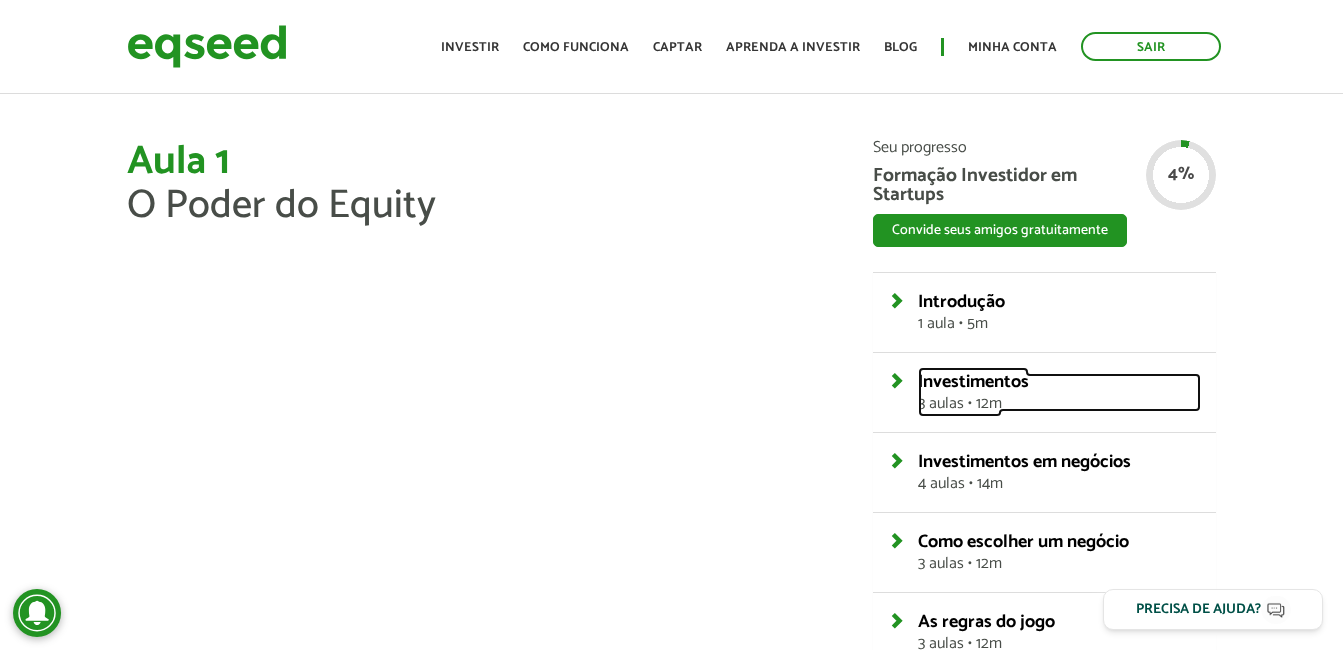click on "Investimentos" at bounding box center [973, 382] 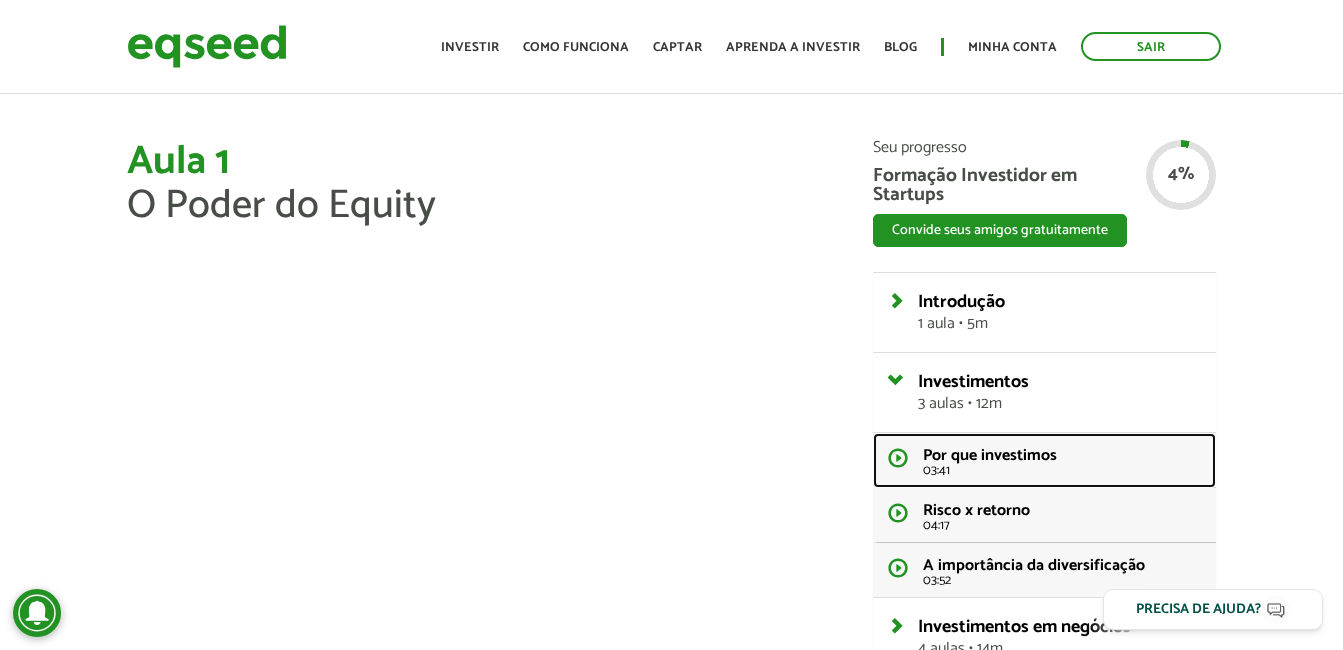 click on "Por que investimos   03:41" at bounding box center [1044, 460] 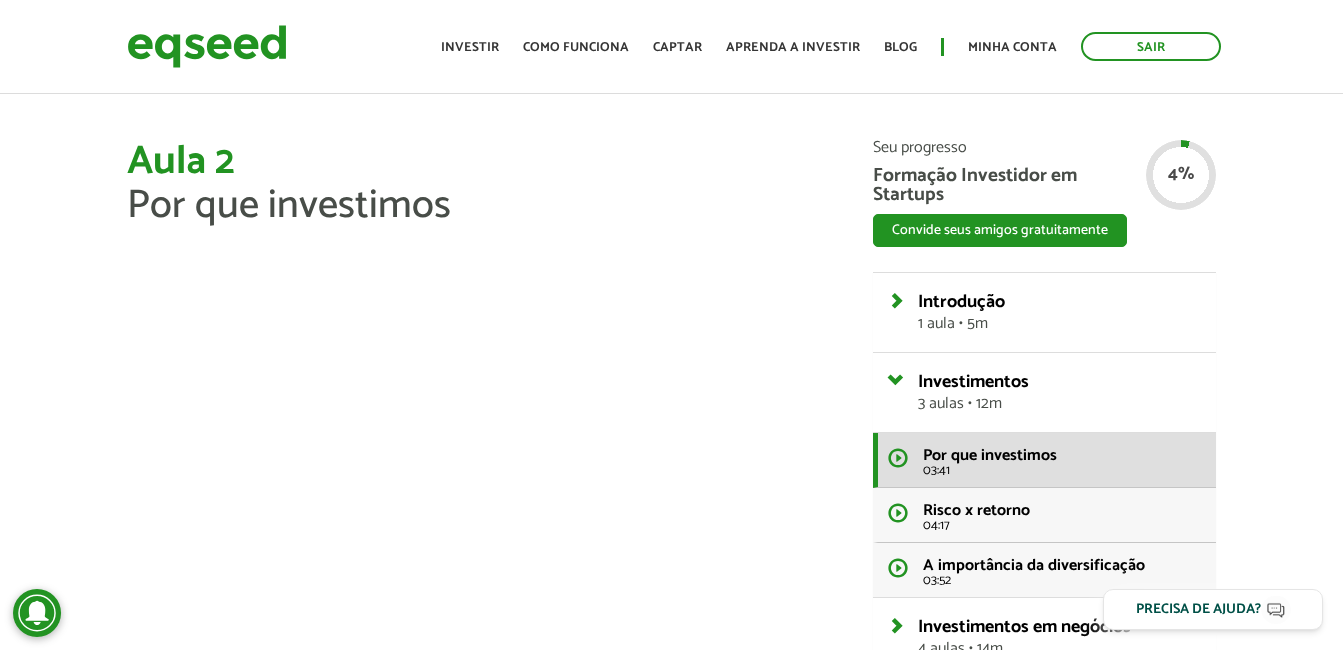 scroll, scrollTop: 0, scrollLeft: 0, axis: both 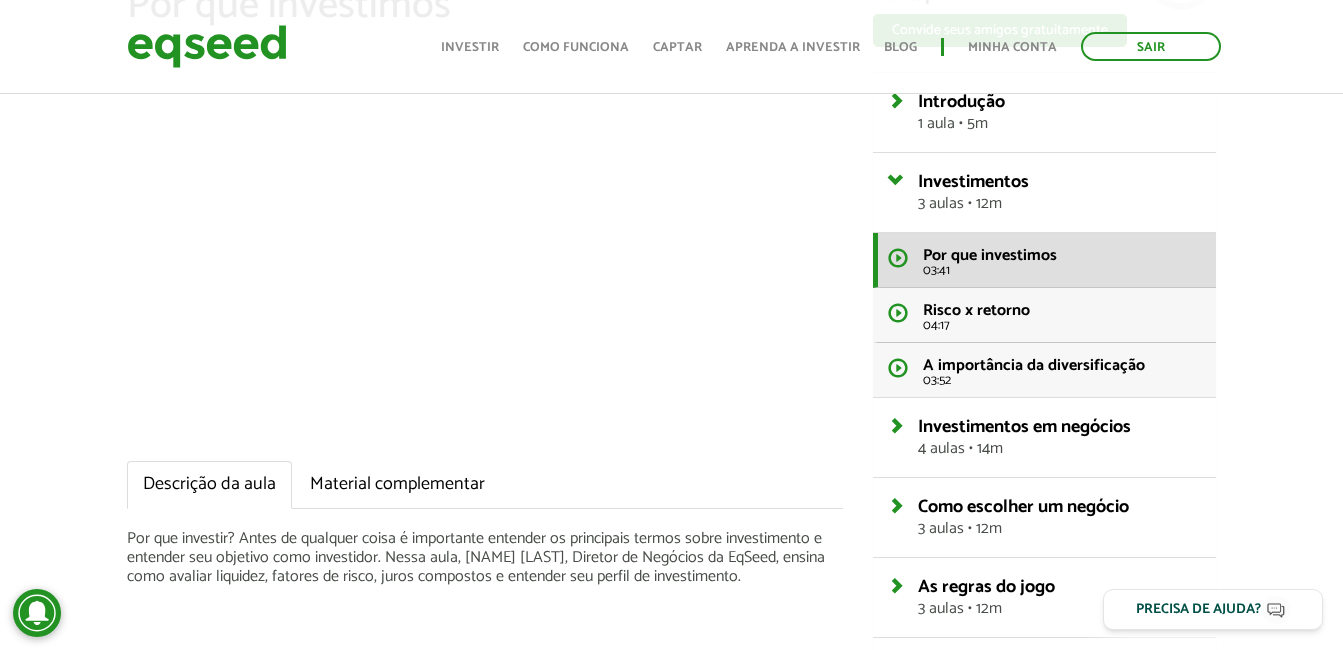click on "Aula 2 Por que investimos
Descrição da aula
Material complementar
Por que investir? Antes de qualquer coisa é importante entender os principais termos sobre investimento e entender seu objetivo como investidor. Nessa aula, Igor Monteiro, Diretor de Negócios da EqSeed, ensina como avaliar liquidez, fatores de risco, juros compostos e entender seu perfil de investimento.
Seu progresso
Formação Investidor em Startups
Convide seus amigos gratuitamente" at bounding box center [671, 478] 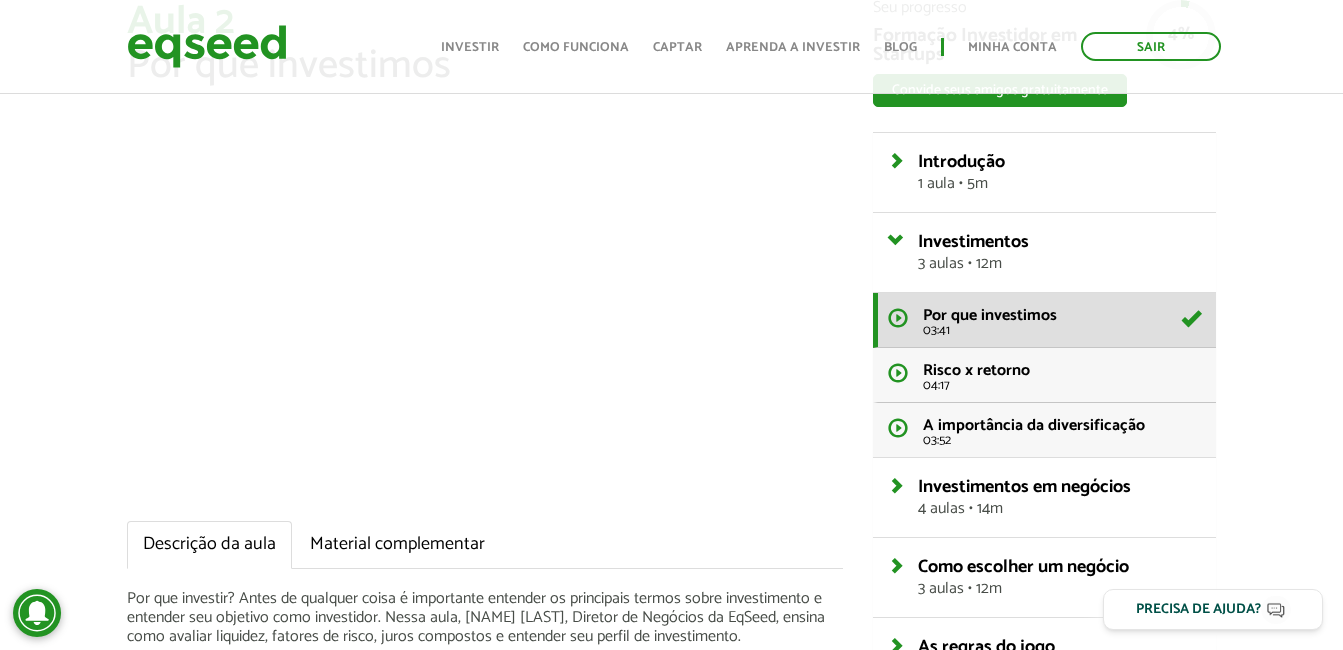 scroll, scrollTop: 100, scrollLeft: 0, axis: vertical 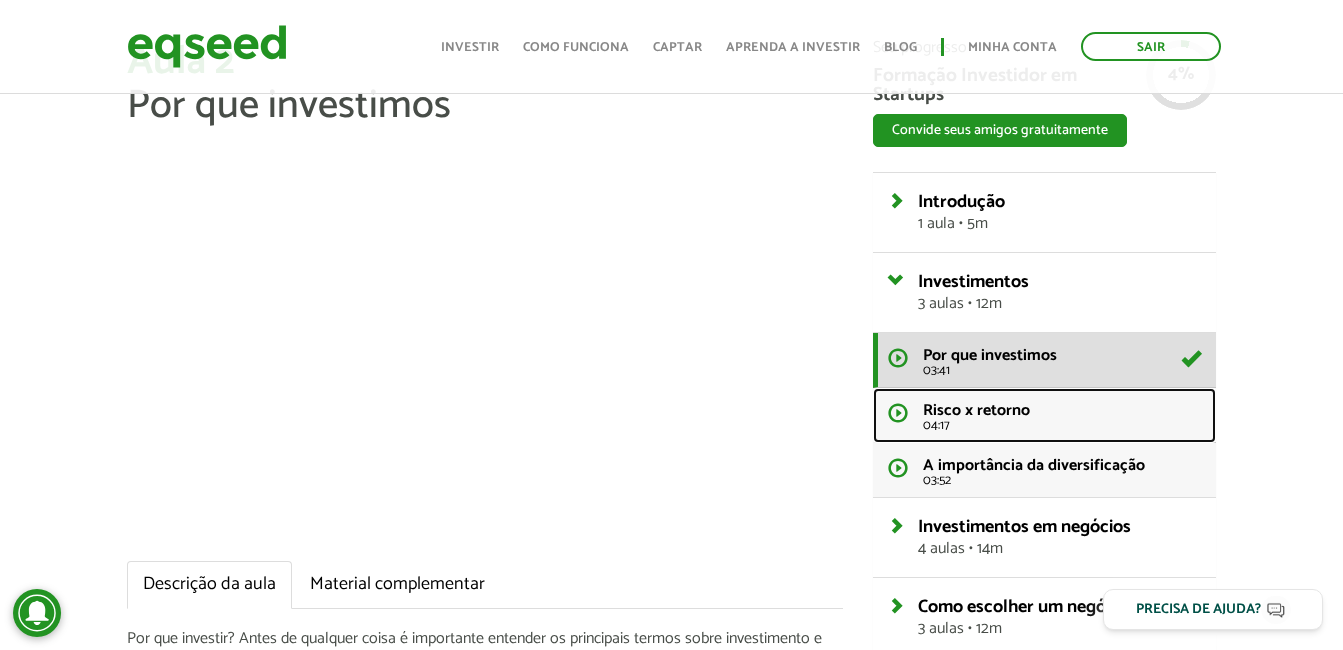 click on "Risco x retorno   04:17" at bounding box center (1044, 415) 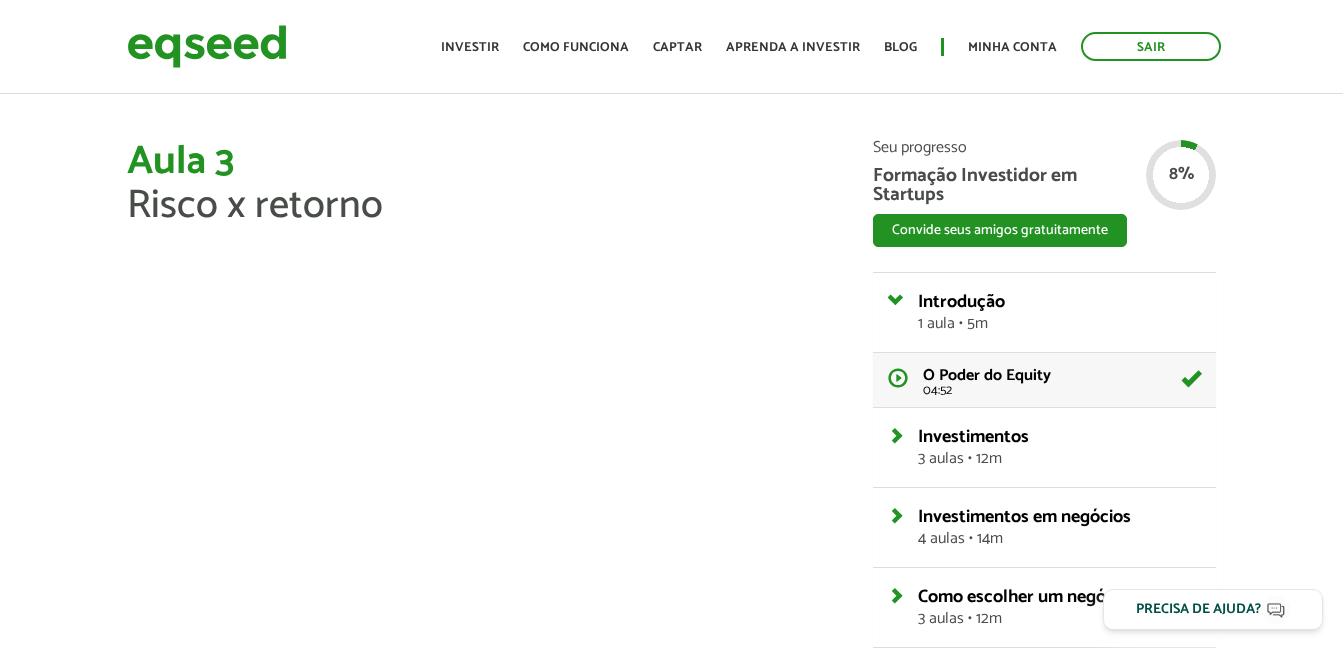 scroll, scrollTop: 0, scrollLeft: 0, axis: both 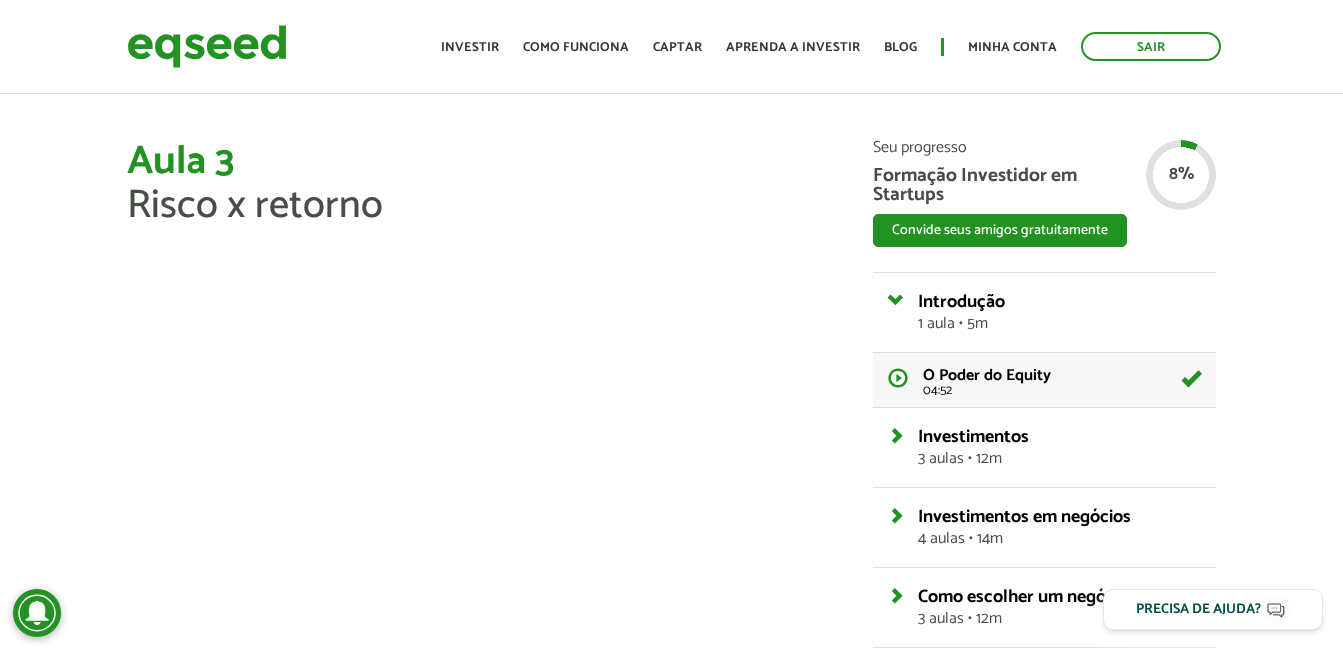 click on "Investimentos 3 aulas • 12m" at bounding box center [1044, 447] 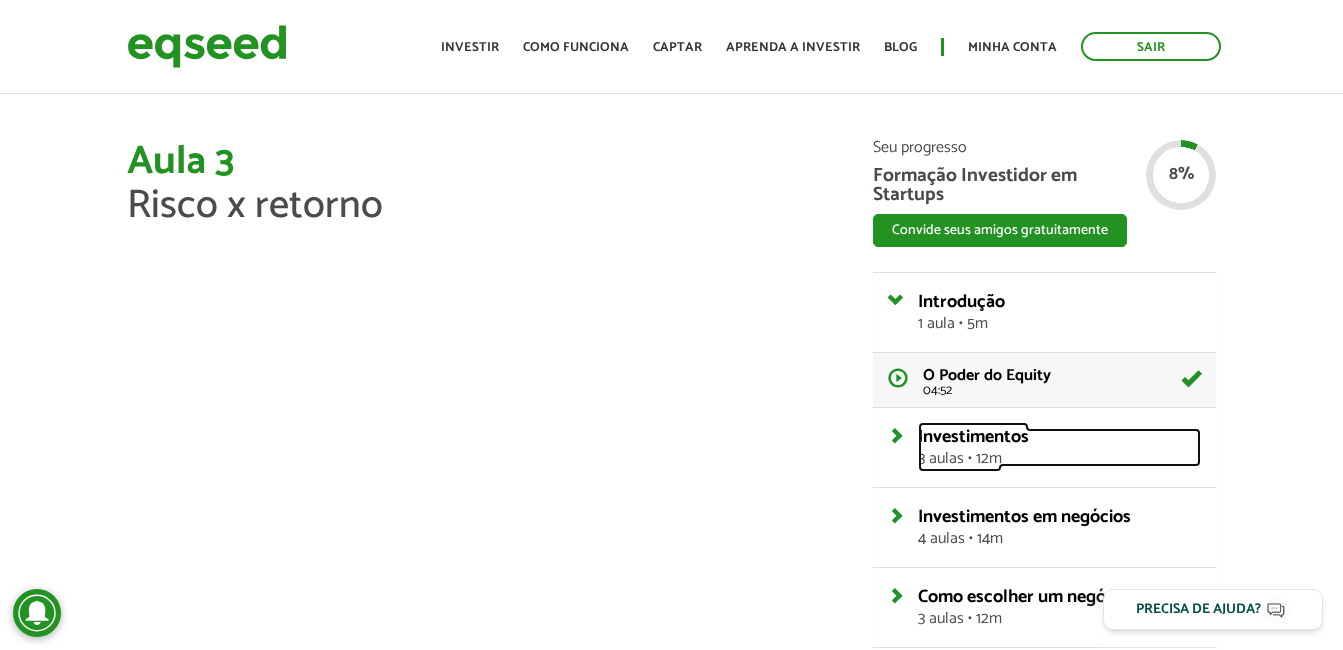 click on "Investimentos 3 aulas • 12m" at bounding box center [1059, 447] 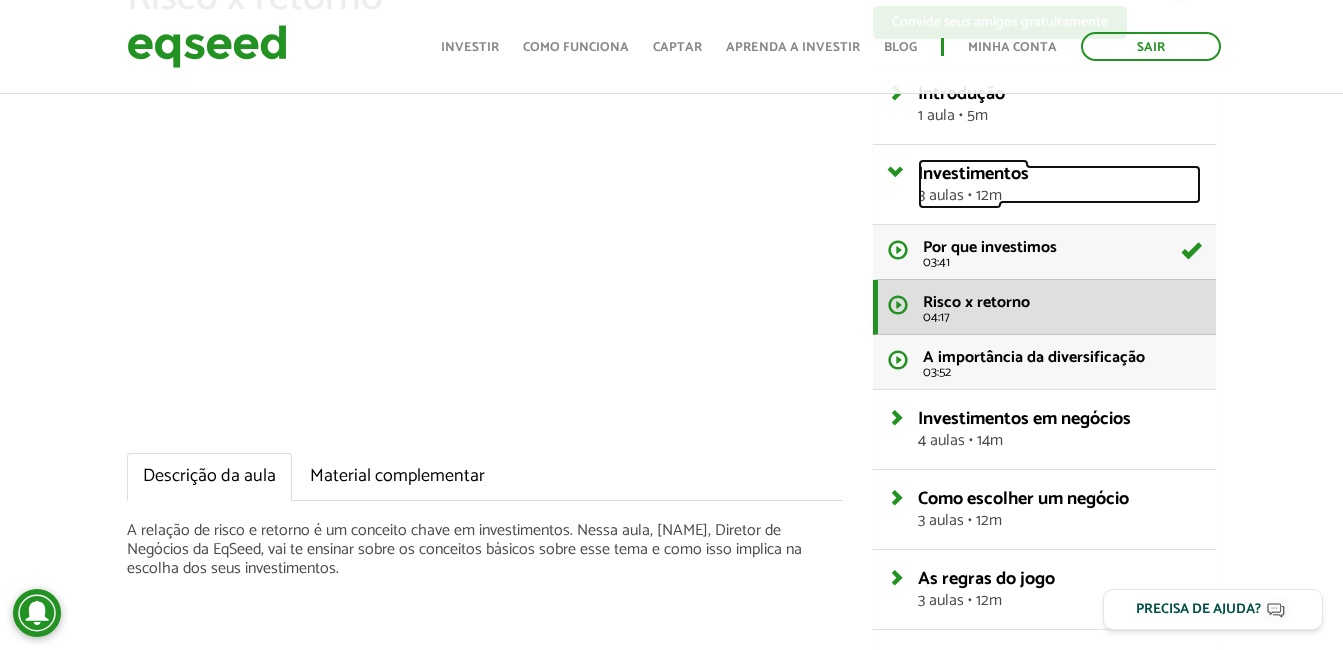 scroll, scrollTop: 200, scrollLeft: 0, axis: vertical 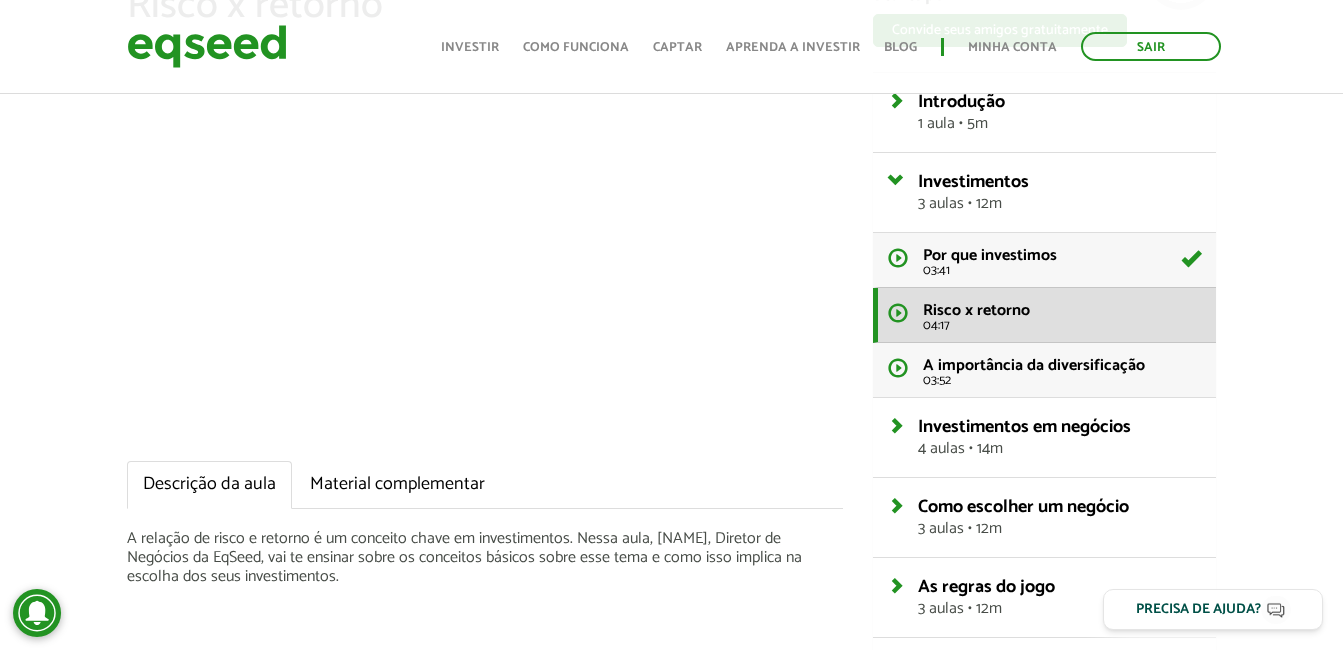 click on "Aula 3 Risco x retorno
Descrição da aula
Material complementar
A relação de risco e retorno é um conceito chave em investimentos. Nessa aula, Igor Monteiro, Diretor de Negócios da EqSeed, vai te ensinar sobre os conceitos básicos sobre esse tema e como isso implica na escolha dos seus investimentos.
Seu progresso
Formação Investidor em Startups
Convide seus amigos gratuitamente
WhatsApp
LinkedIn" at bounding box center (671, 478) 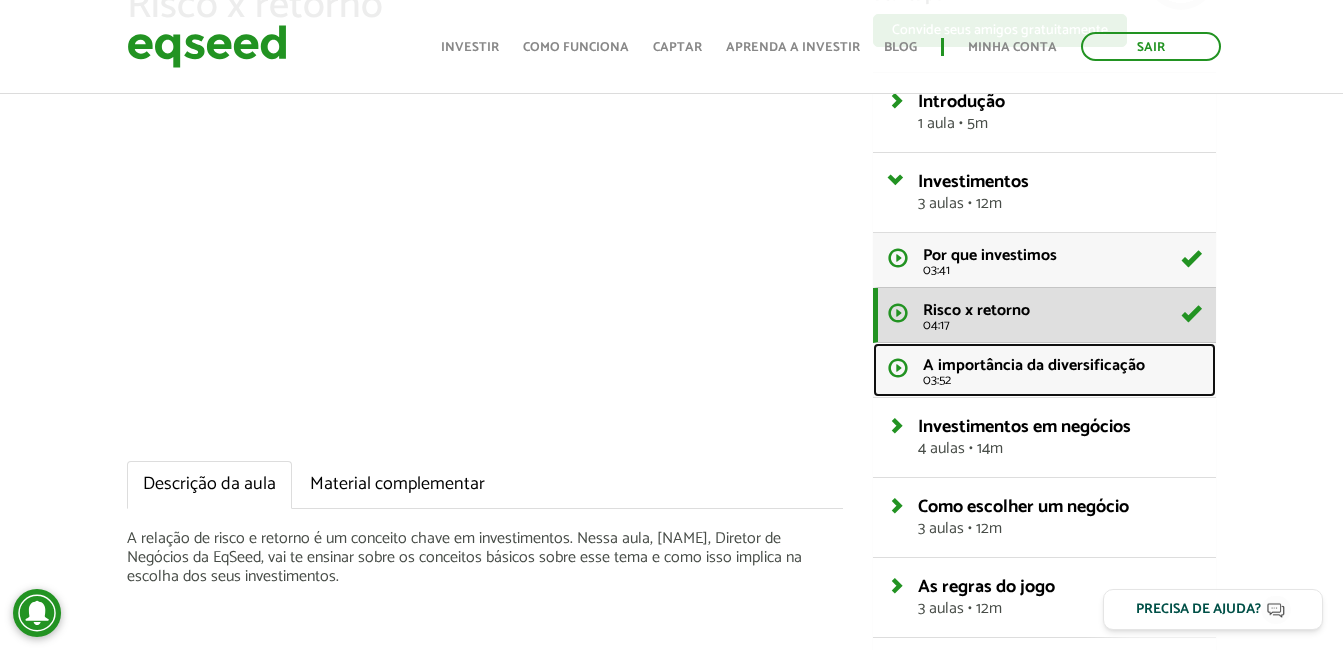 click on "A importância da diversificação   03:52" at bounding box center (1044, 370) 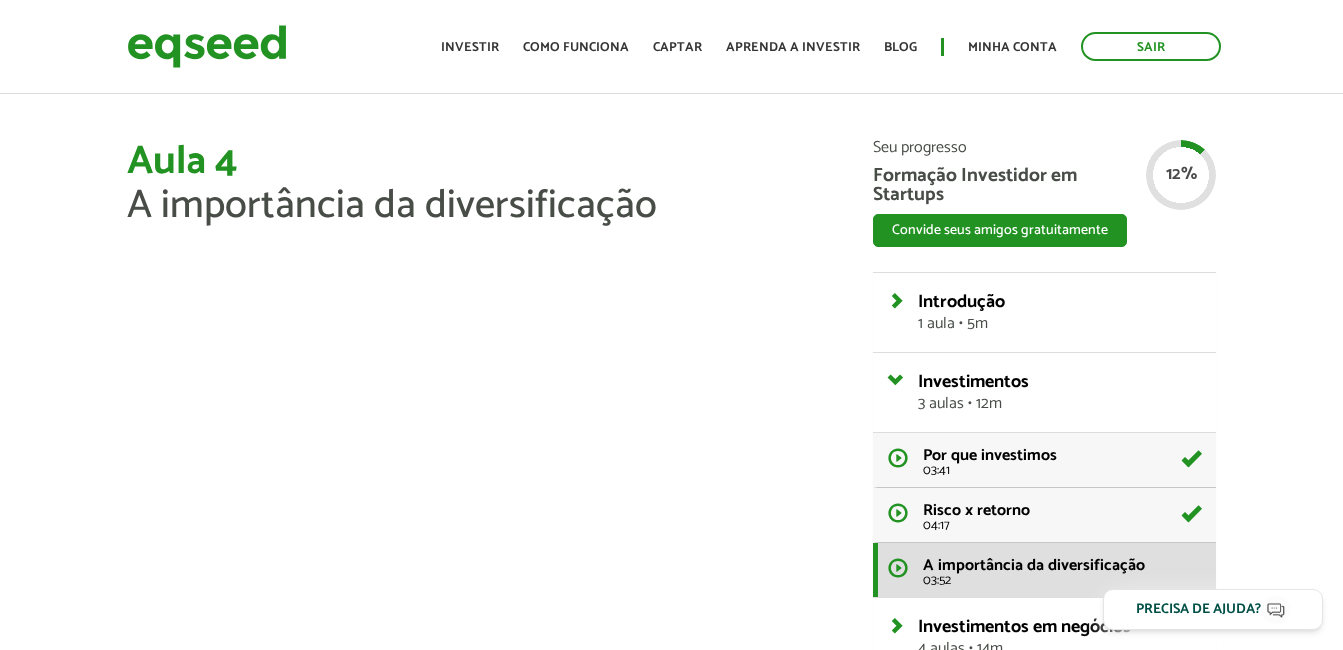 scroll, scrollTop: 0, scrollLeft: 0, axis: both 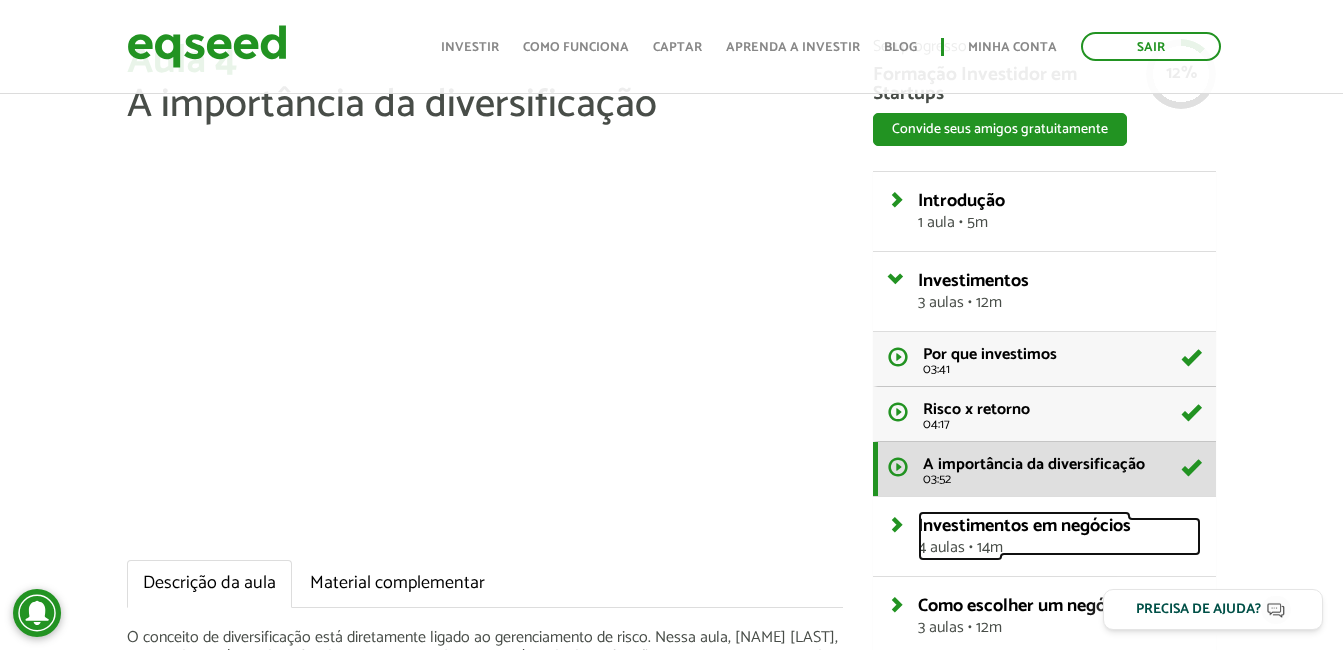click on "Investimentos em negócios" at bounding box center [1024, 526] 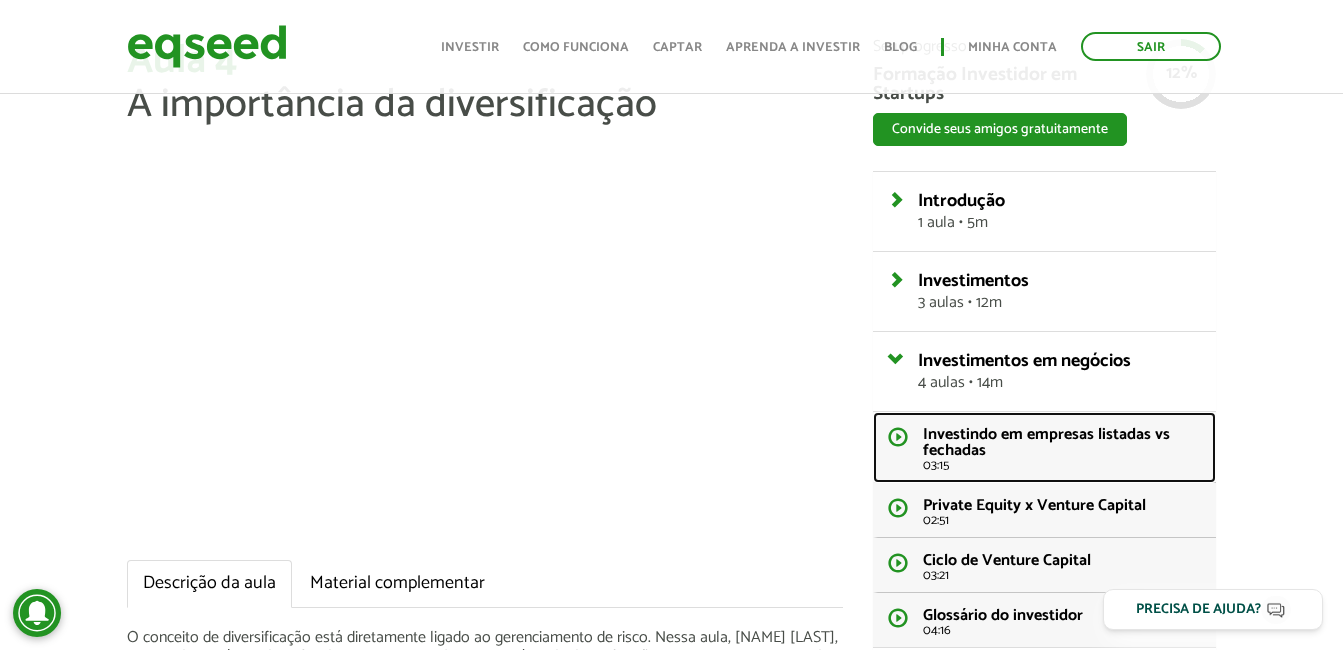 click on "Investindo em empresas listadas vs fechadas   03:15" at bounding box center [1044, 447] 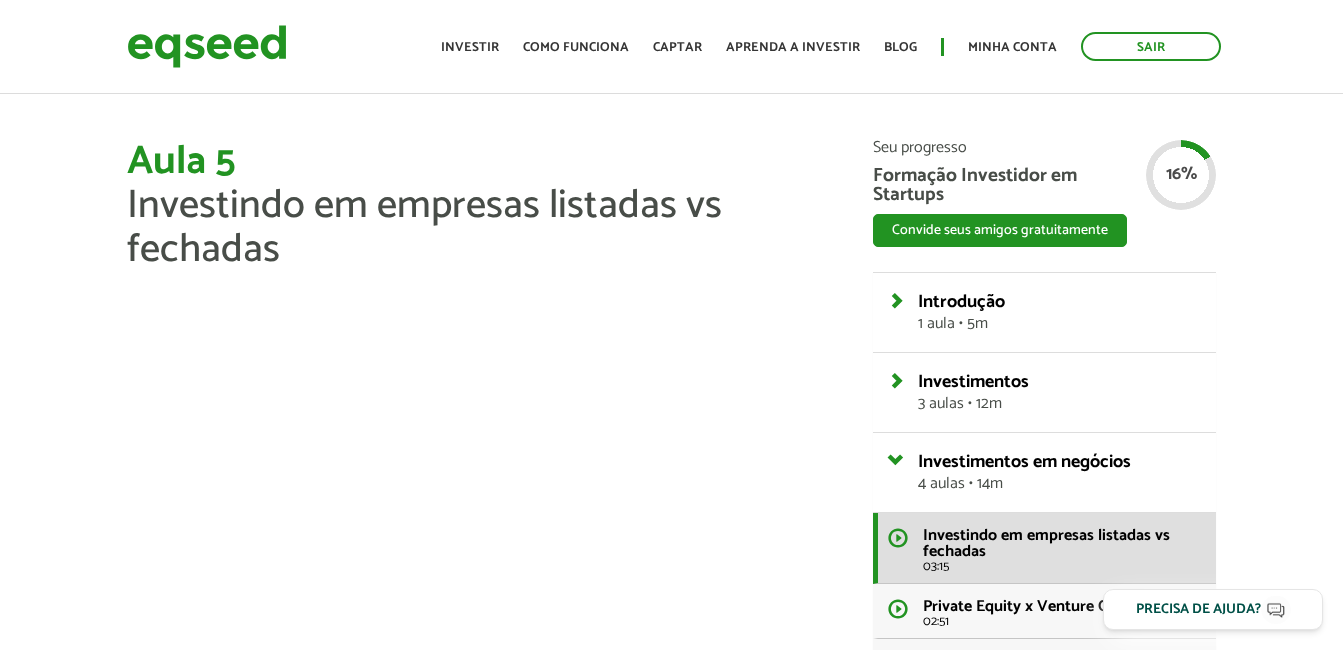 scroll, scrollTop: 0, scrollLeft: 0, axis: both 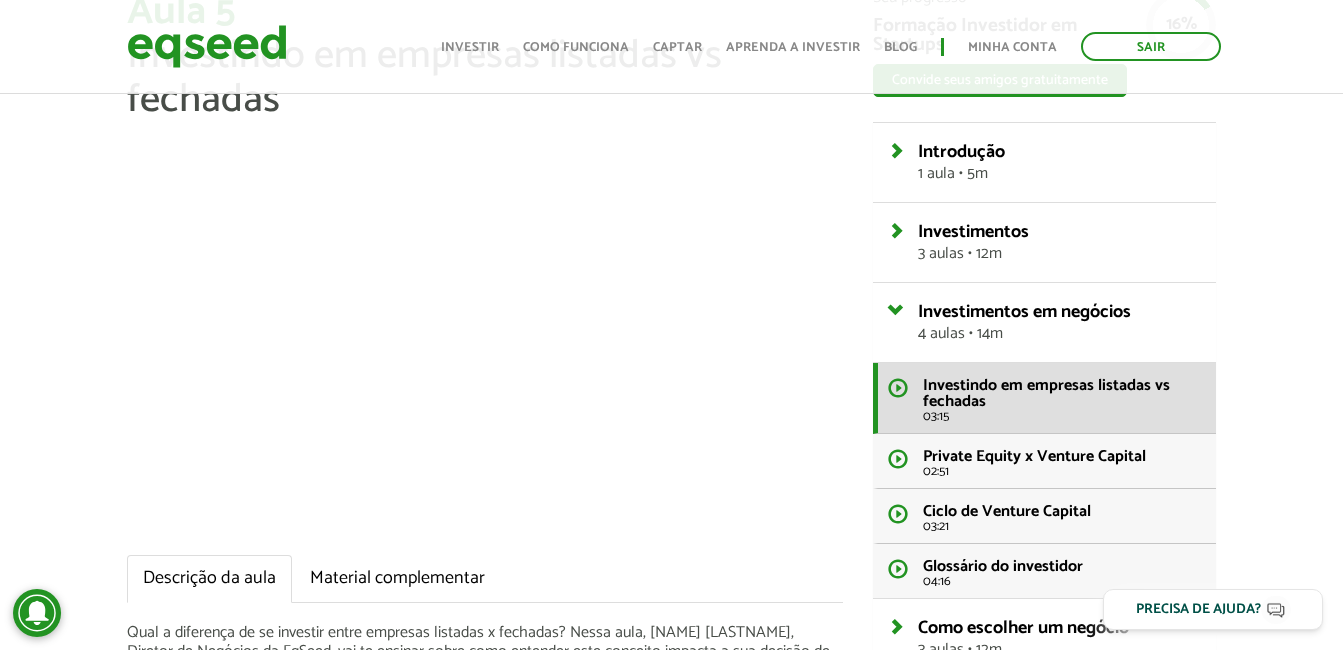 click on "Aula 5 Investindo em empresas listadas vs fechadas
Descrição da aula
Material complementar
Qual a diferença de se investir entre empresas listadas x fechadas? Nessa aula, Igor Monteiro, Diretor de Negócios da EqSeed, vai te ensinar sobre como entender este conceito impacta a sua decisão de investimento.
Seu progresso
Formação Investidor em Startups
Convide seus amigos gratuitamente
WhatsApp
LinkedIn" at bounding box center (671, 563) 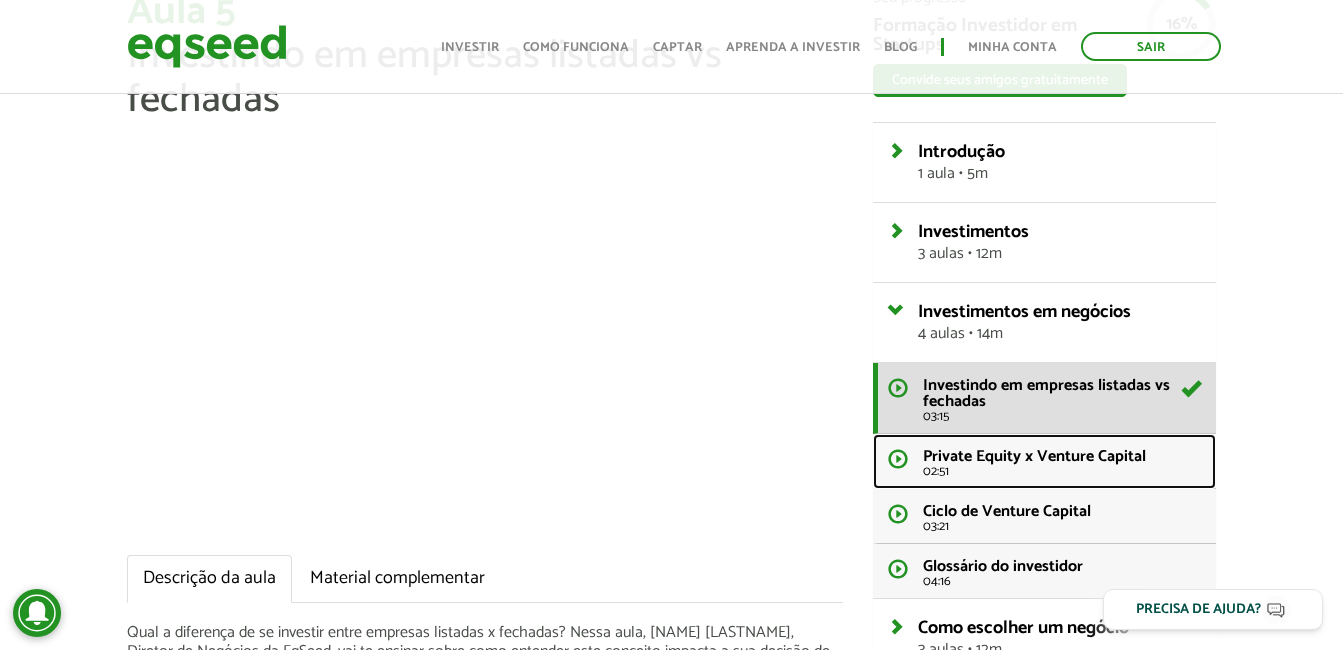 click on "Private Equity x Venture Capital   02:51" at bounding box center [1044, 461] 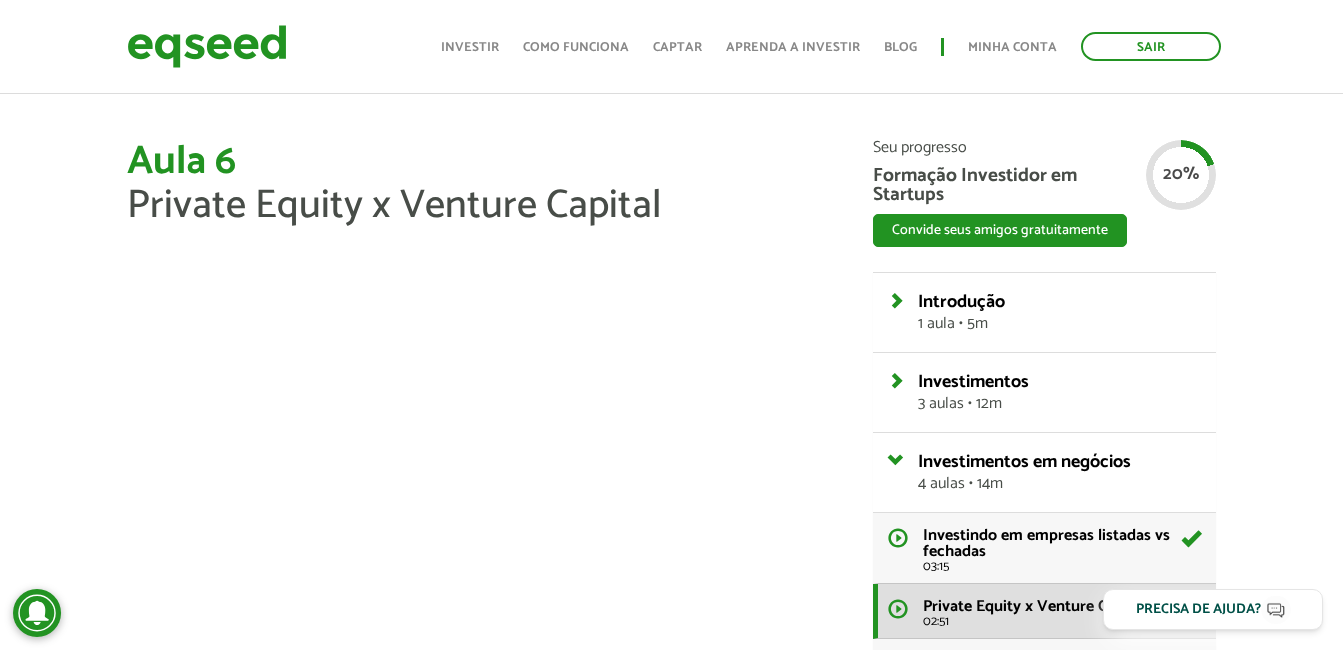 scroll, scrollTop: 101, scrollLeft: 0, axis: vertical 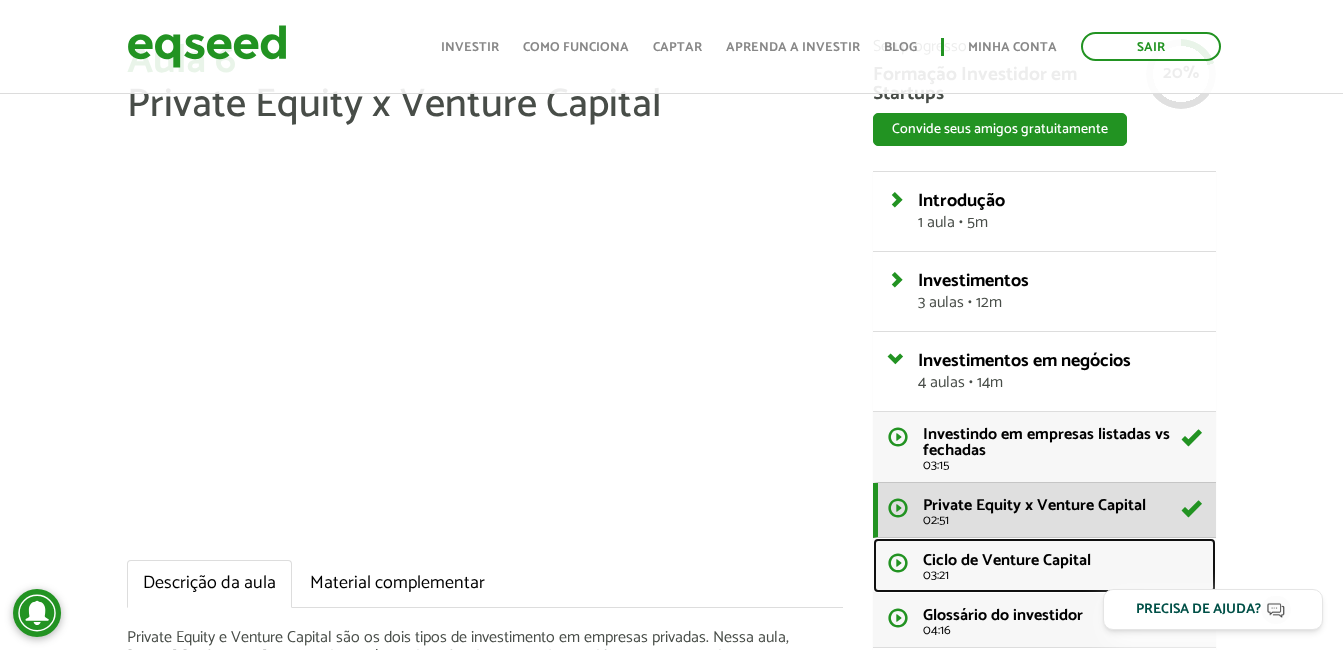 click on "Ciclo de Venture Capital   03:21" at bounding box center (1044, 565) 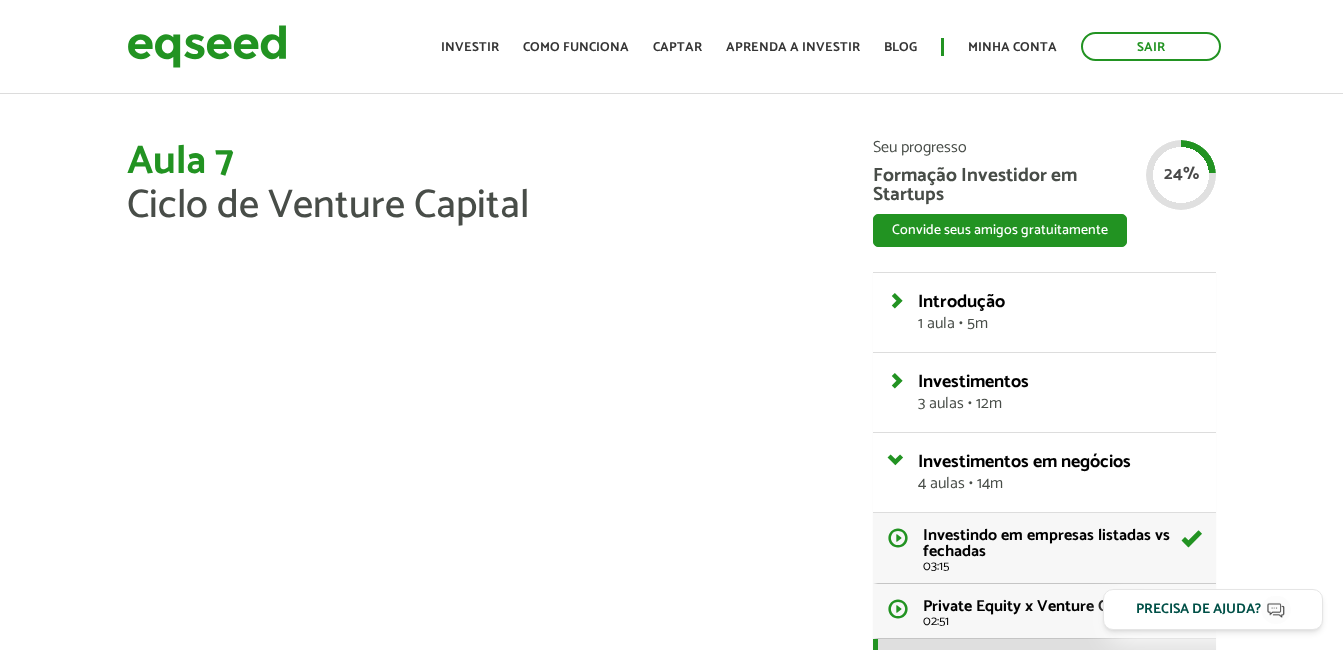 scroll, scrollTop: 0, scrollLeft: 0, axis: both 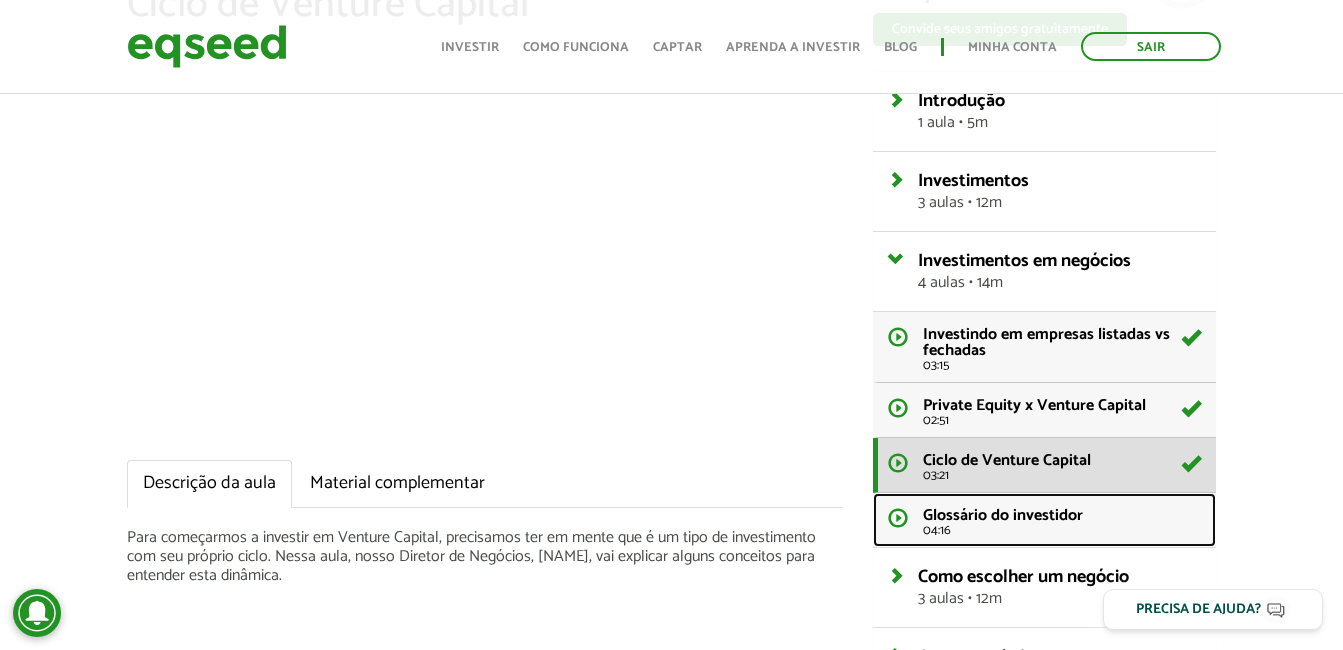 click on "Glossário do investidor   04:16" at bounding box center (1044, 520) 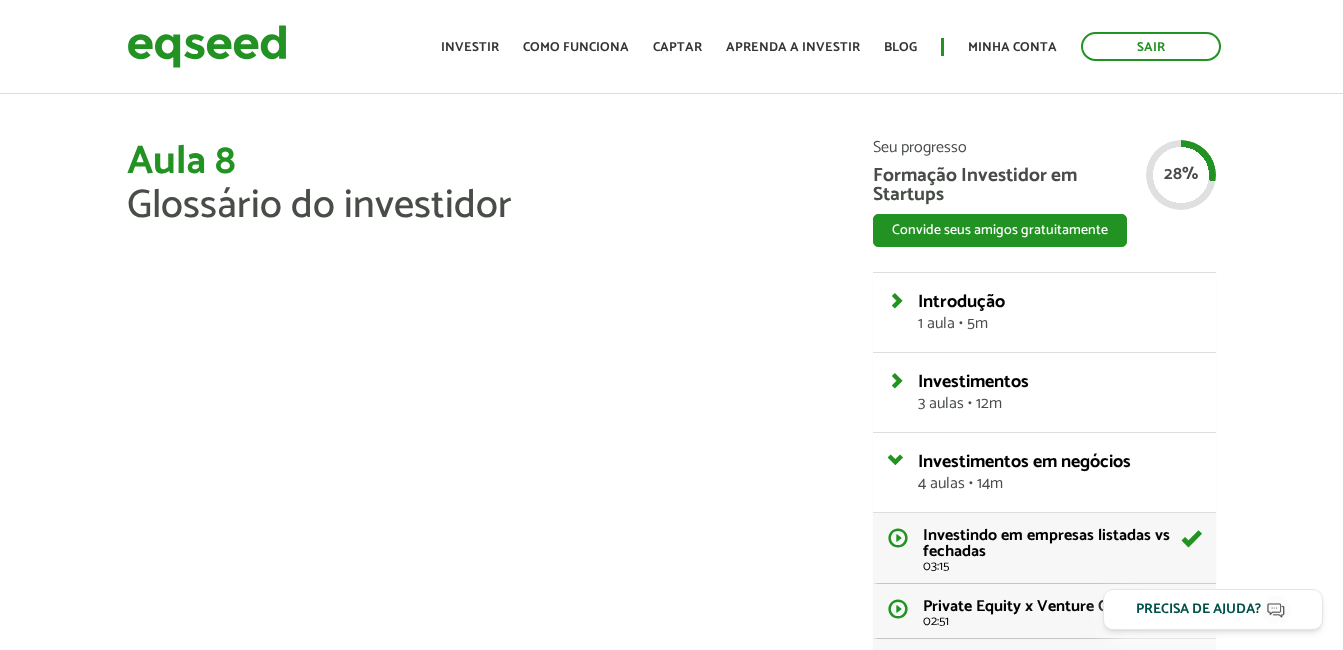 scroll, scrollTop: 0, scrollLeft: 0, axis: both 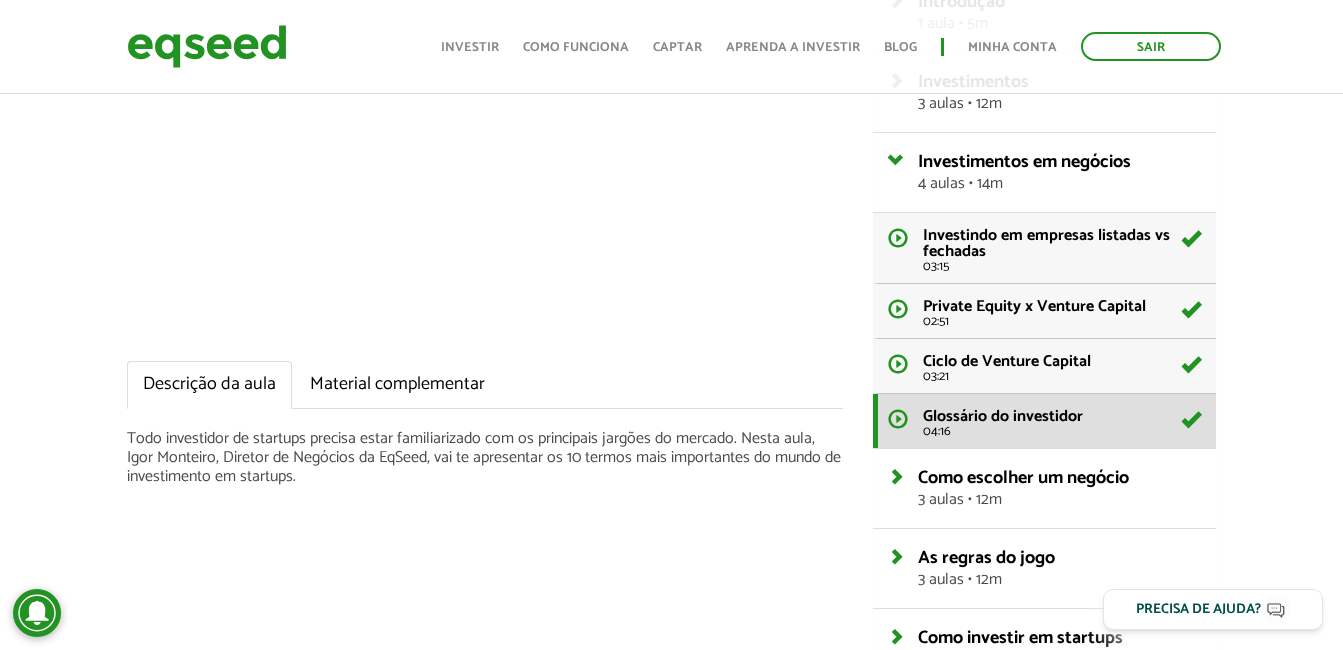 click on "Como escolher um negócio 3 aulas • 12m" at bounding box center [1044, 488] 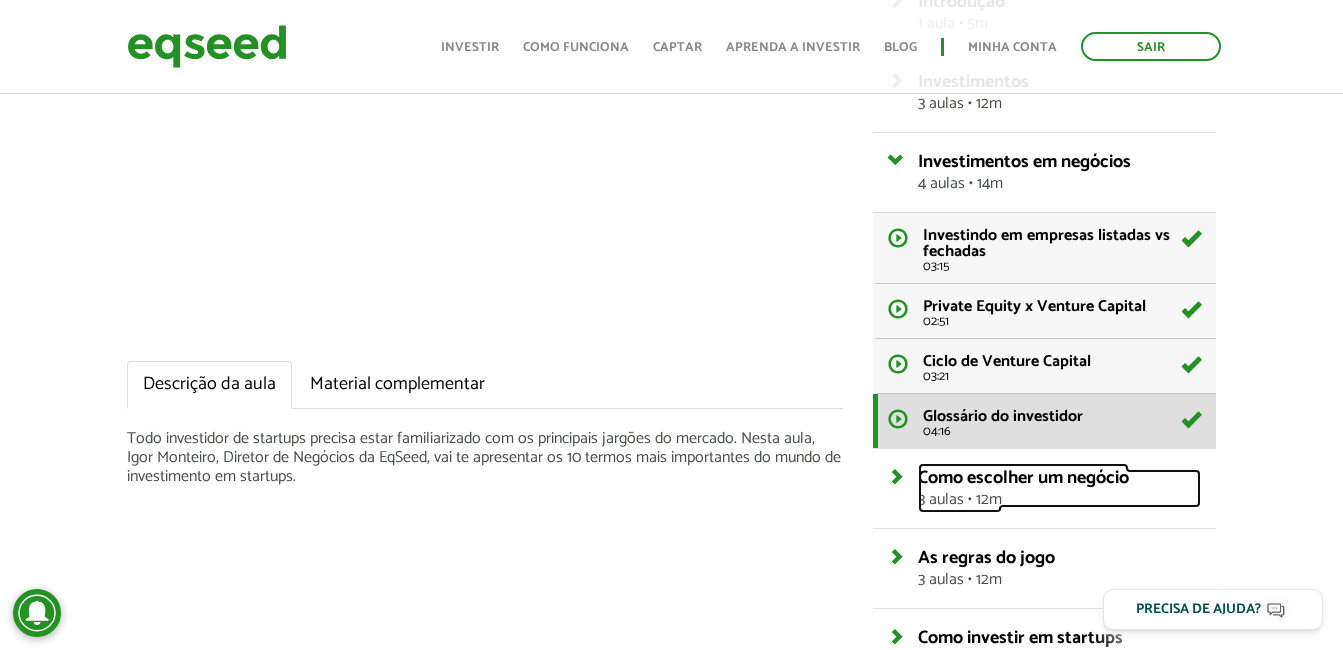 click on "Como escolher um negócio 3 aulas • 12m" at bounding box center [1059, 488] 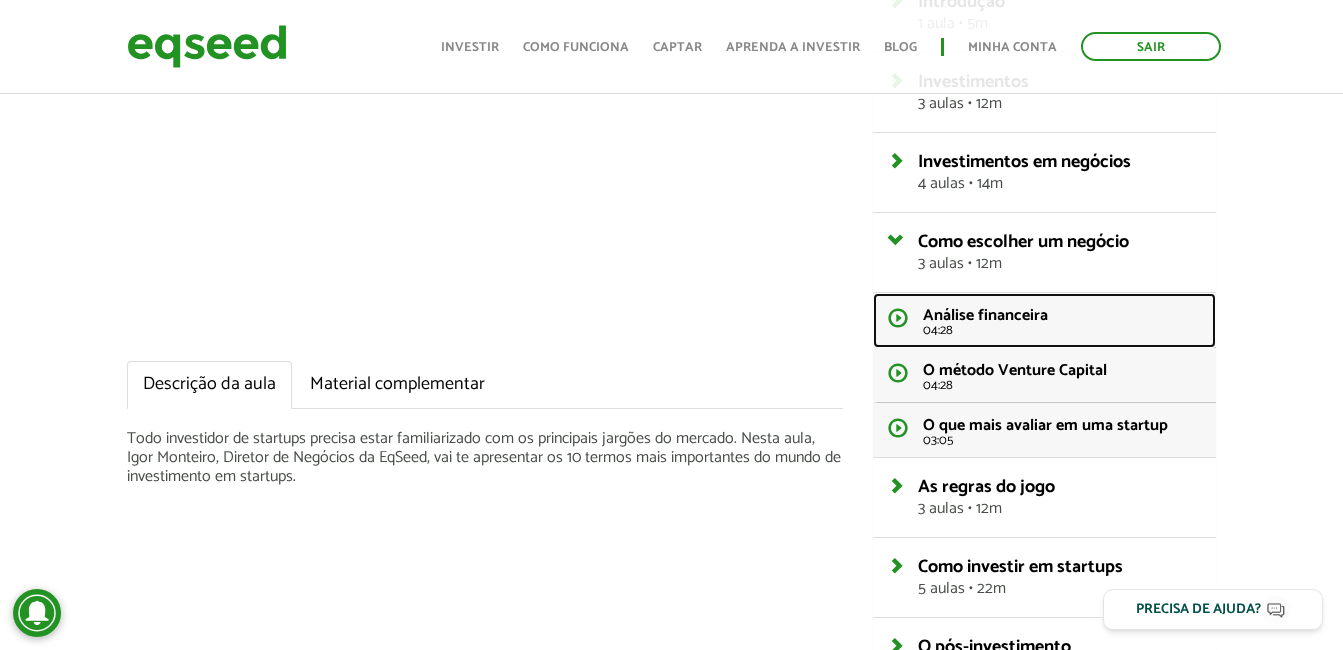 click on "Análise financeira   04:28" at bounding box center (1044, 320) 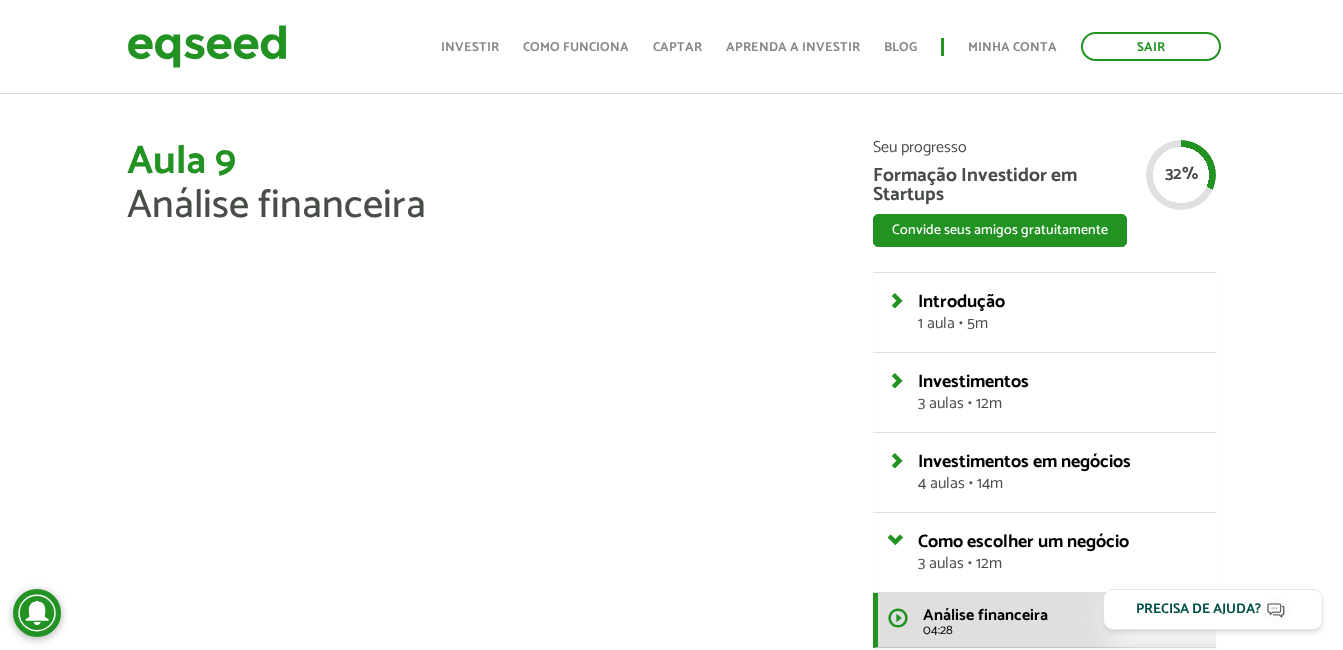scroll, scrollTop: 300, scrollLeft: 0, axis: vertical 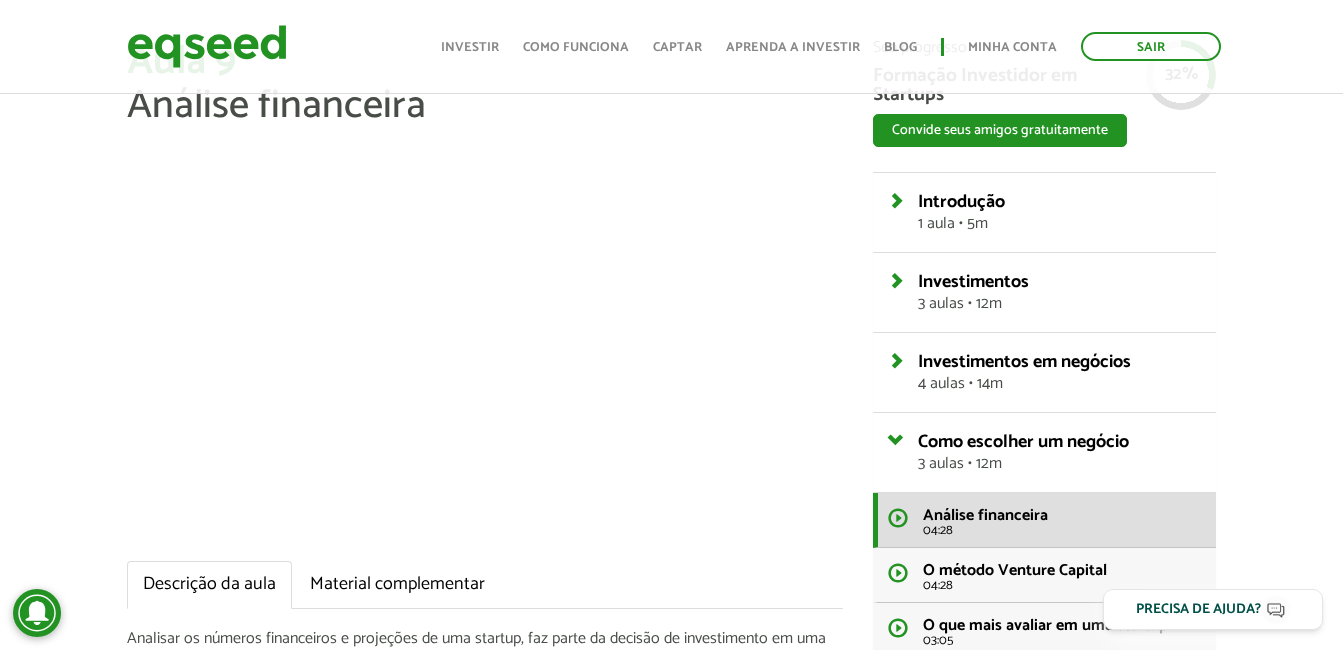 click on "Aula 9 Análise financeira
Descrição da aula
Material complementar
Analisar os números financeiros e projeções de uma startup, faz parte da decisão de investimento em uma empresa. Nesta aula, [NAME] [LAST], Diretor de Negócios da EqSeed, vai te ensinar várias dicas práticas para que você construa sua própria forma de analisar.
Seu progresso
Formação Investidor em Startups
Convide seus amigos gratuitamente
WhatsApp" at bounding box center (671, 578) 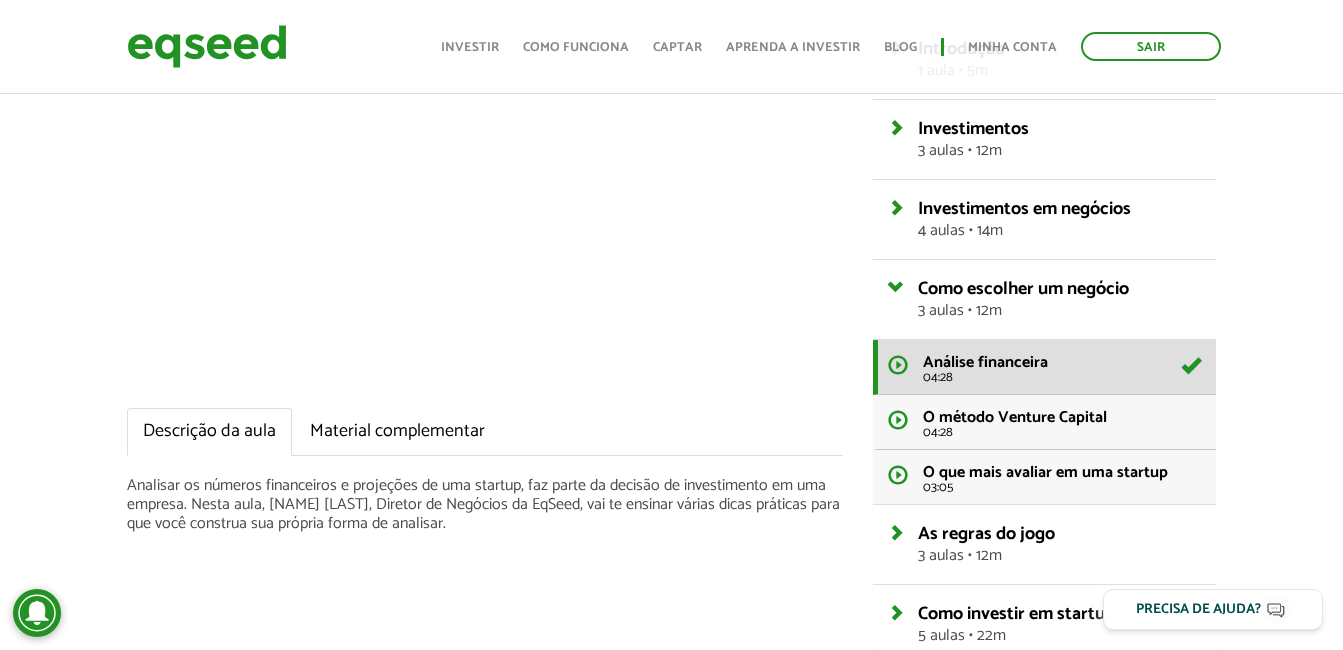 scroll, scrollTop: 300, scrollLeft: 0, axis: vertical 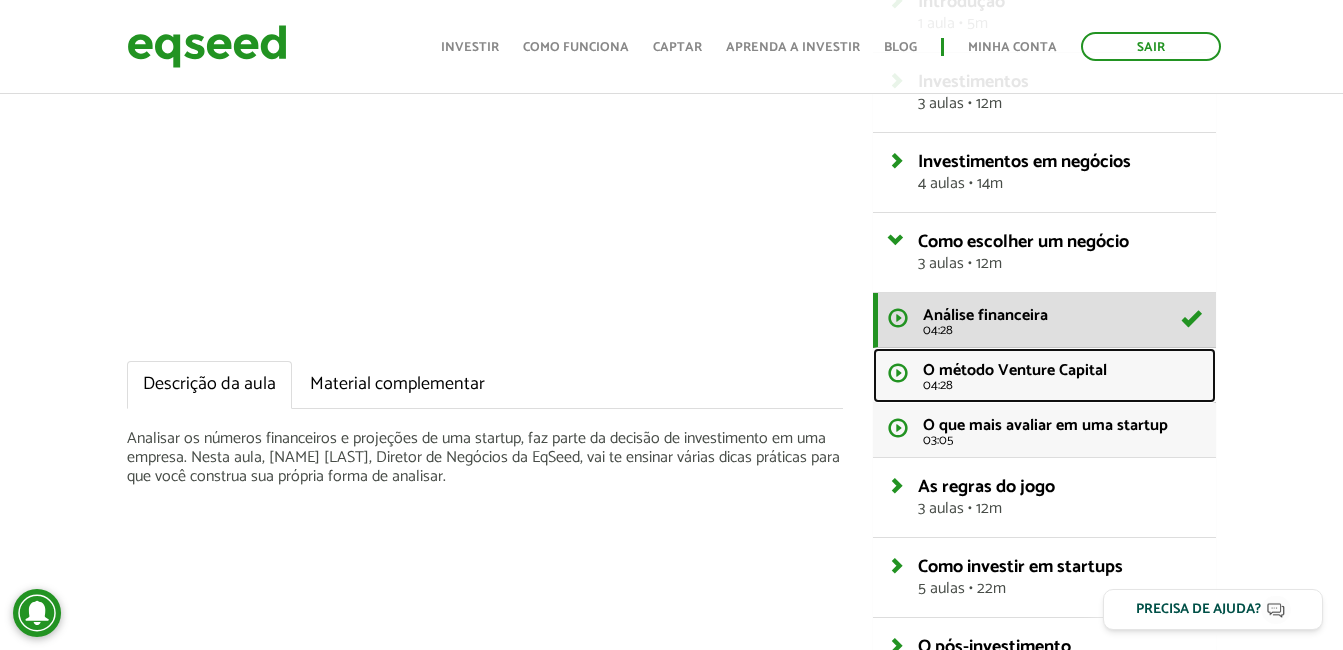 click on "O método Venture Capital   04:28" at bounding box center [1044, 375] 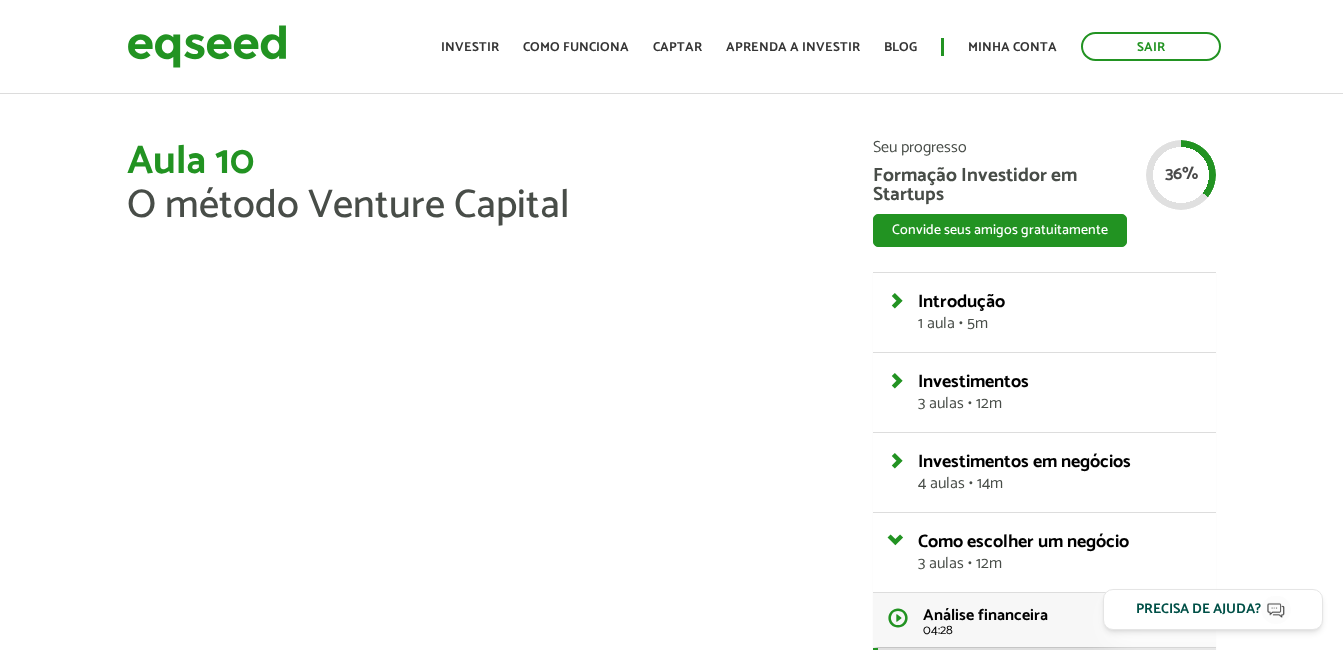 scroll, scrollTop: 0, scrollLeft: 0, axis: both 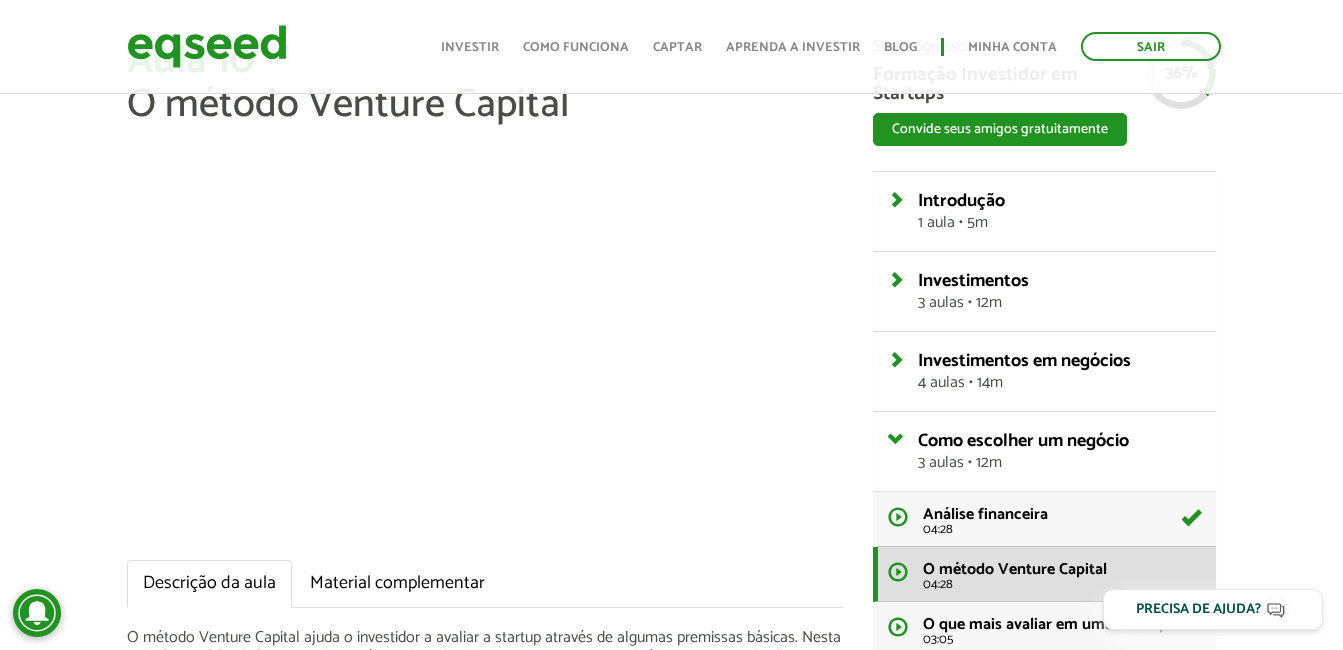 click on "Aula 10 O método Venture Capital
Descrição da aula
Material complementar
O método Venture Capital ajuda o investidor a avaliar a startup através de algumas premissas básicas. Nesta aula, Igor Monteiro, Diretor de Negócios da EqSeed, vai te mostrar como aplicá-las na sua avaliação.
Seu progresso
Formação Investidor em Startups
Convide seus amigos gratuitamente
WhatsApp
LinkedIn" at bounding box center [671, 577] 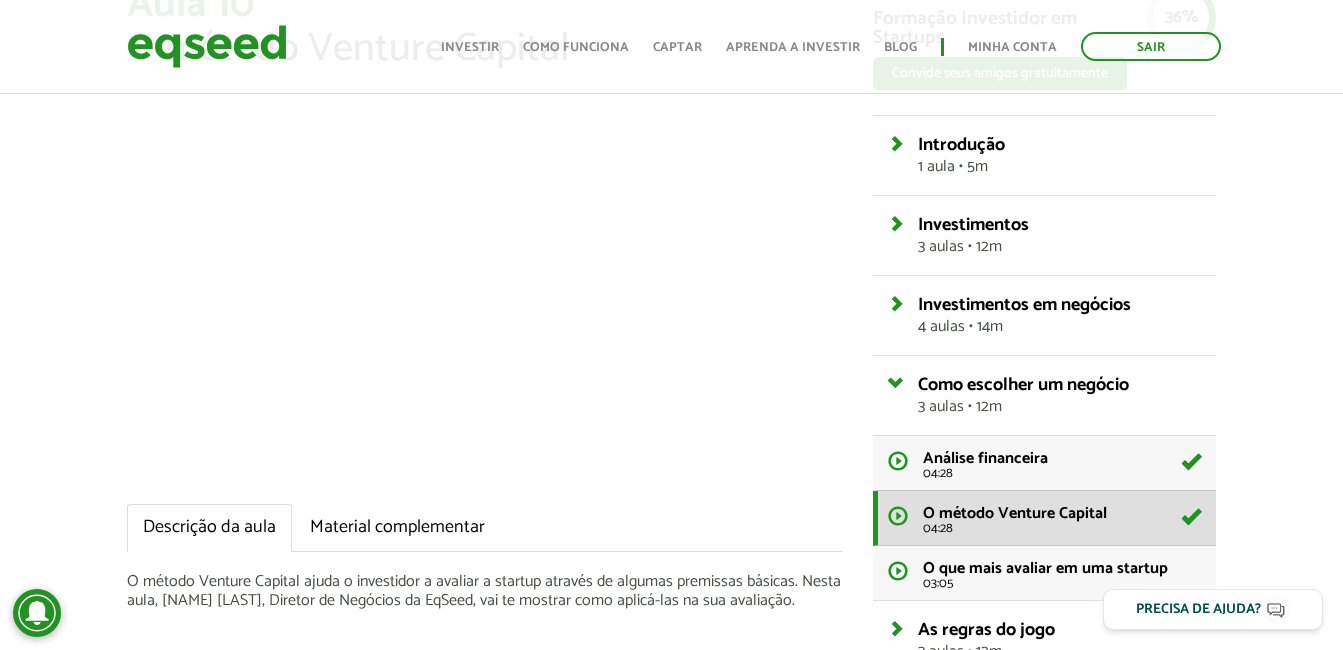 scroll, scrollTop: 201, scrollLeft: 0, axis: vertical 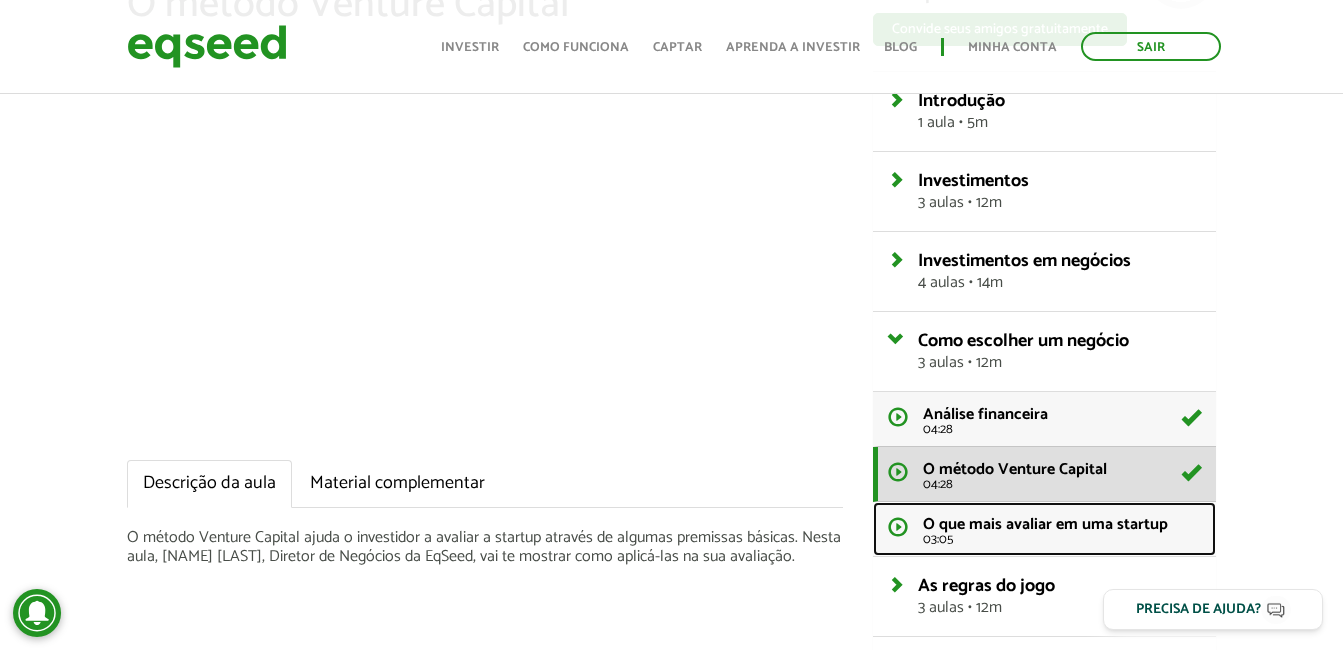 click on "O que mais avaliar em uma startup   03:05" at bounding box center (1044, 529) 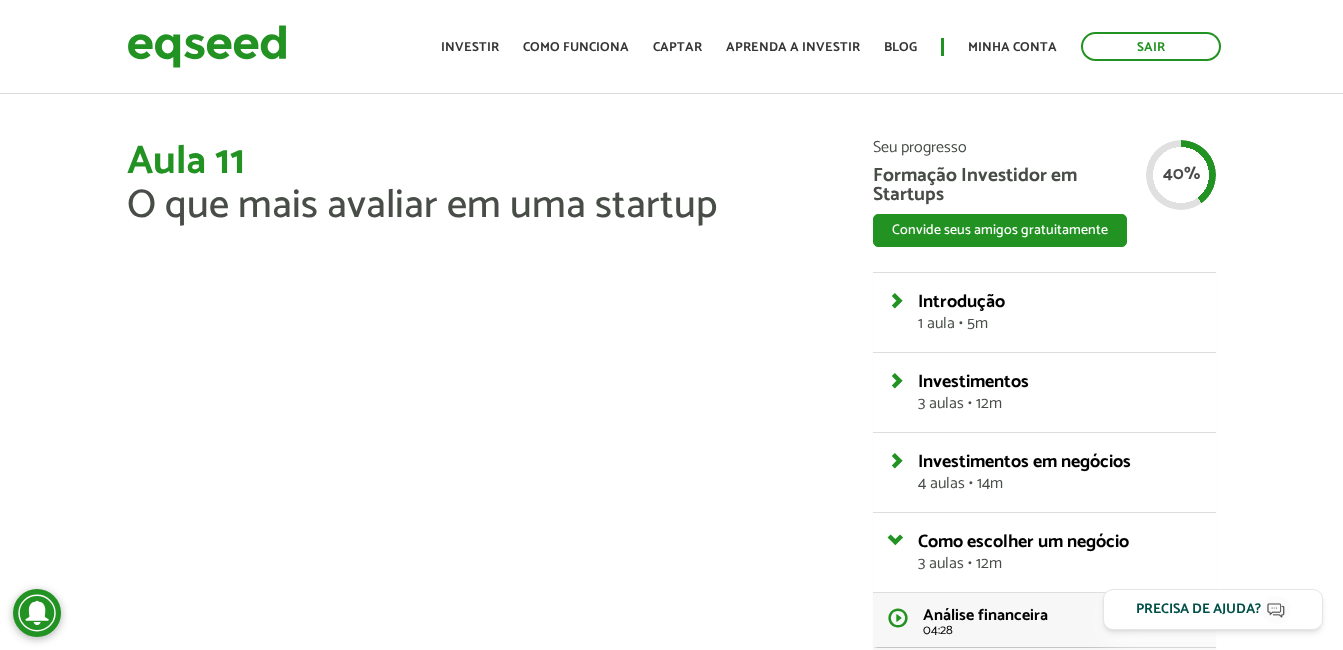 scroll, scrollTop: 0, scrollLeft: 0, axis: both 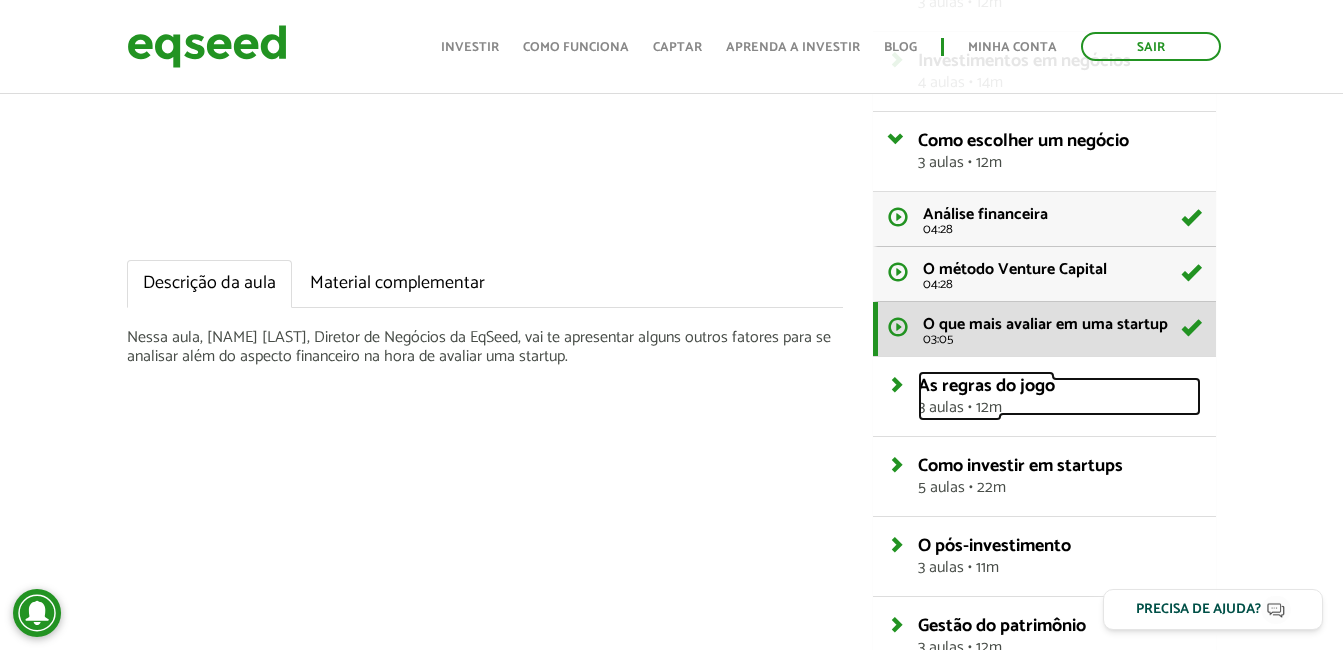click on "As regras do jogo" at bounding box center [986, 386] 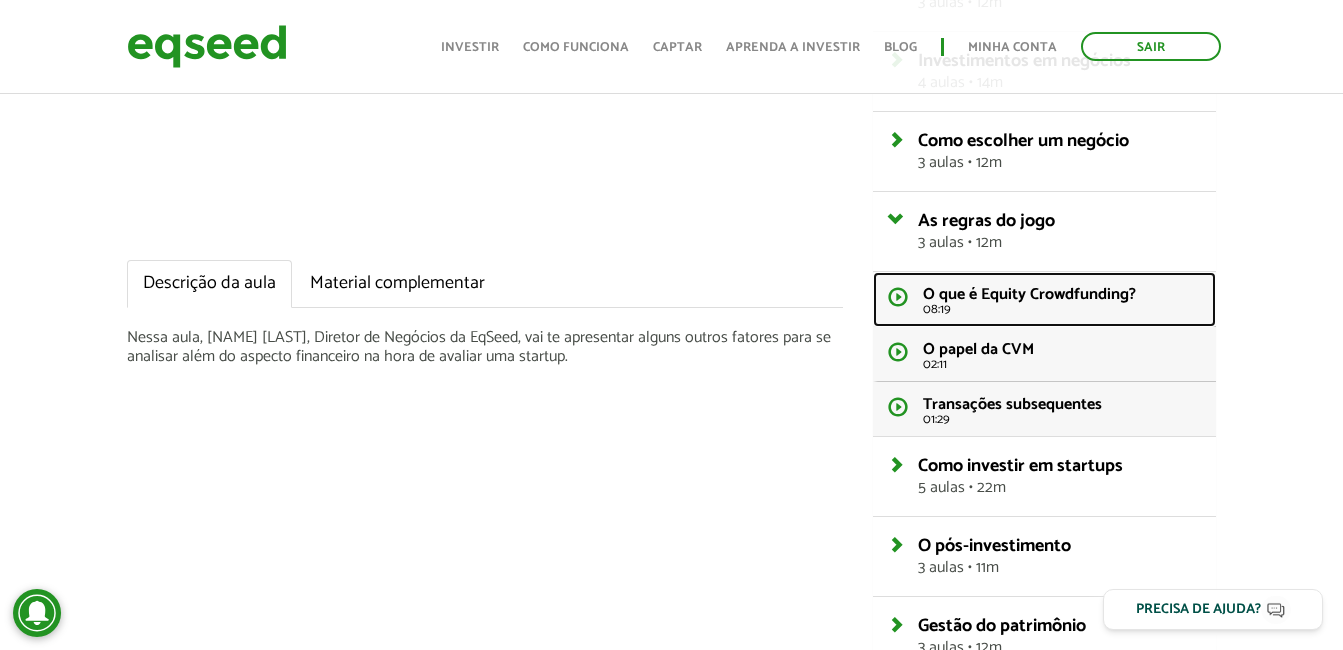click on "O que é Equity Crowdfunding?   08:19" at bounding box center [1044, 299] 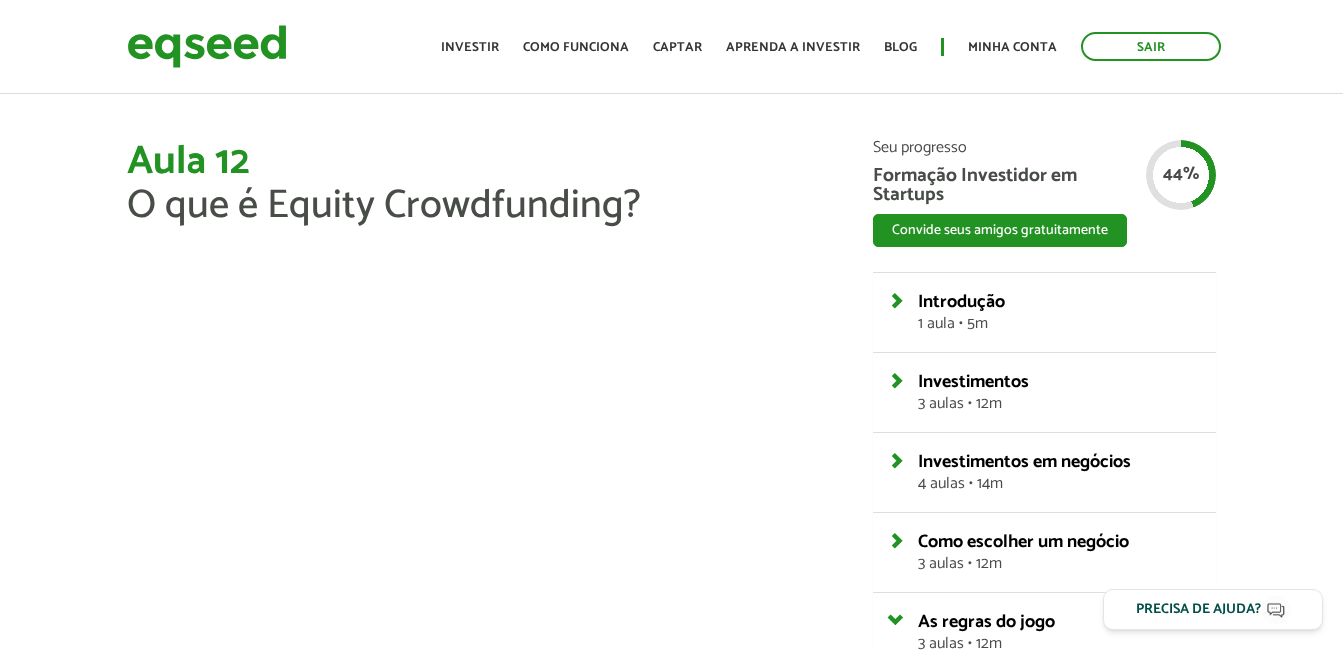 scroll, scrollTop: 0, scrollLeft: 0, axis: both 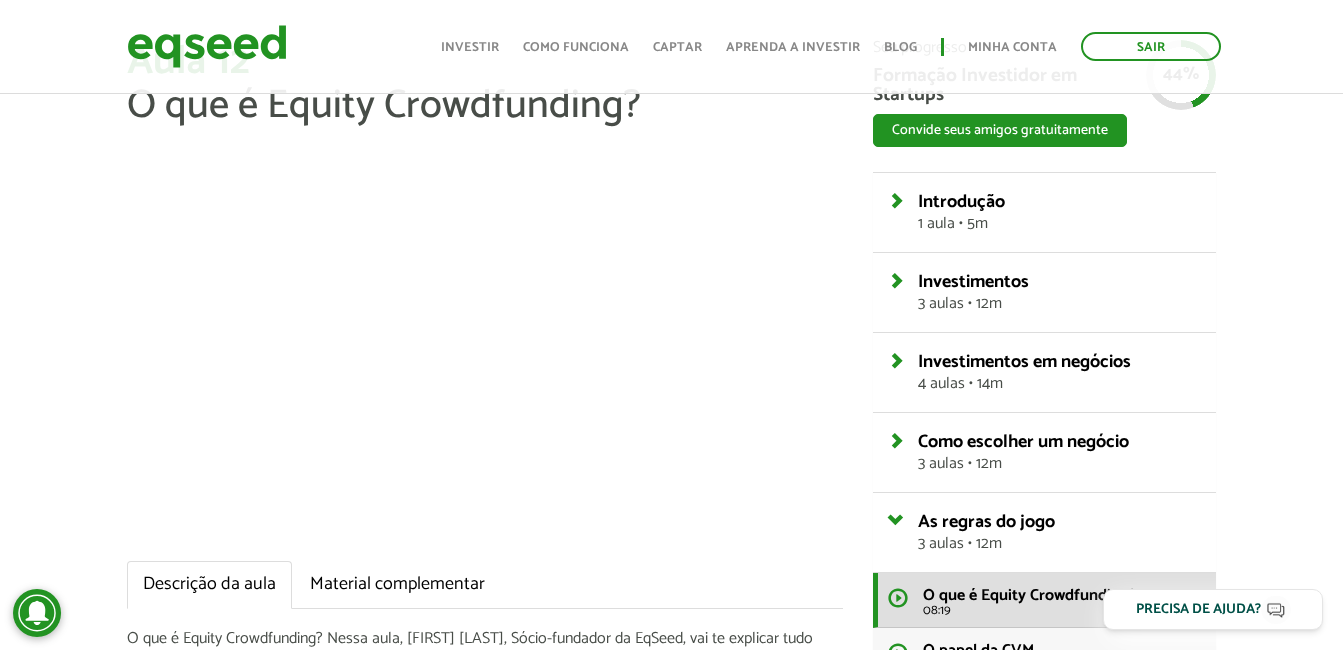 click on "Aula 12 O que é Equity Crowdfunding?
Descrição da aula
Material complementar
O que é Equity Crowdfunding? Nessa aula, Brian Begnoche, Sócio-fundador da EqSeed, vai te explicar tudo sobre esta modalidade revolucionária de investimentos em empresas promissoras.
Seu progresso
Formação Investidor em Startups
Convide seus amigos gratuitamente
WhatsApp
LinkedIn" at bounding box center [671, 578] 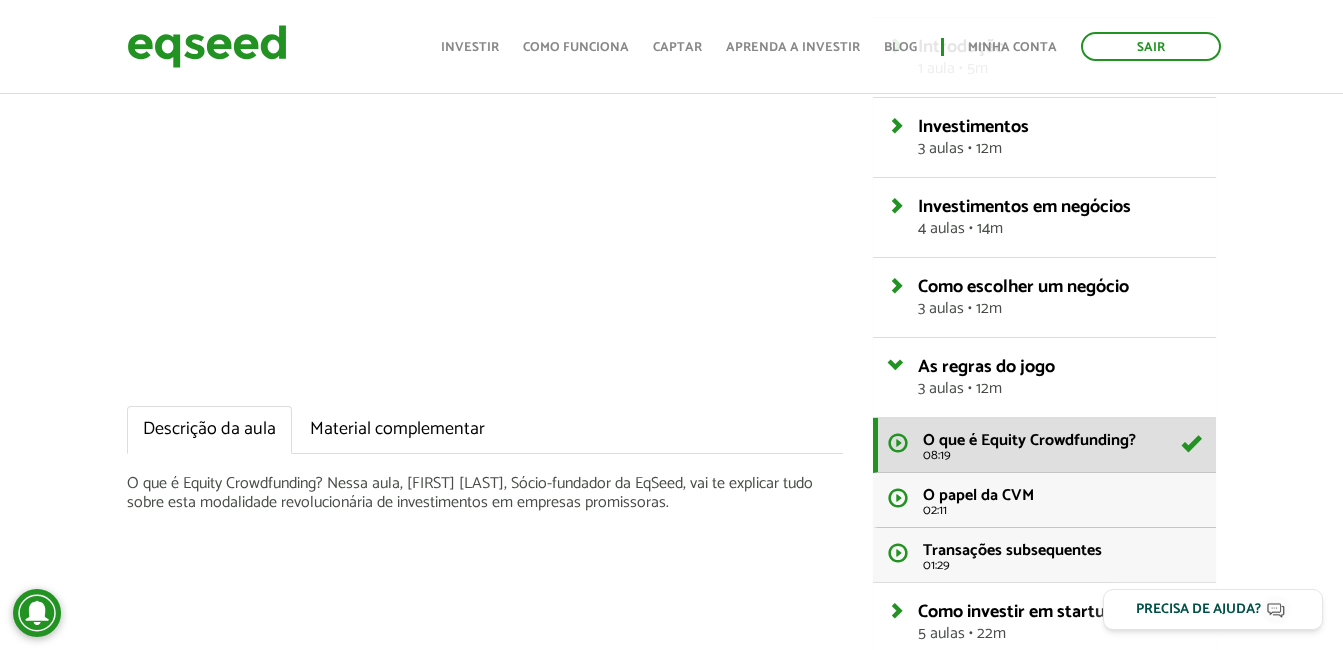 scroll, scrollTop: 300, scrollLeft: 0, axis: vertical 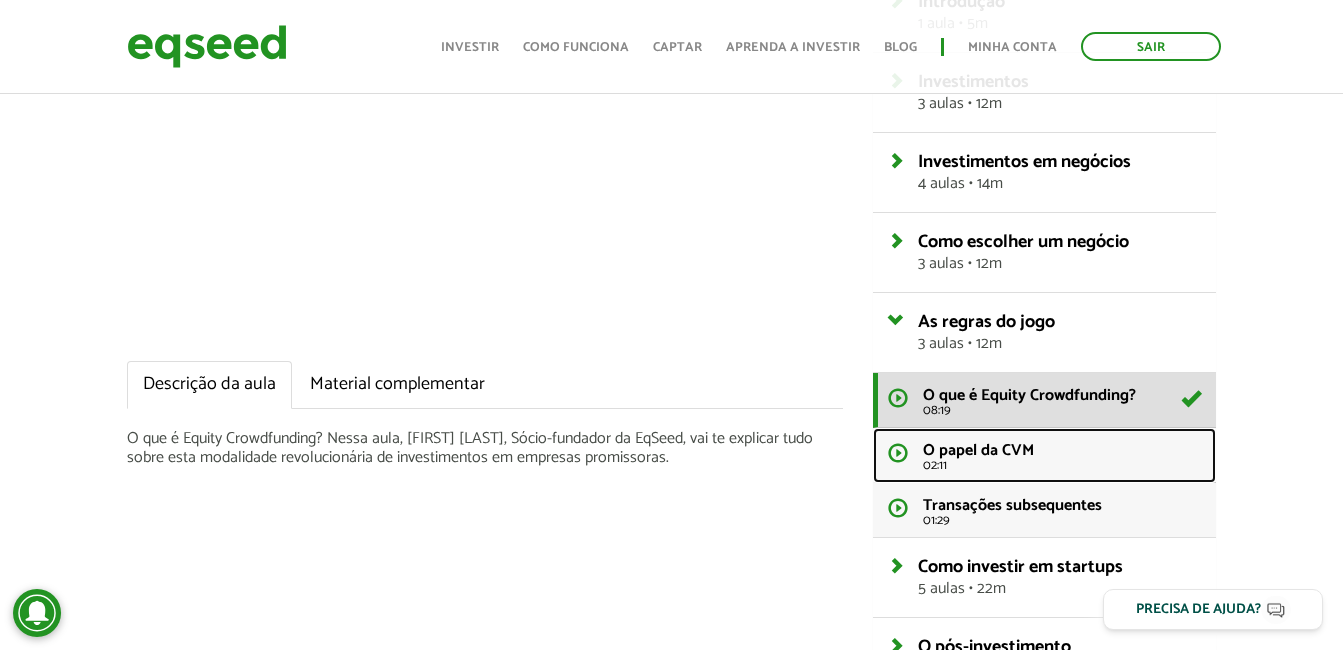 click on "O papel da CVM   02:11" at bounding box center (1044, 455) 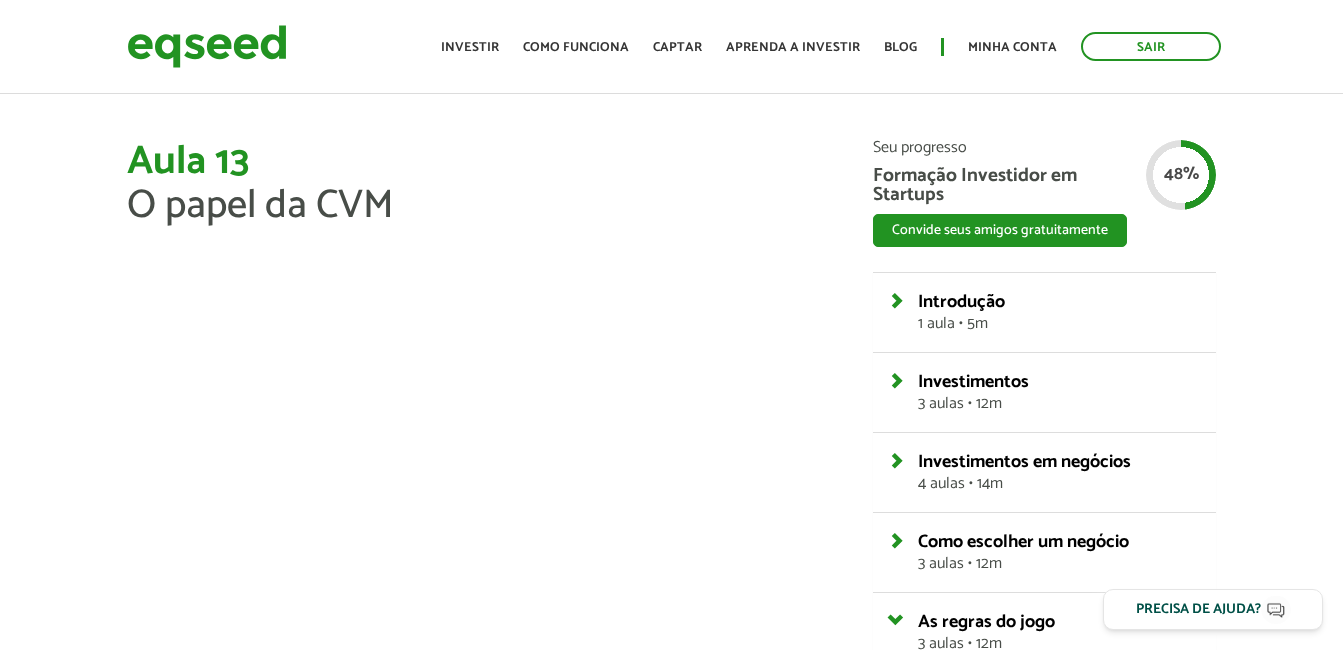 scroll, scrollTop: 0, scrollLeft: 0, axis: both 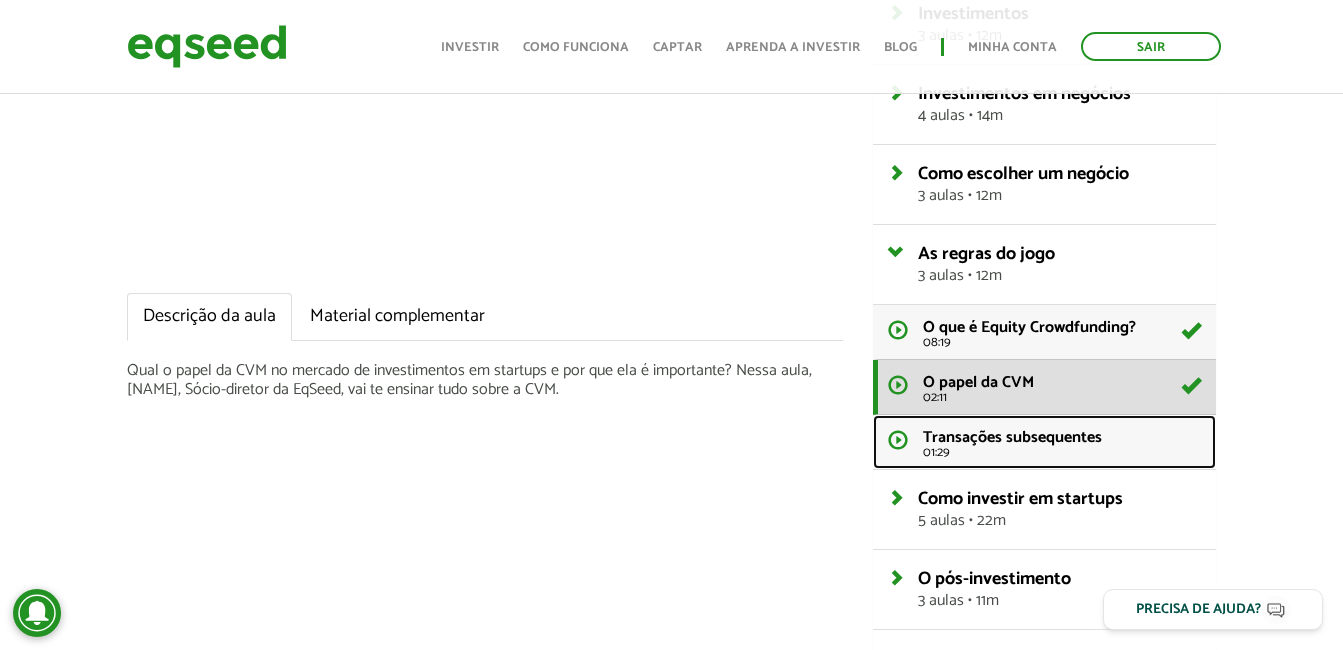 click on "01:29" at bounding box center (1062, 452) 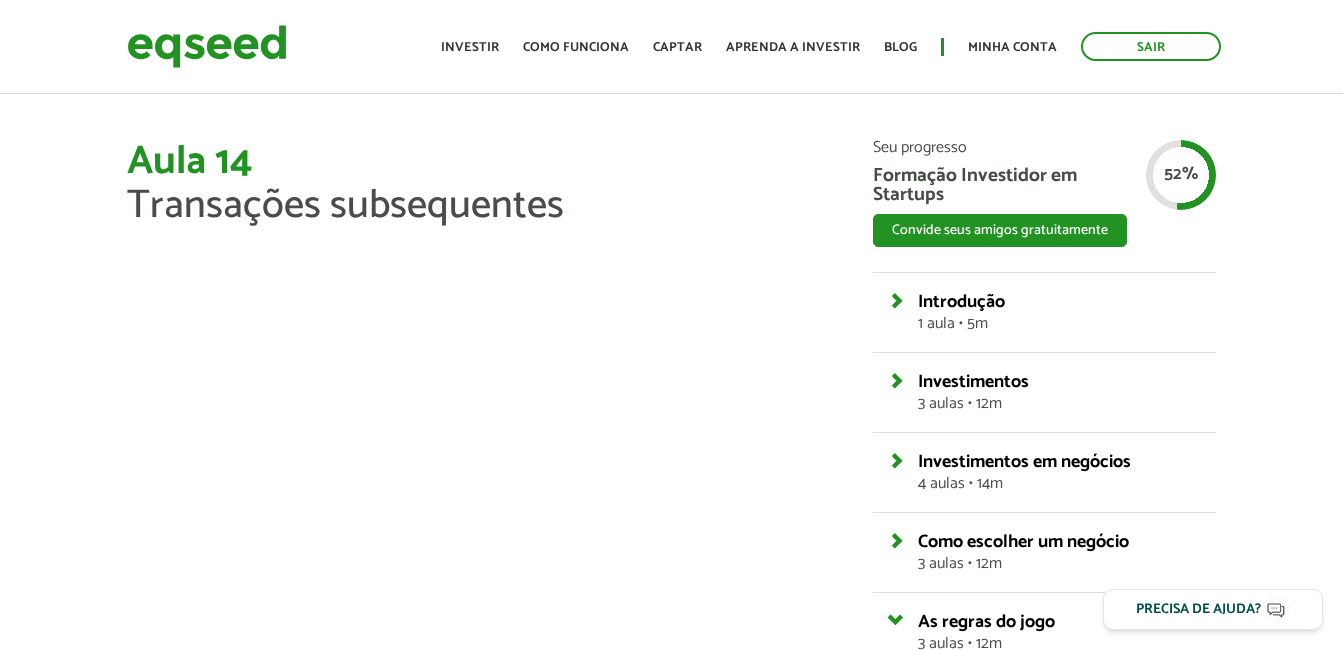 scroll, scrollTop: 0, scrollLeft: 0, axis: both 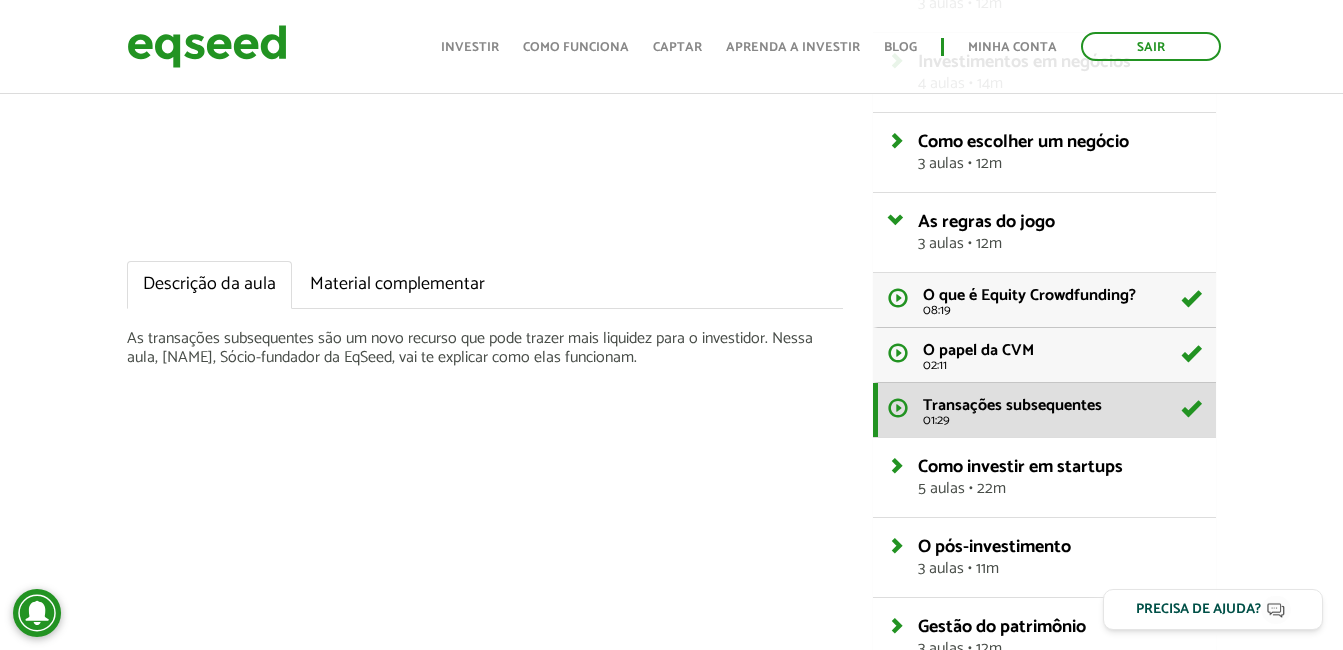 click on "Como investir em startups 5 aulas • 22m" at bounding box center [1044, 477] 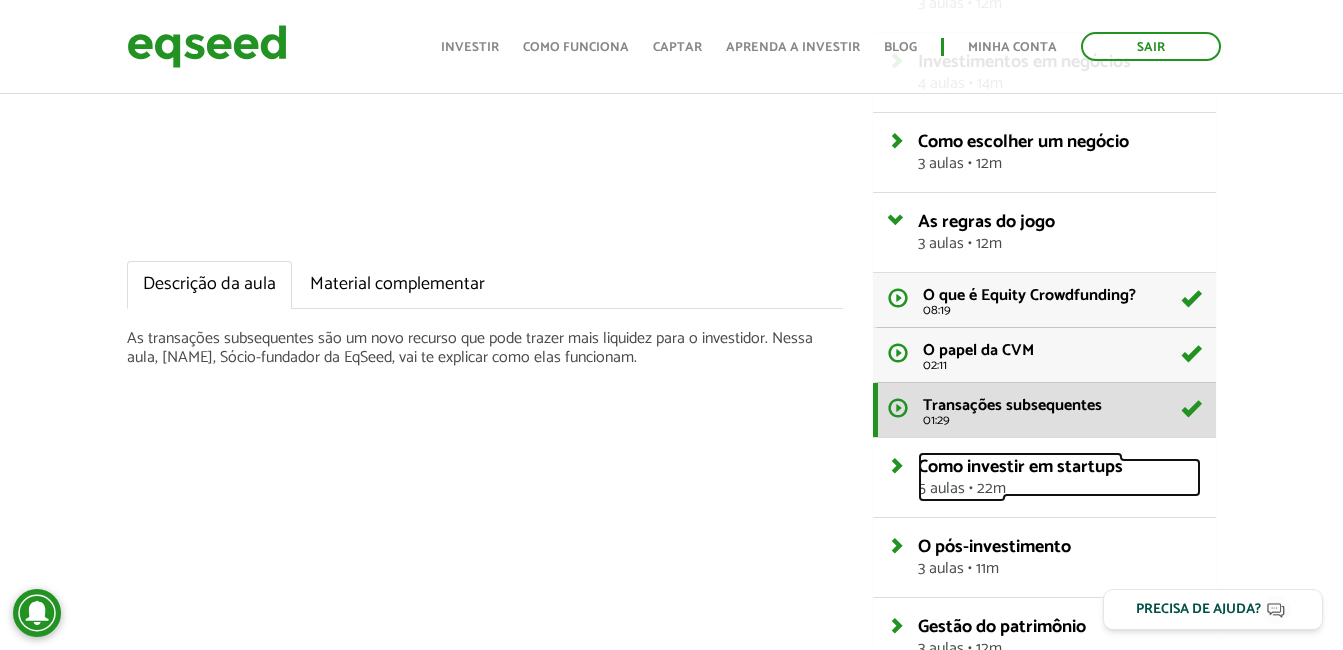 click on "Como investir em startups 5 aulas • 22m" at bounding box center [1059, 477] 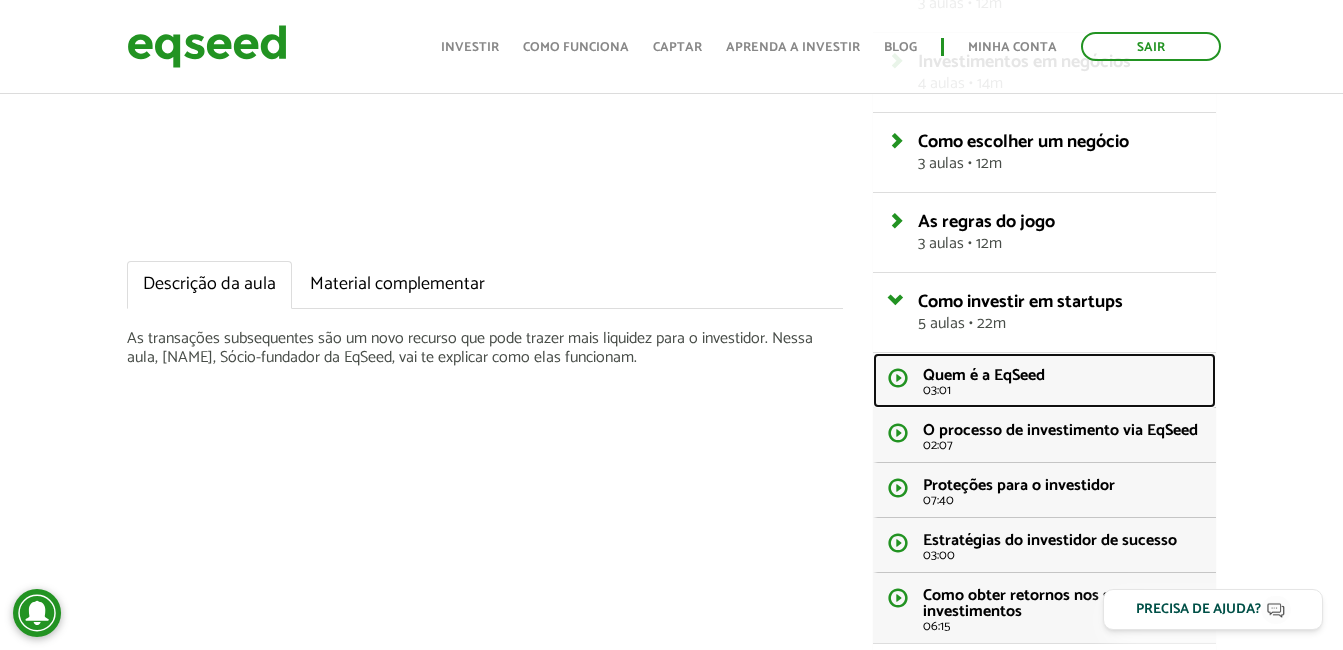 click on "Quem é a EqSeed   03:01" at bounding box center (1044, 380) 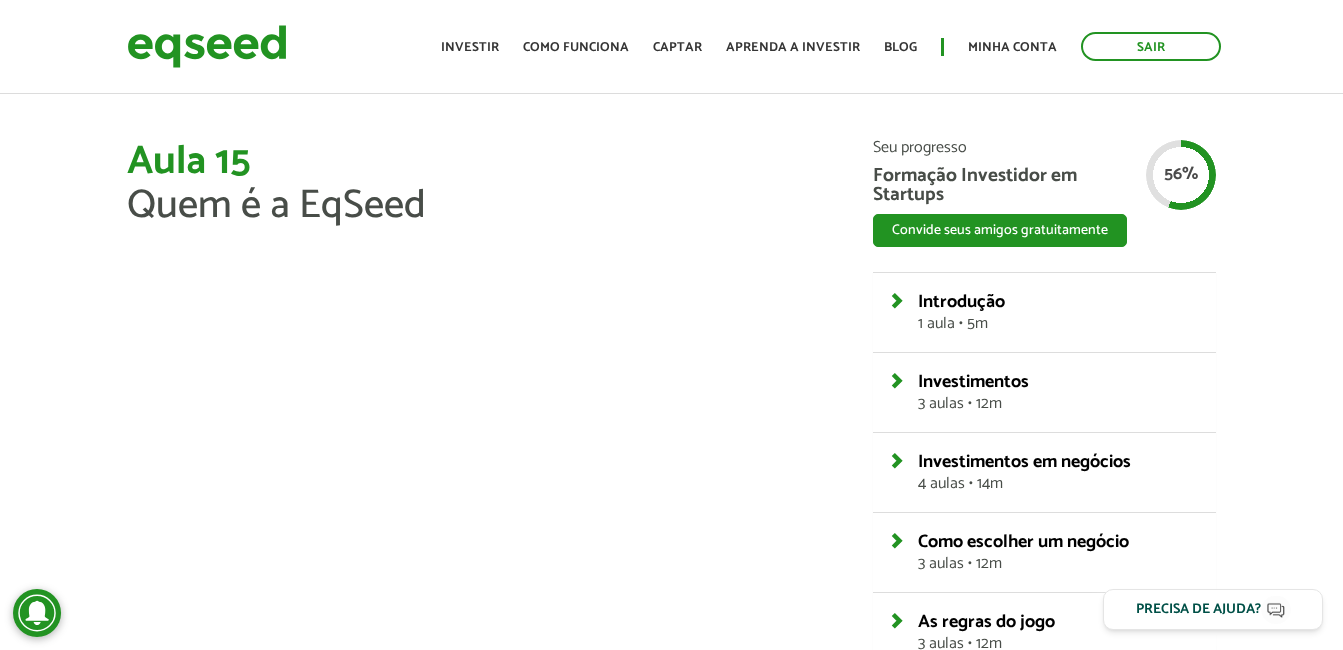 scroll, scrollTop: 0, scrollLeft: 0, axis: both 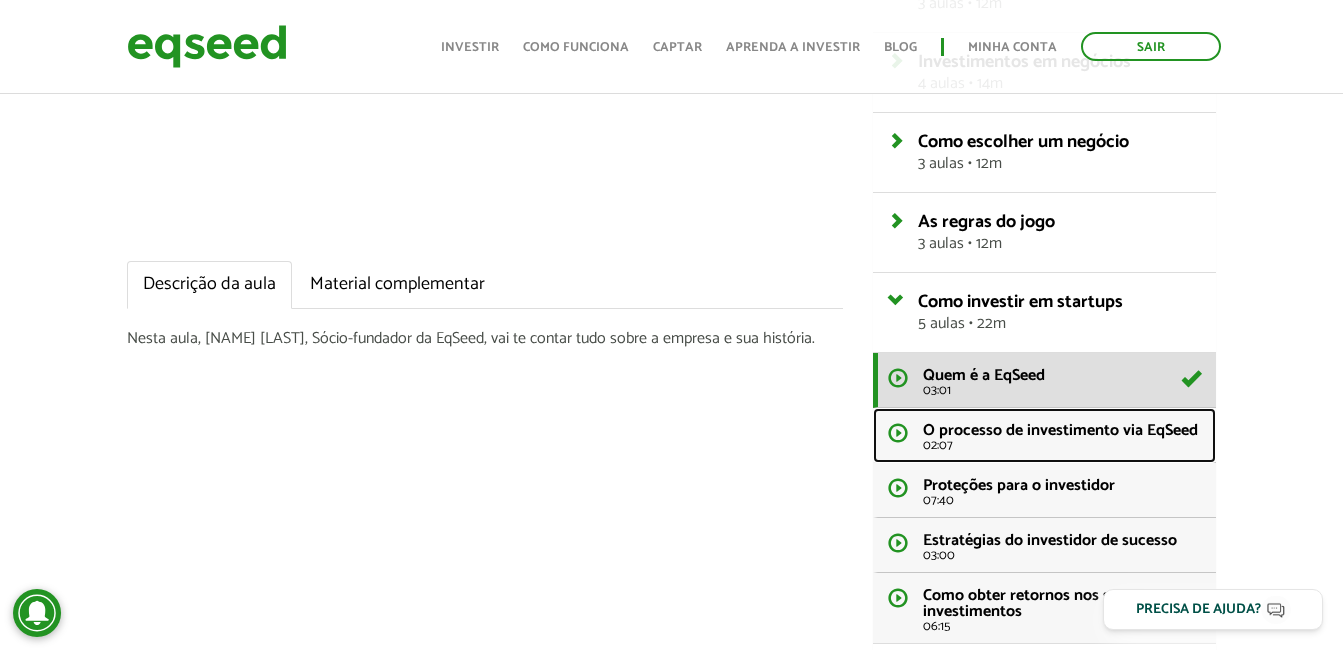click on "O processo de investimento via EqSeed   02:07" at bounding box center (1044, 435) 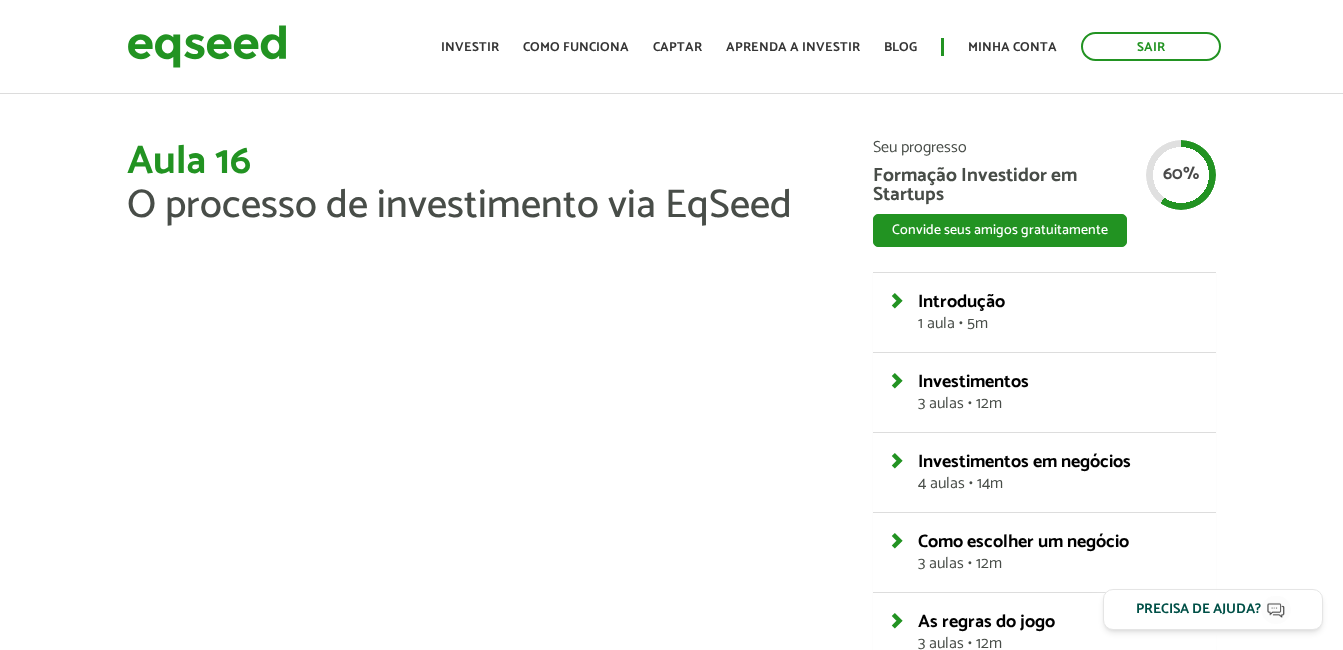 scroll, scrollTop: 0, scrollLeft: 0, axis: both 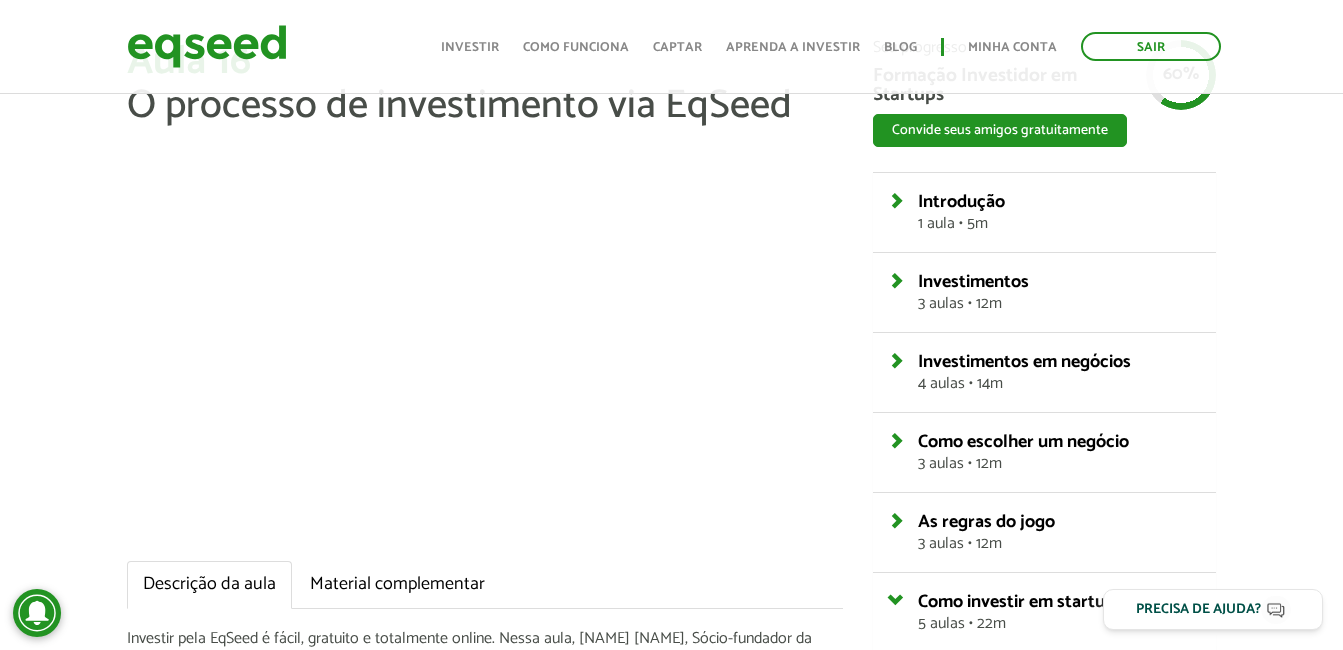 click on "Aula 16 O processo de investimento via EqSeed
Descrição da aula
Material complementar
Investir pela EqSeed é fácil, gratuito e totalmente online. Nessa aula, [NAME] [NAME], Sócio-fundador da EqSeed vai te mostrar como fazer para investir via a nossa plataforma.
Seu progresso
Formação Investidor em Startups
Convide seus amigos gratuitamente
WhatsApp
LinkedIn" at bounding box center [671, 641] 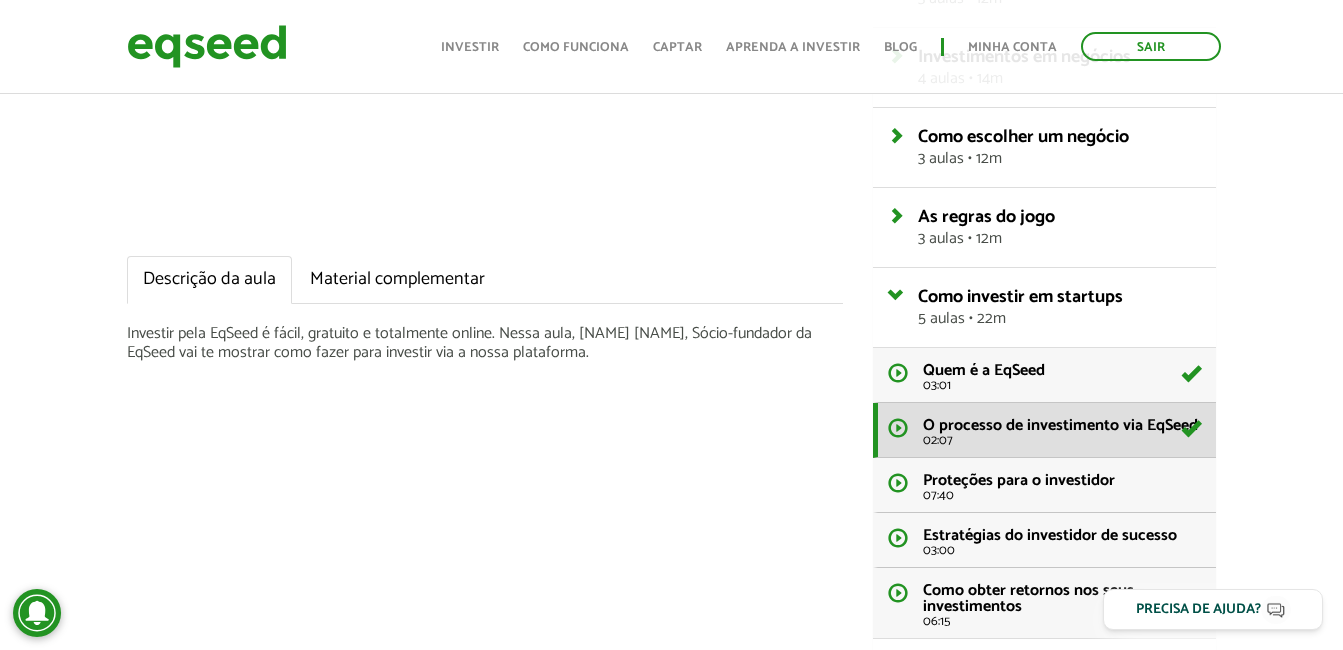 scroll, scrollTop: 500, scrollLeft: 0, axis: vertical 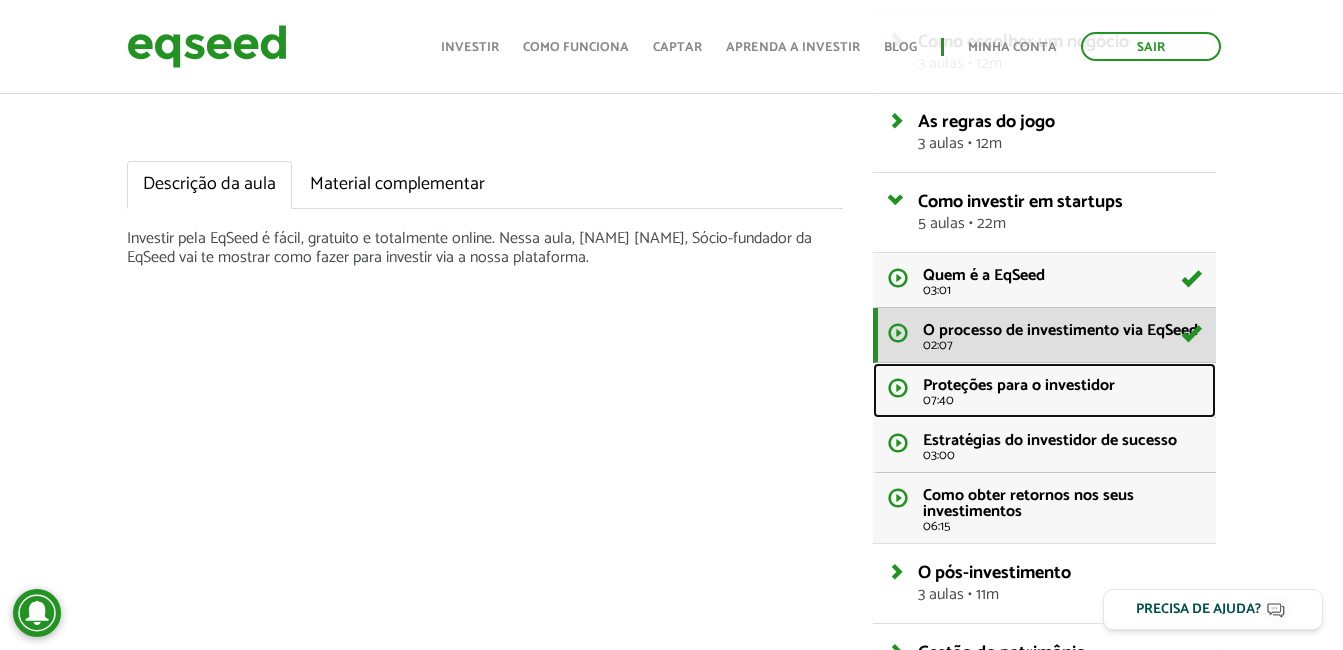click on "Proteções para o investidor   07:40" at bounding box center [1044, 390] 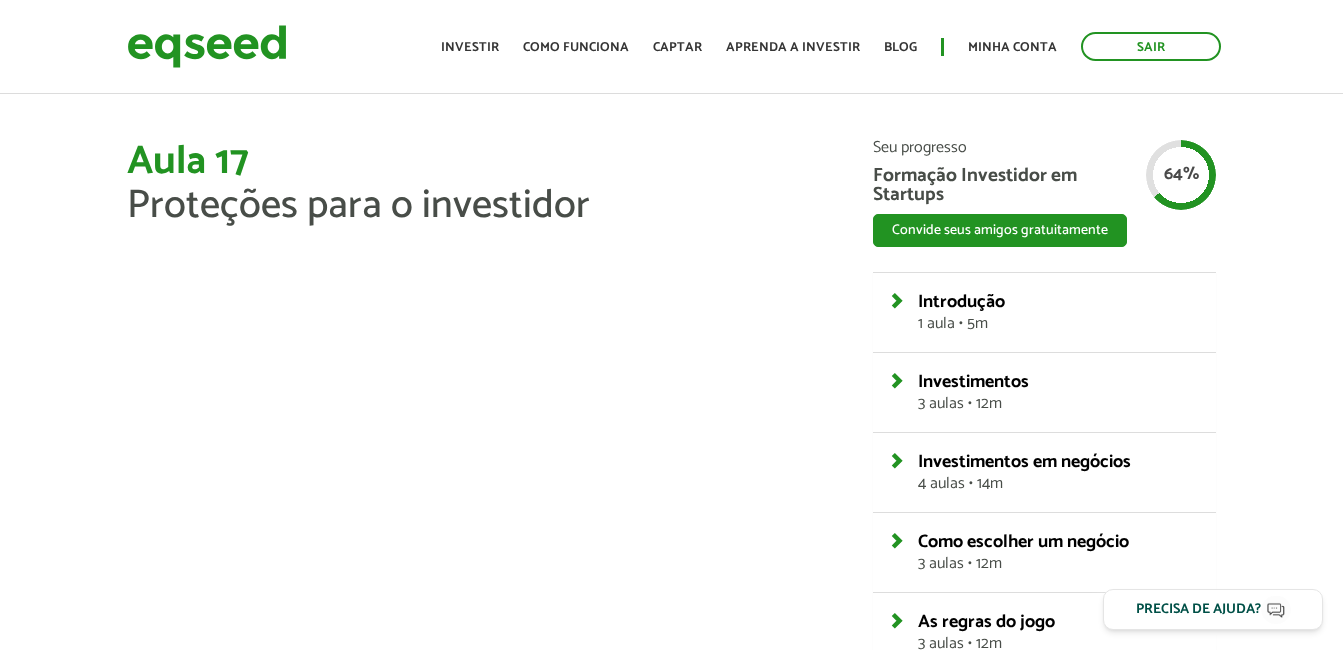 scroll, scrollTop: 0, scrollLeft: 0, axis: both 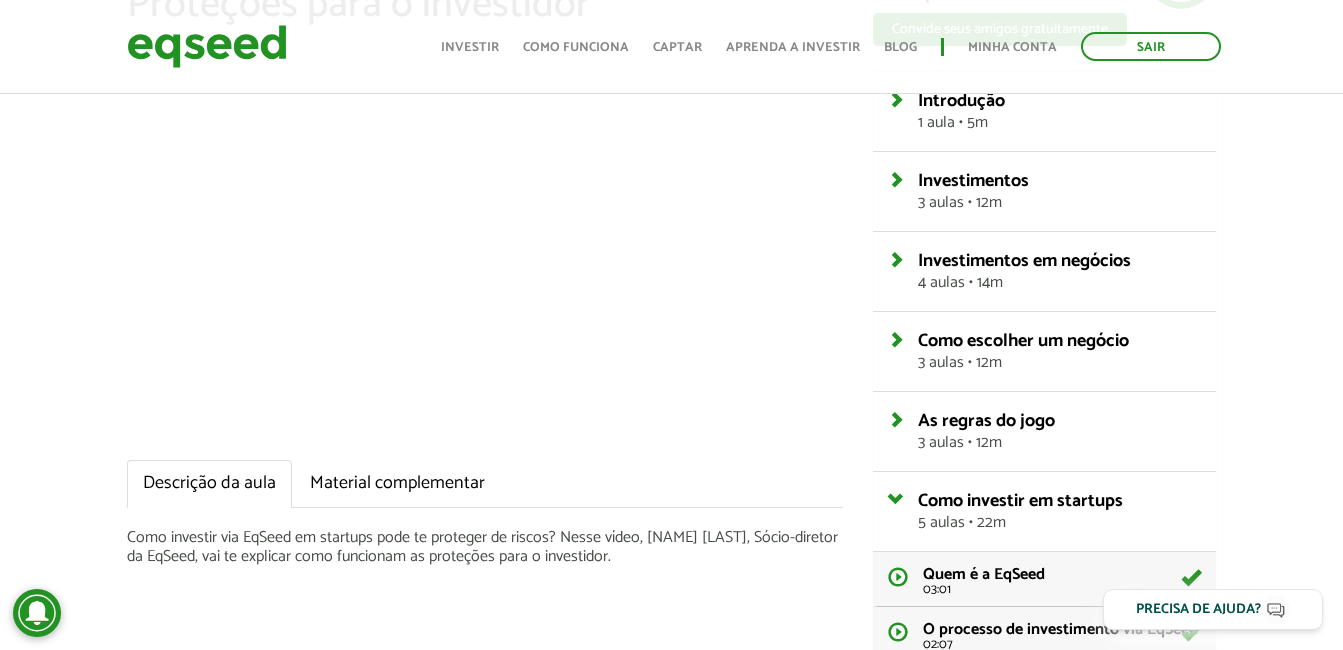 click on "Aula 17 Proteções para o investidor
Descrição da aula
Material complementar
Como investir via EqSeed em startups pode te proteger de riscos? Nesse vídeo, Brian Begnoche, Sócio-diretor da EqSeed, vai te explicar como funcionam as proteções para o investidor.
Seu progresso
Formação Investidor em Startups
Convide seus amigos gratuitamente
WhatsApp
LinkedIn" at bounding box center (671, 540) 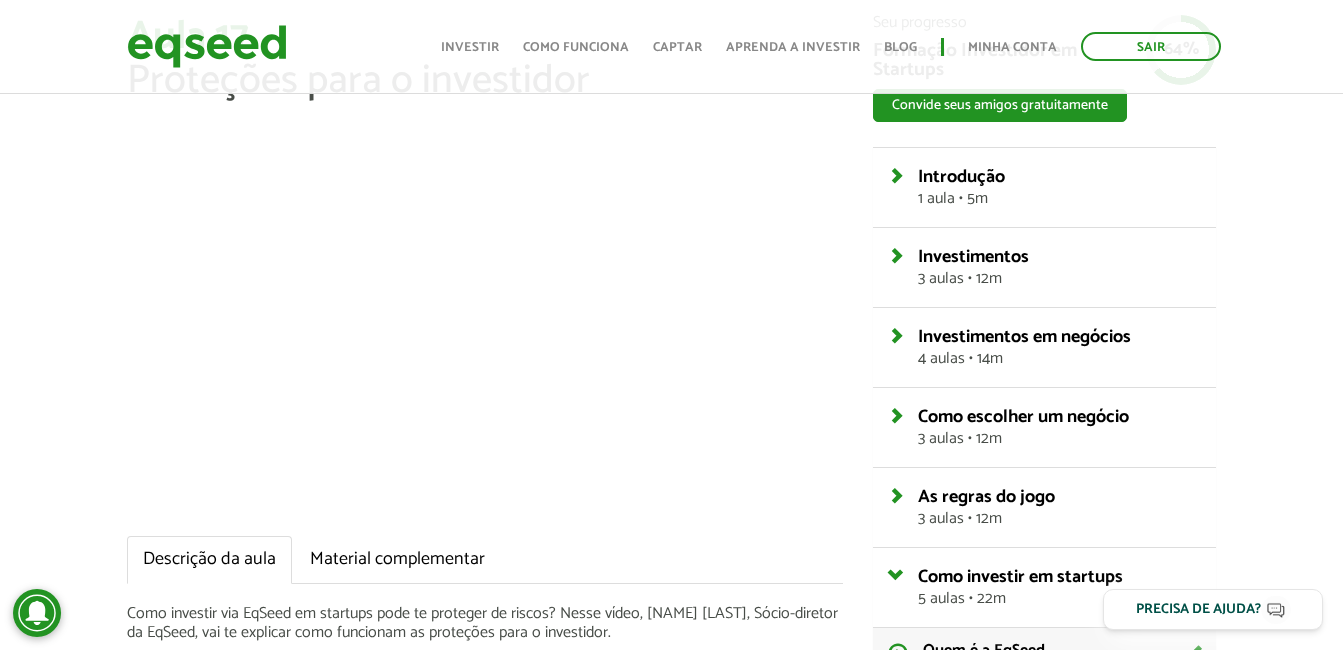 scroll, scrollTop: 101, scrollLeft: 0, axis: vertical 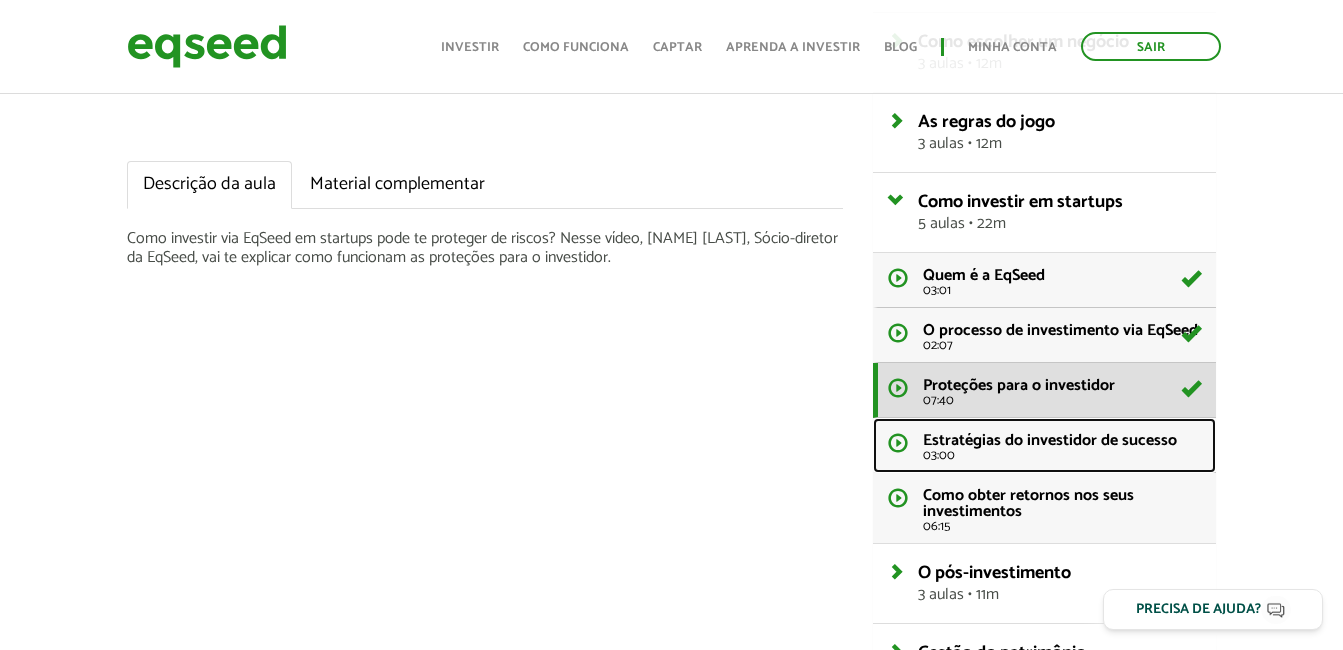 click on "Estratégias do investidor de sucesso   03:00" at bounding box center [1044, 445] 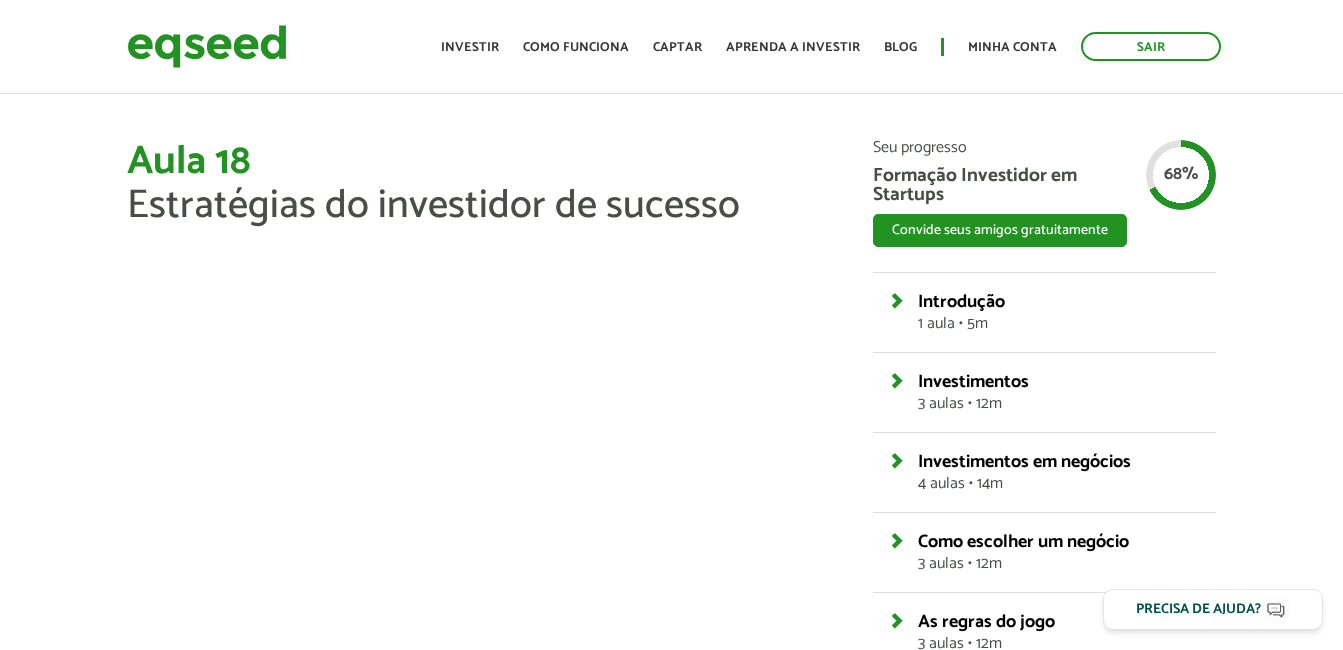 scroll, scrollTop: 0, scrollLeft: 0, axis: both 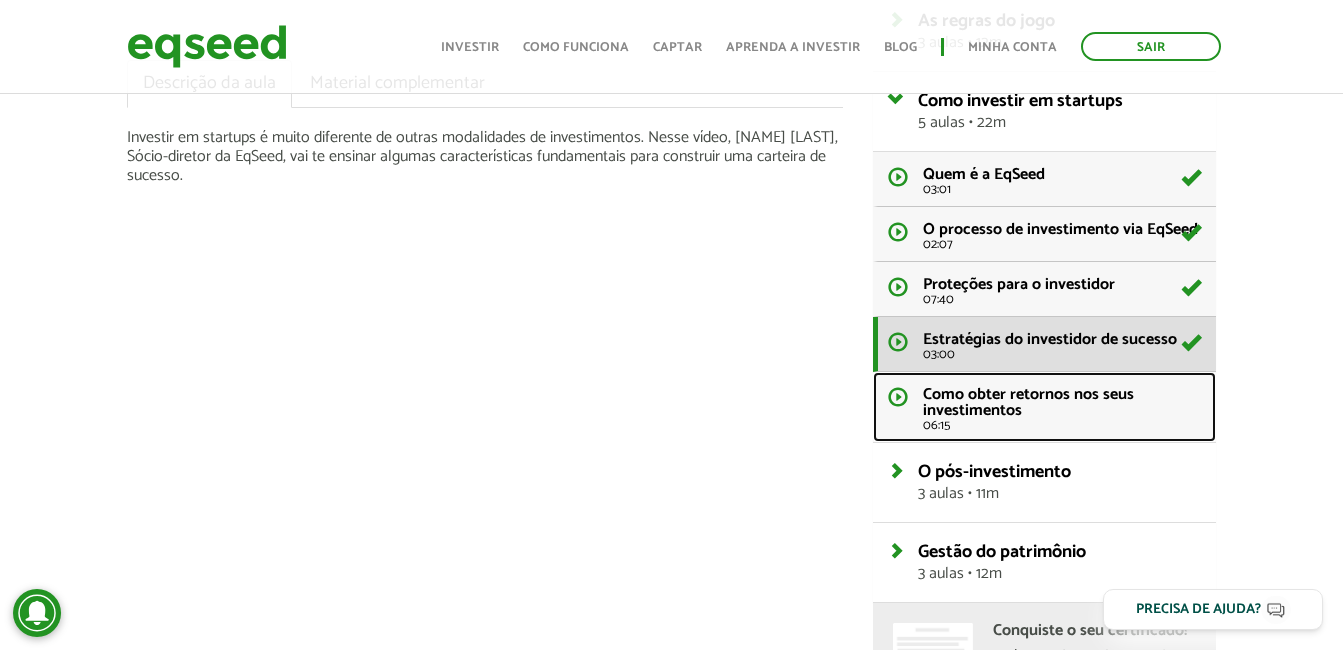 click on "Como obter retornos nos seus investimentos" at bounding box center (1028, 402) 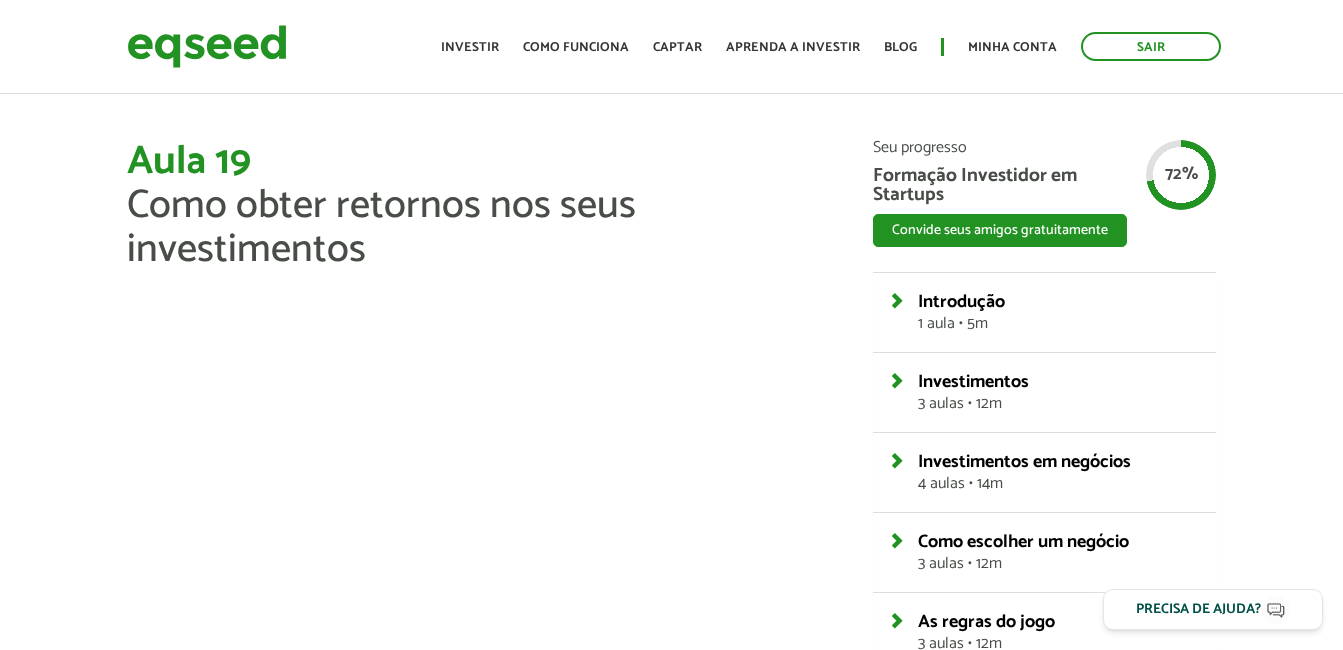 scroll, scrollTop: 0, scrollLeft: 0, axis: both 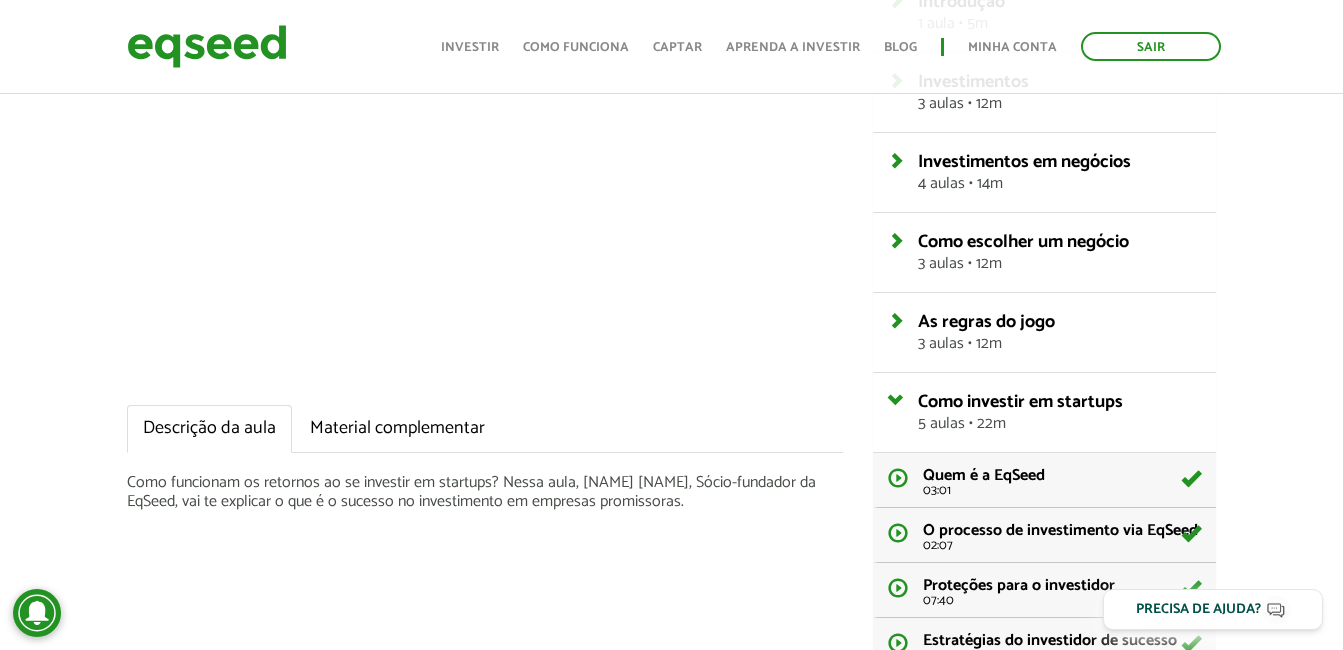 click on "Aula 19 Como obter retornos nos seus investimentos
Descrição da aula
Material complementar
Como funcionam os retornos ao se investir em startups?  Nessa aula, Brian Begnoche, Sócio-fundador da EqSeed, vai te explicar o que é o sucesso no investimento em empresas promissoras.
Seu progresso
Formação Investidor em Startups
Convide seus amigos gratuitamente
WhatsApp
LinkedIn" at bounding box center [671, 441] 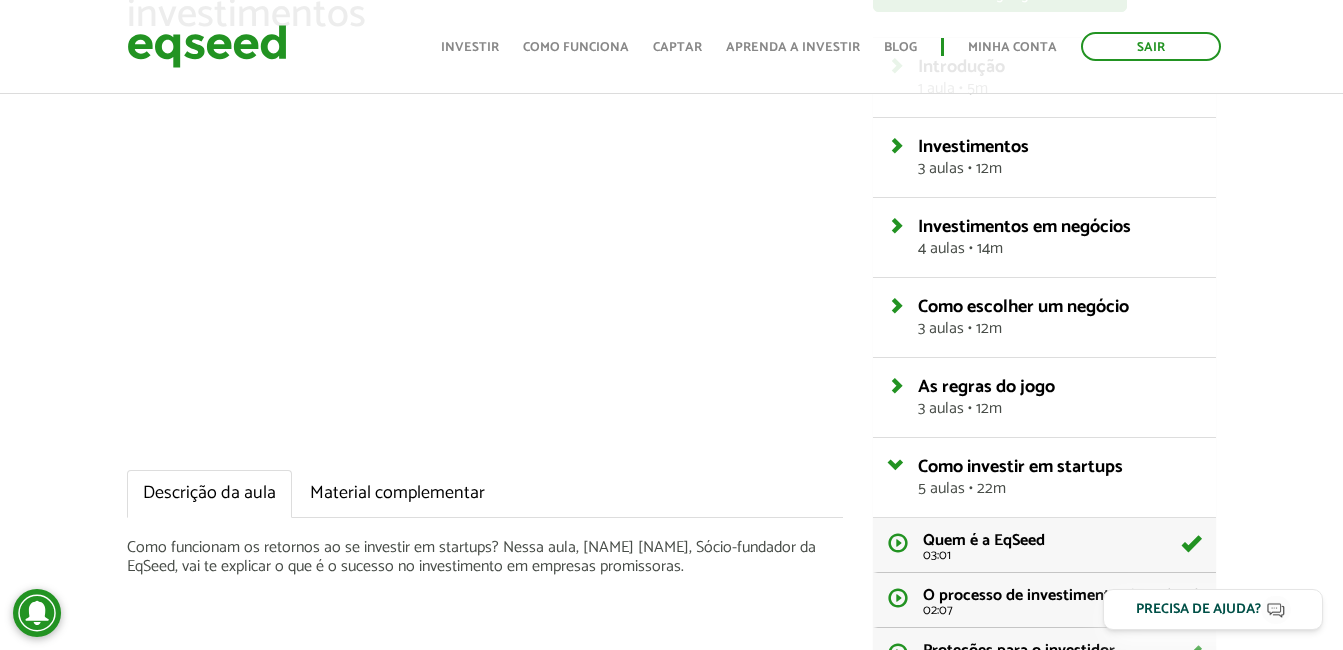 scroll, scrollTop: 200, scrollLeft: 0, axis: vertical 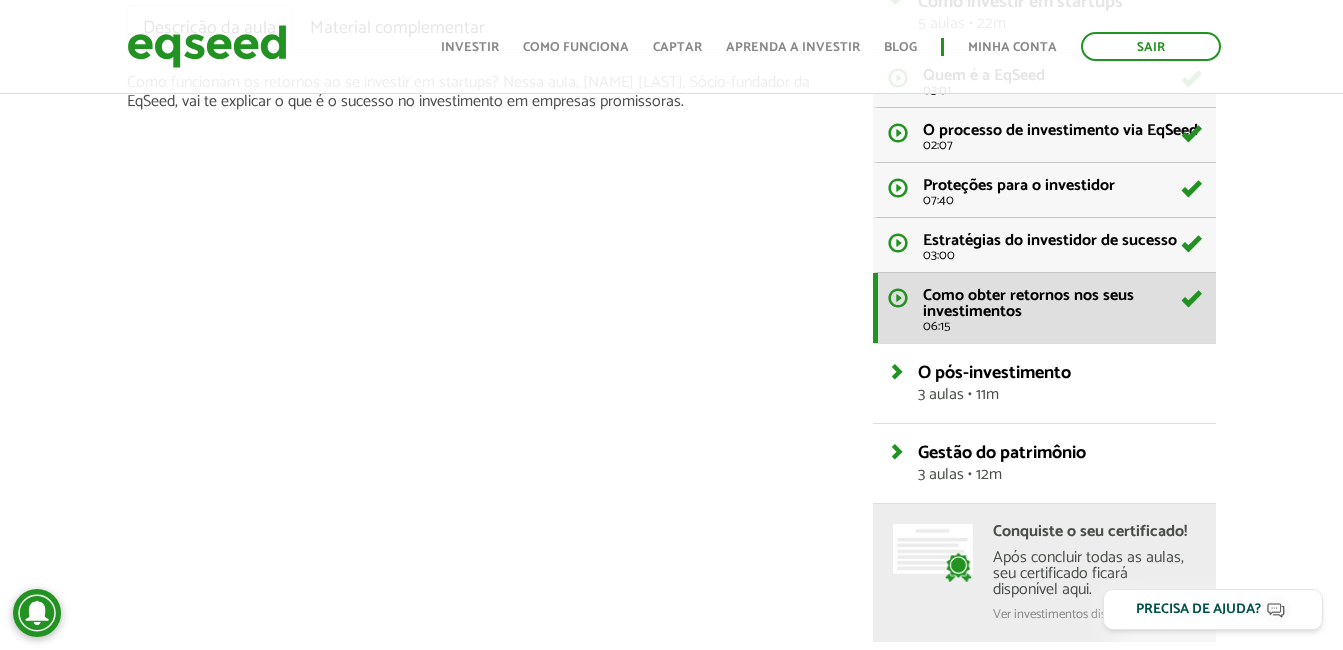 click on "O pós-investimento 3 aulas • 11m" at bounding box center [1044, 383] 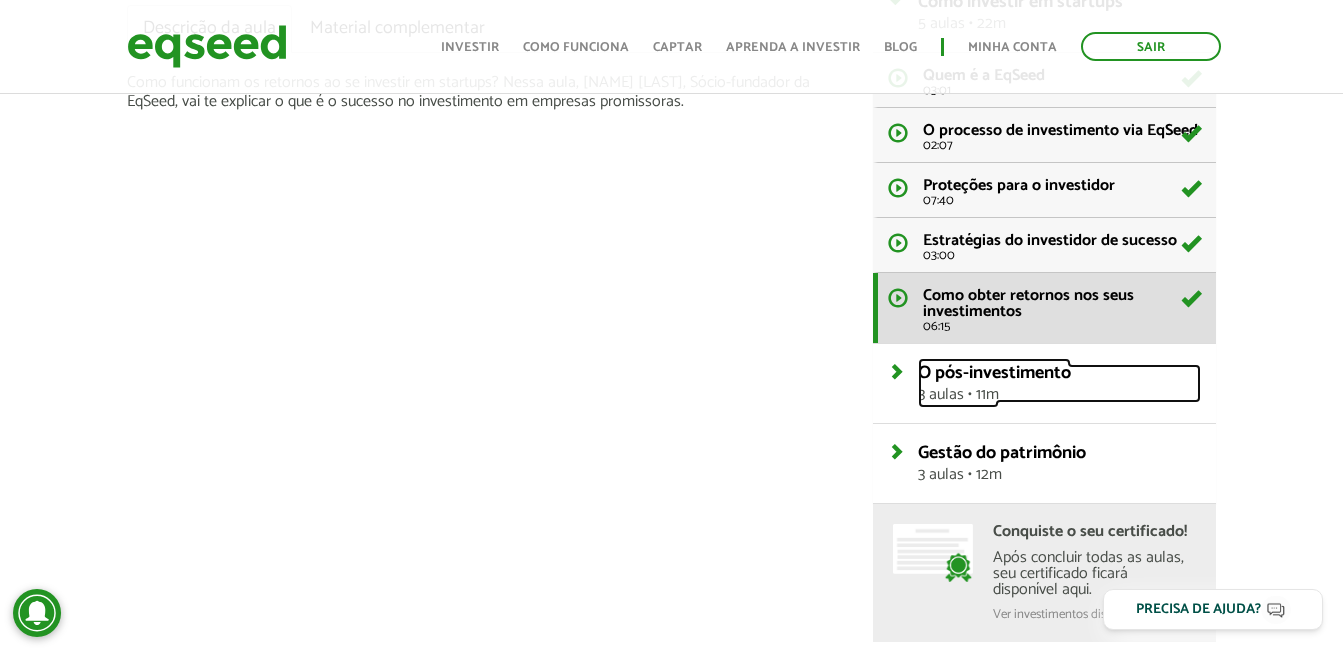 click on "O pós-investimento 3 aulas • 11m" at bounding box center [1059, 383] 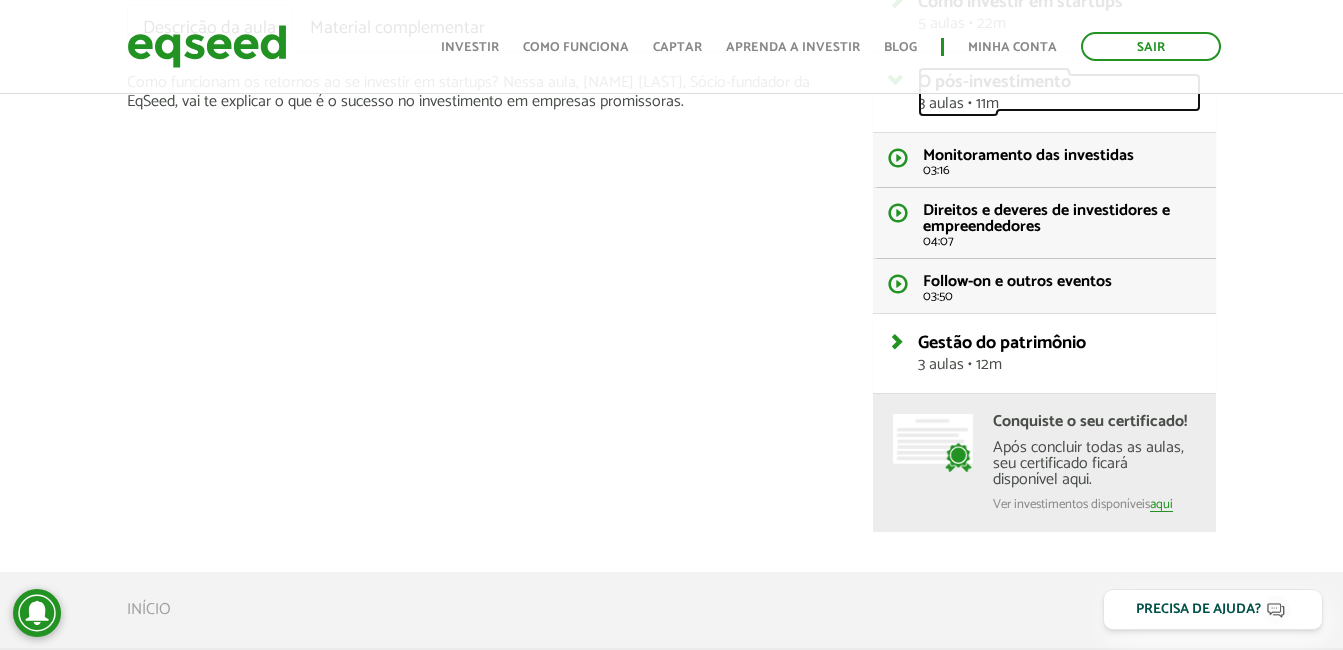 scroll, scrollTop: 600, scrollLeft: 0, axis: vertical 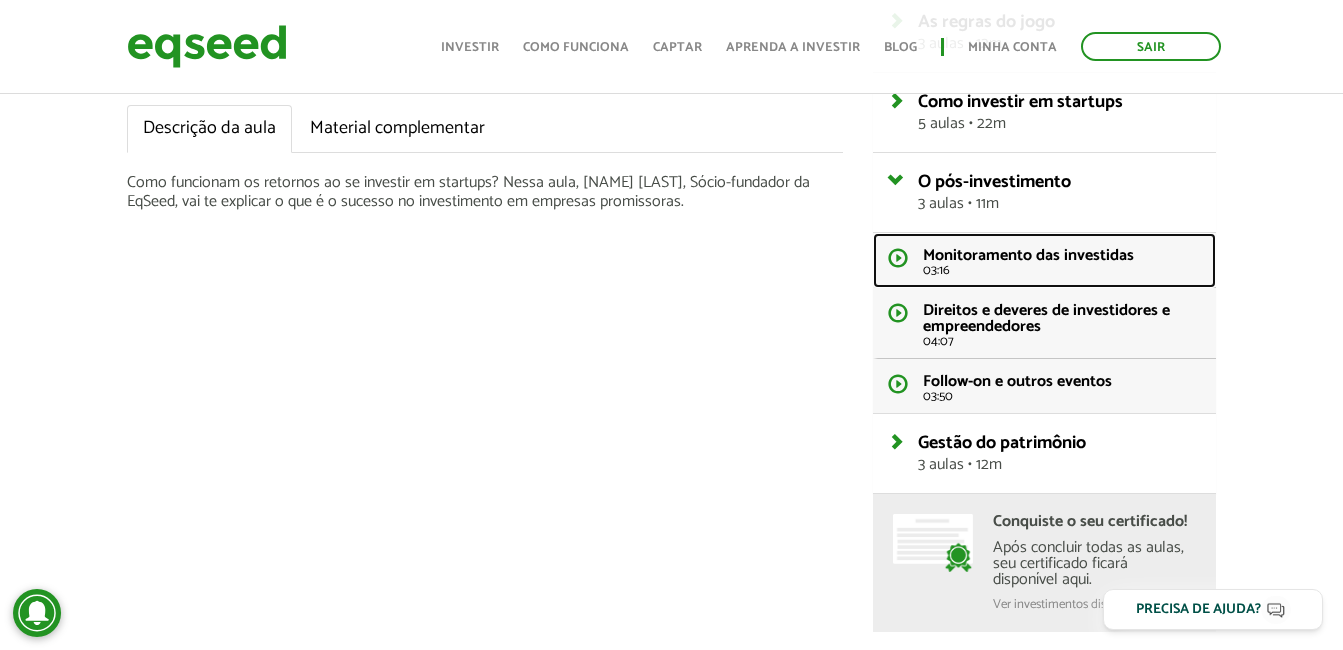 click on "Monitoramento das investidas   03:16" at bounding box center (1044, 260) 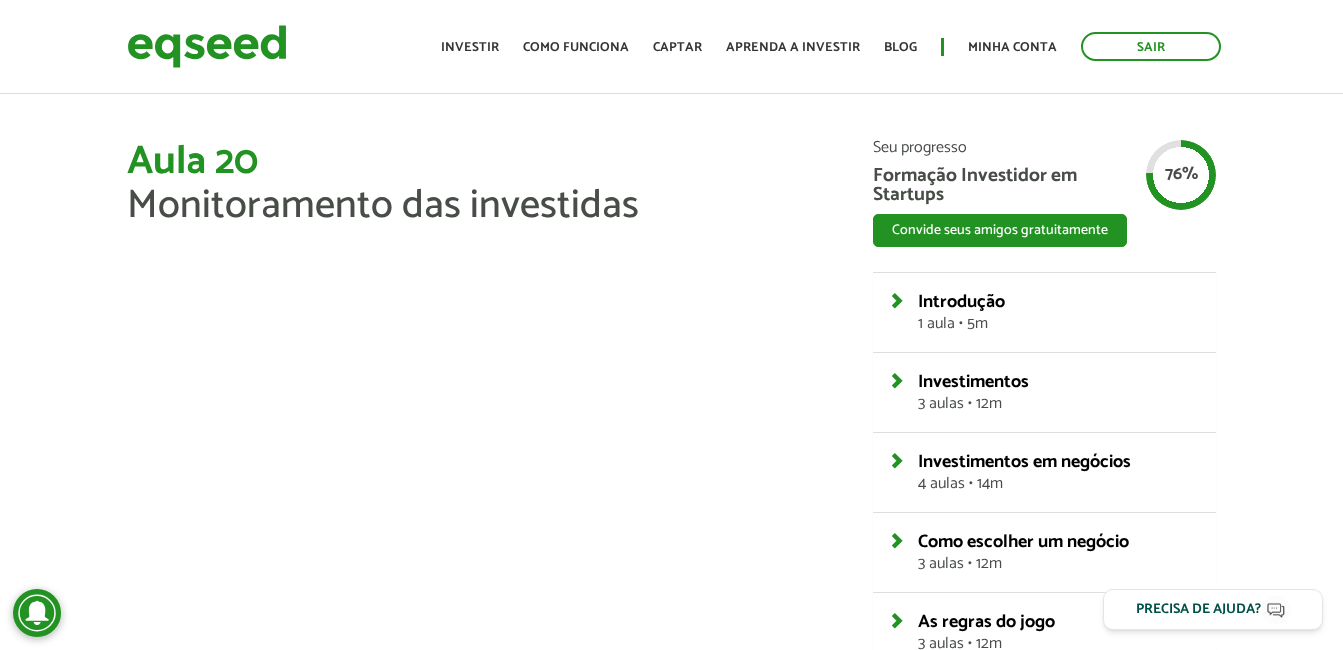 scroll, scrollTop: 0, scrollLeft: 0, axis: both 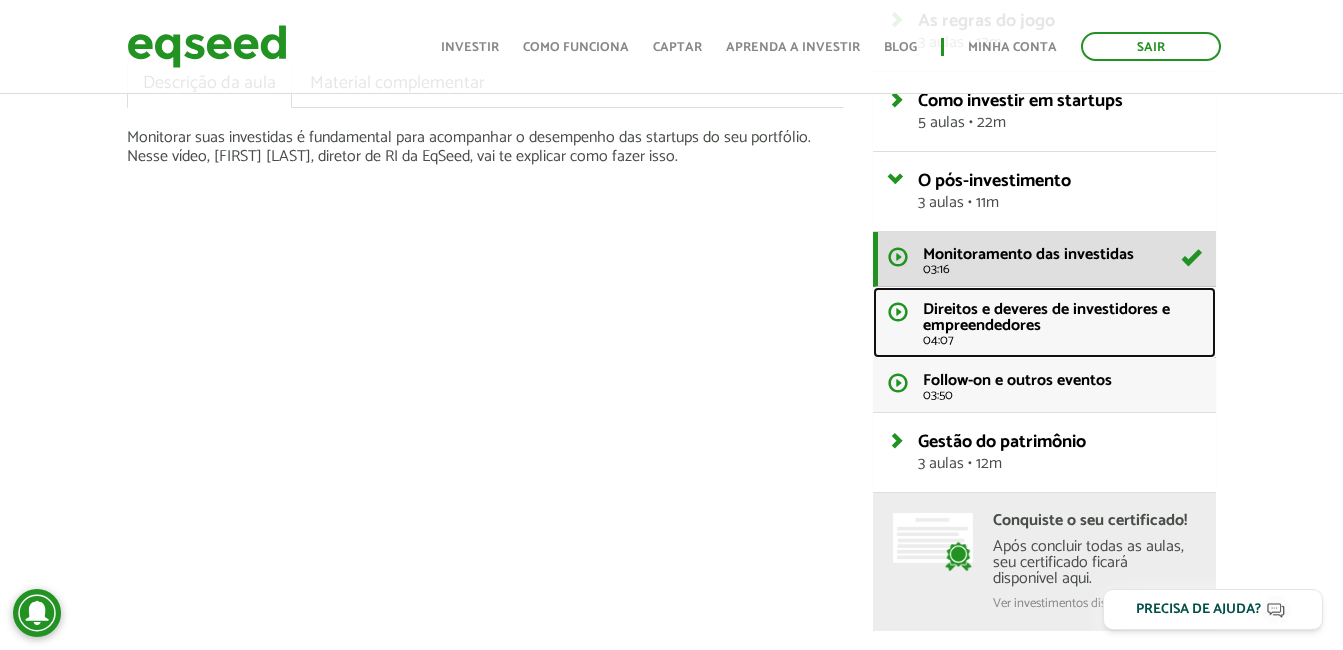 click on "Direitos e deveres de investidores e empreendedores   04:07" at bounding box center (1044, 322) 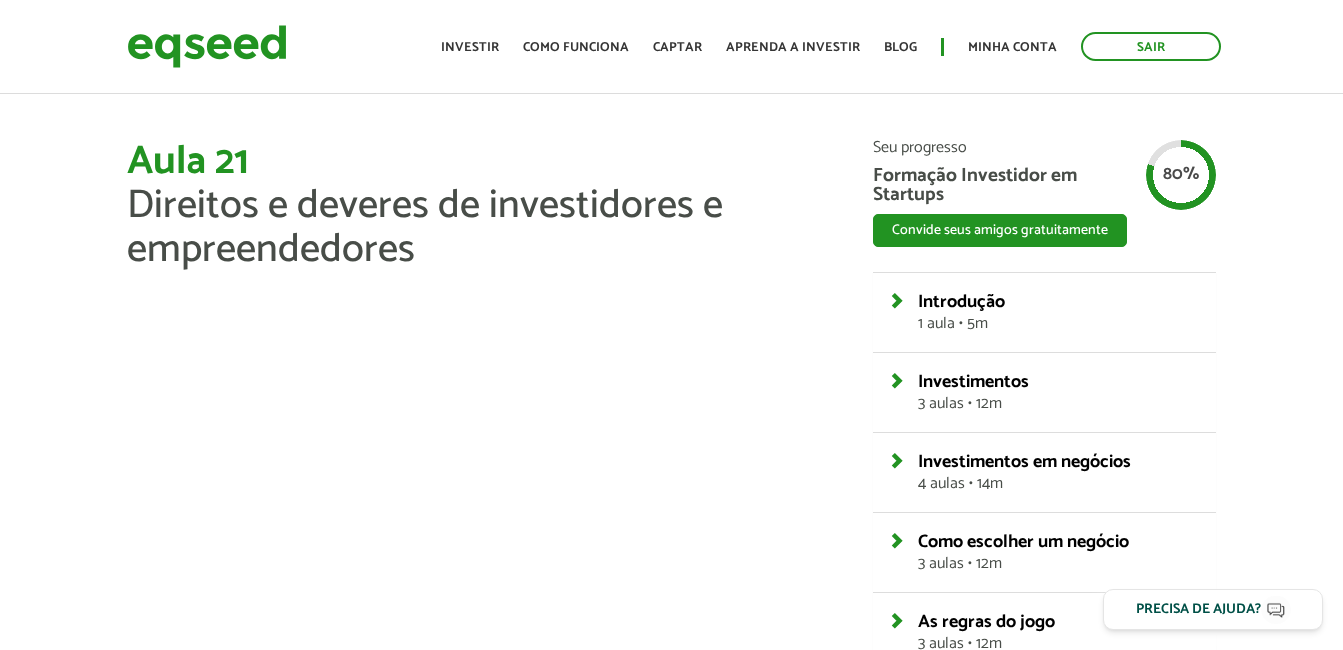 scroll, scrollTop: 0, scrollLeft: 0, axis: both 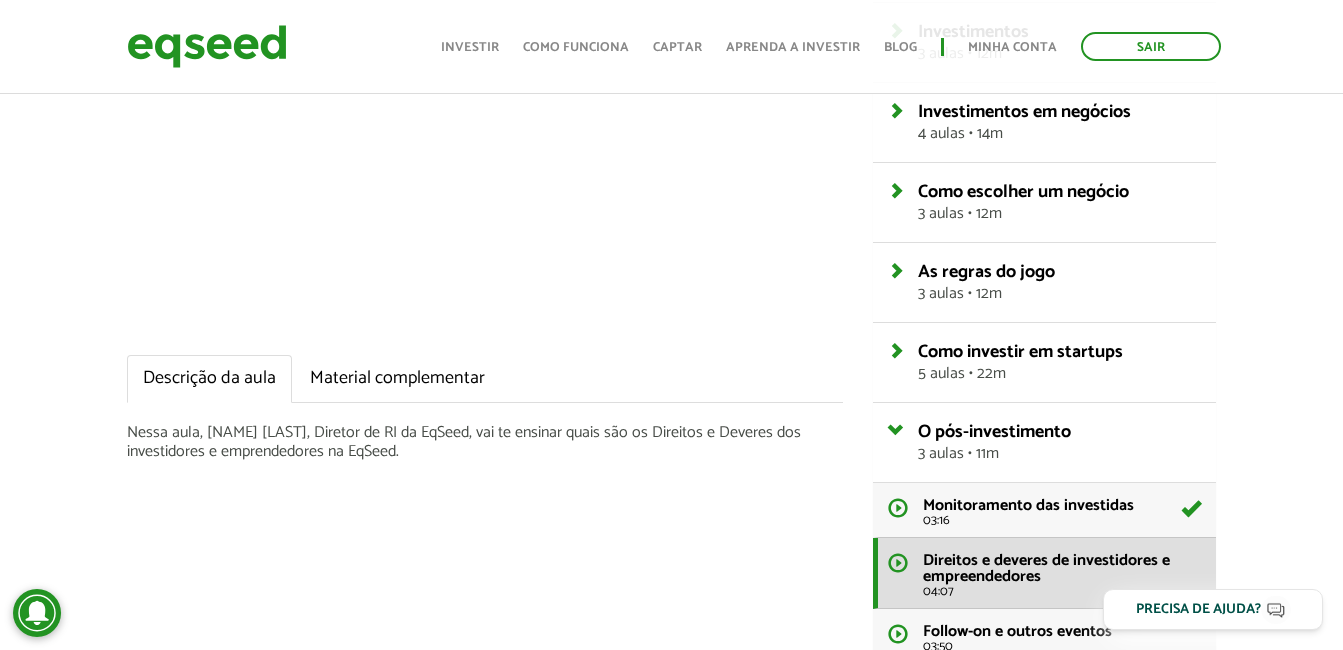click on "Aula 21 Direitos e deveres de investidores e empreendedores
Descrição da aula
Material complementar
Nessa aula, [NAME] [LAST], Diretor de RI da EqSeed, vai te ensinar quais são os Direitos e Deveres dos investidores e emprendedores na EqSeed.
Seu progresso
Formação Investidor em Startups
Convide seus amigos gratuitamente
WhatsApp
LinkedIn" at bounding box center (671, 336) 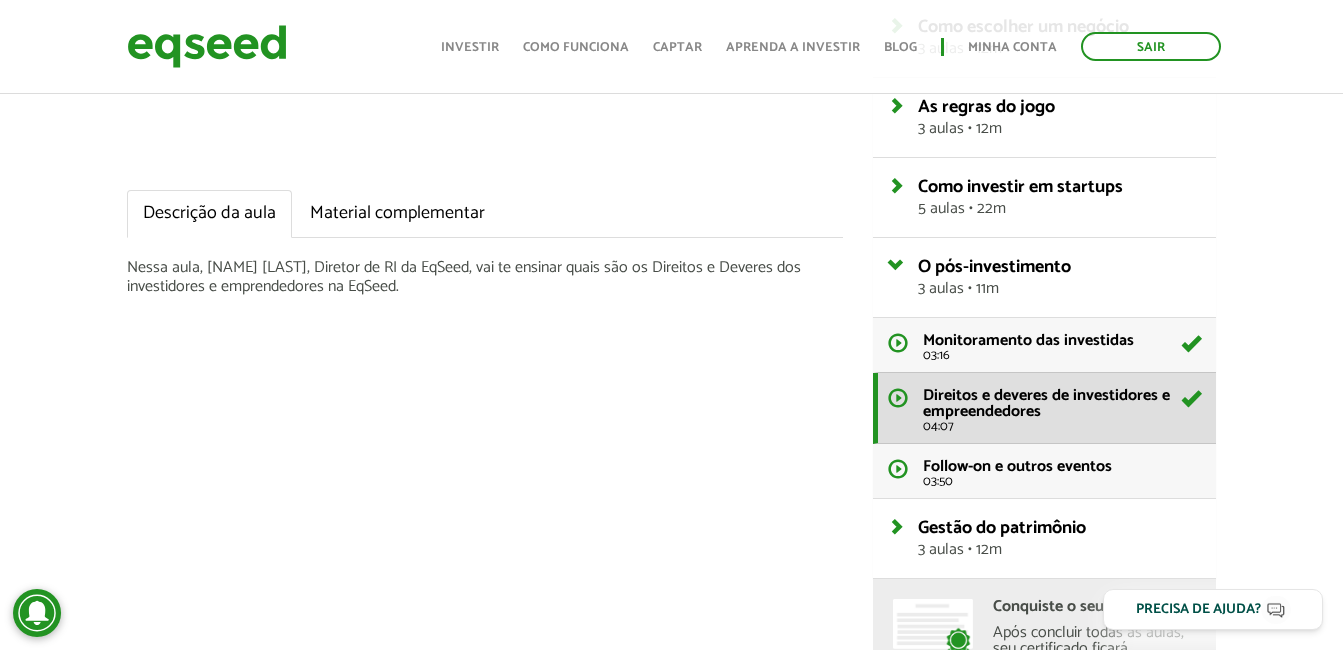 scroll, scrollTop: 550, scrollLeft: 0, axis: vertical 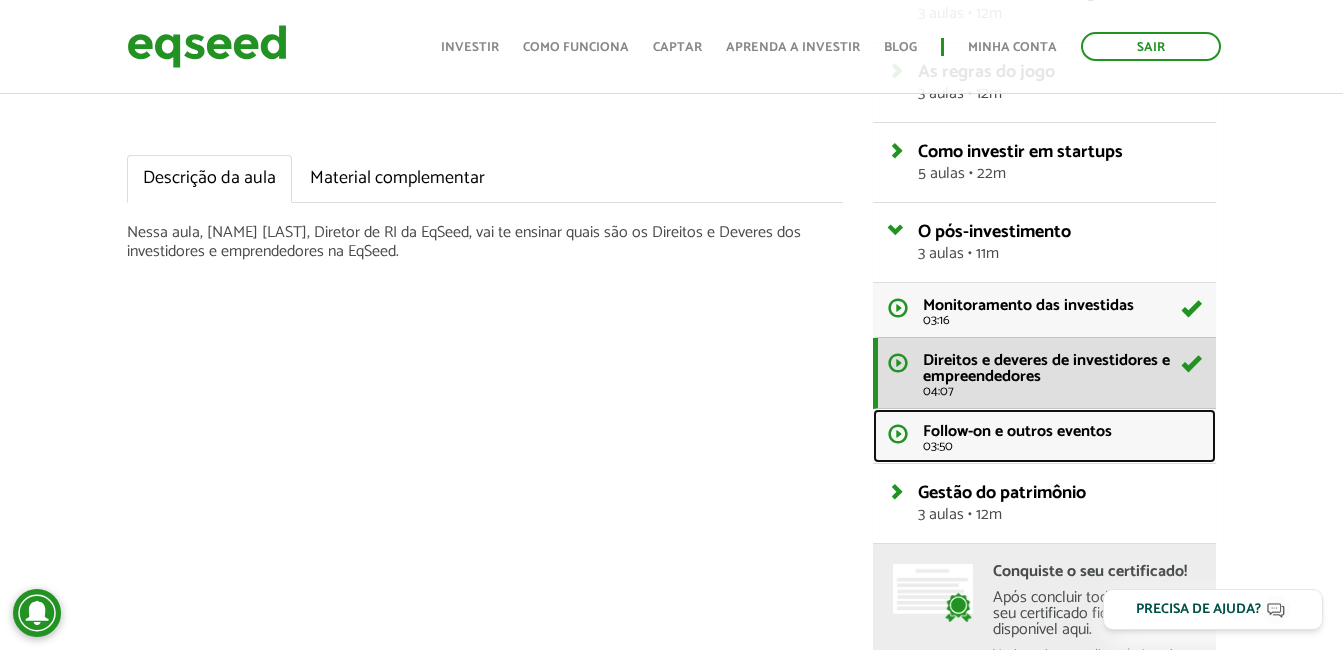 click on "Follow-on e outros eventos   03:50" at bounding box center (1044, 436) 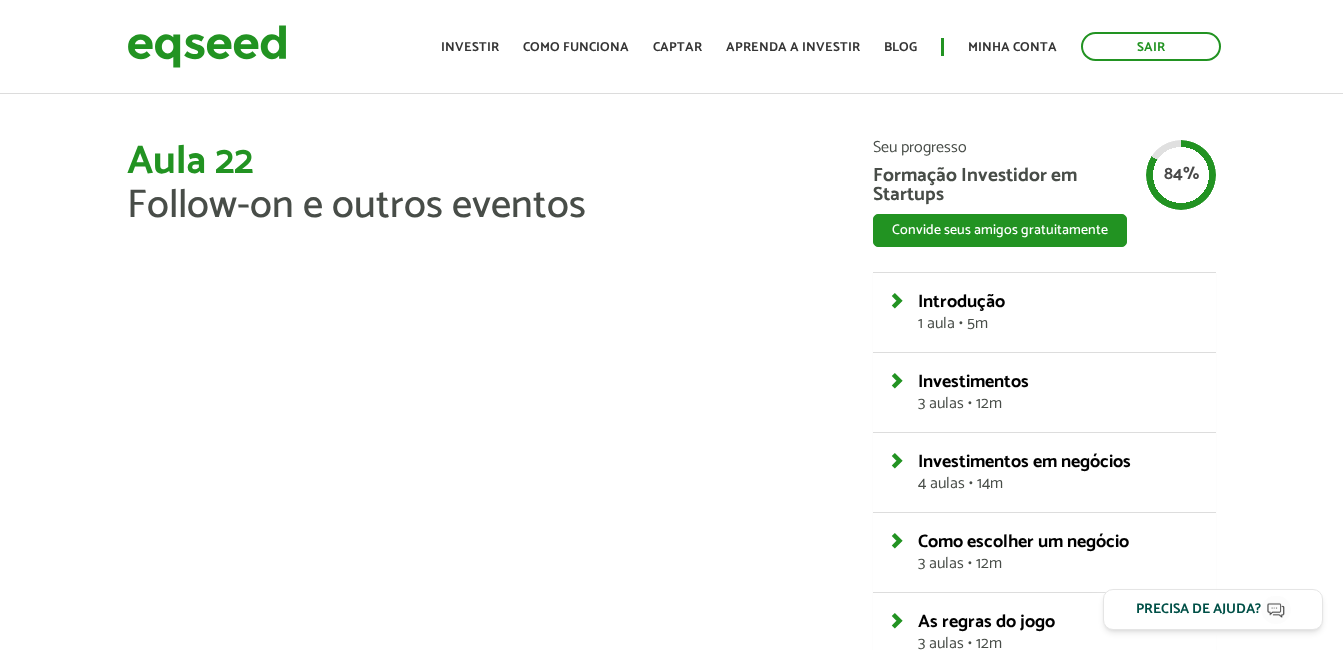 scroll, scrollTop: 0, scrollLeft: 0, axis: both 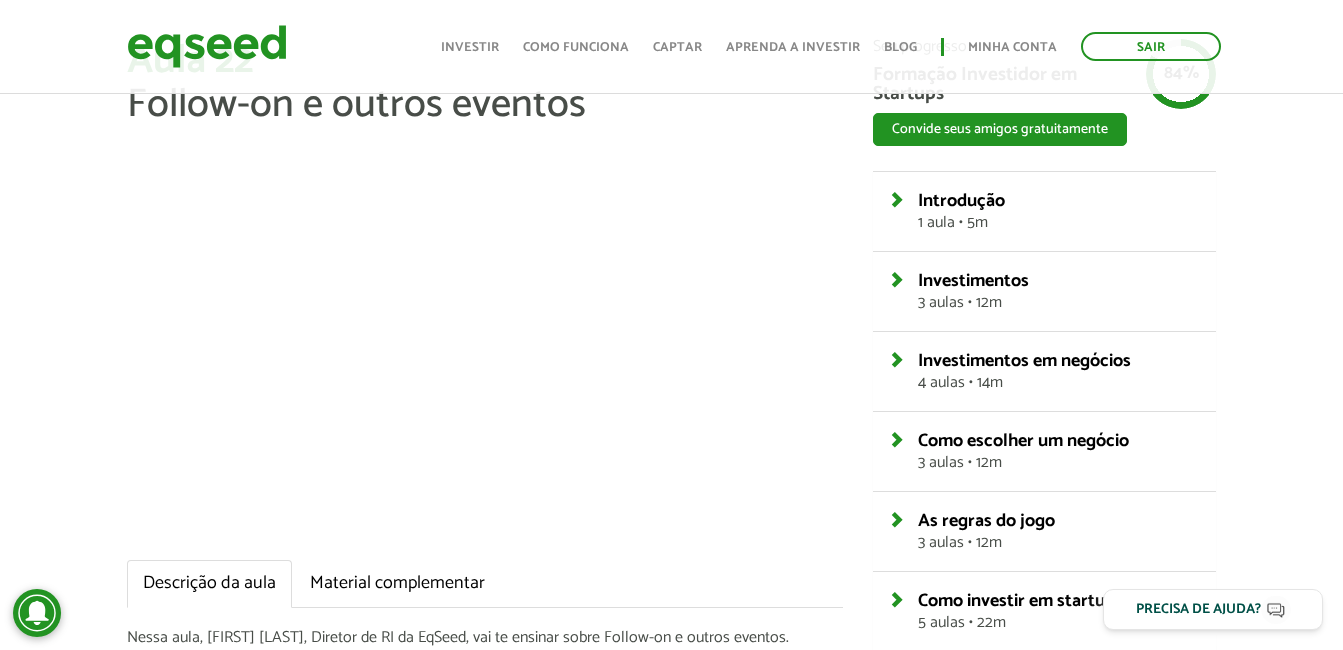 click on "Aula 22 Follow-on e outros eventos
Descrição da aula
Material complementar
Nessa aula, Anthony Mc Courtney, Diretor de RI da EqSeed, vai te ensinar sobre Follow-on e outros eventos.
Seu progresso
Formação Investidor em Startups
Convide seus amigos gratuitamente
WhatsApp
LinkedIn
Introdução 1 aula • 5m" at bounding box center [671, 585] 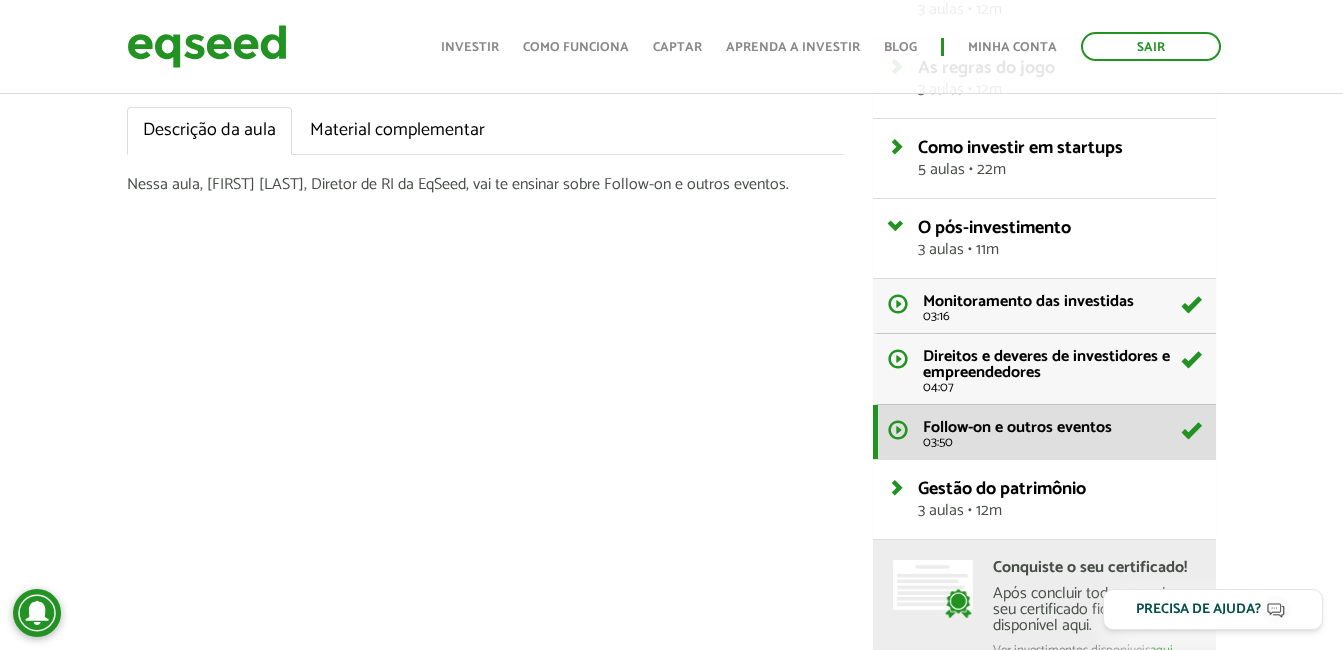 scroll, scrollTop: 601, scrollLeft: 0, axis: vertical 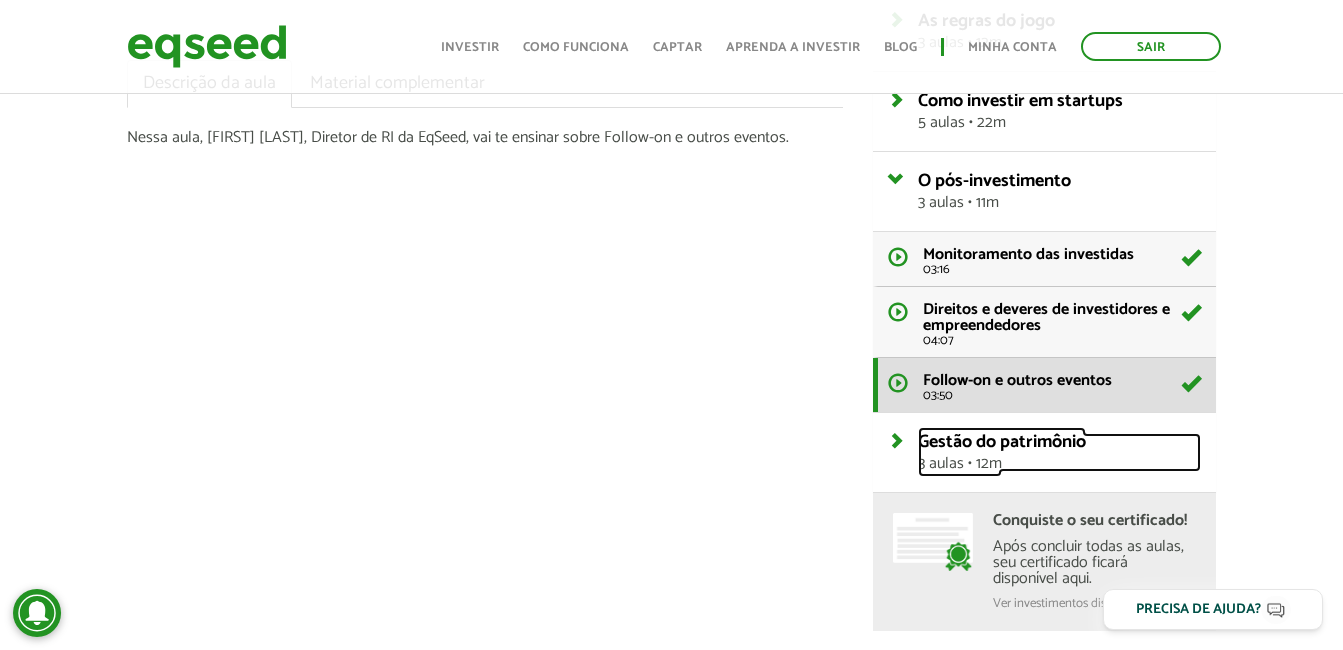 click on "Gestão do patrimônio 3 aulas • 12m" at bounding box center [1059, 452] 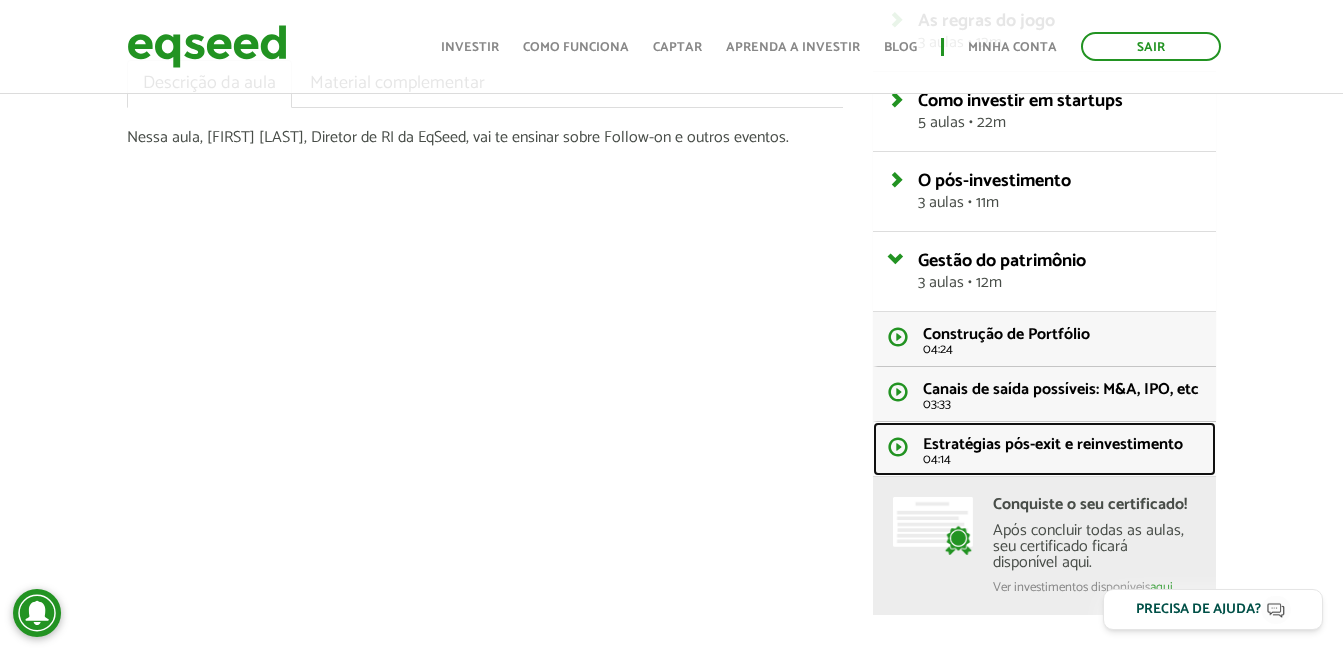 click on "Estratégias pós-exit e reinvestimento   04:14" at bounding box center (1044, 449) 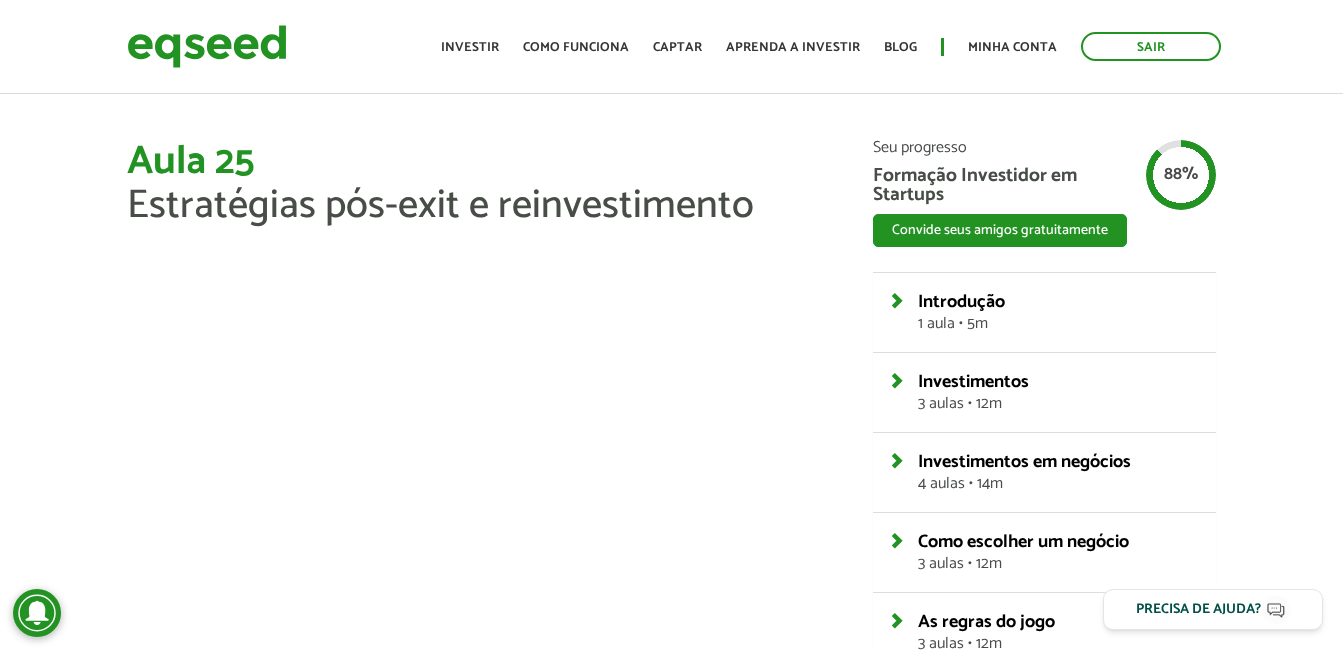 scroll, scrollTop: 0, scrollLeft: 0, axis: both 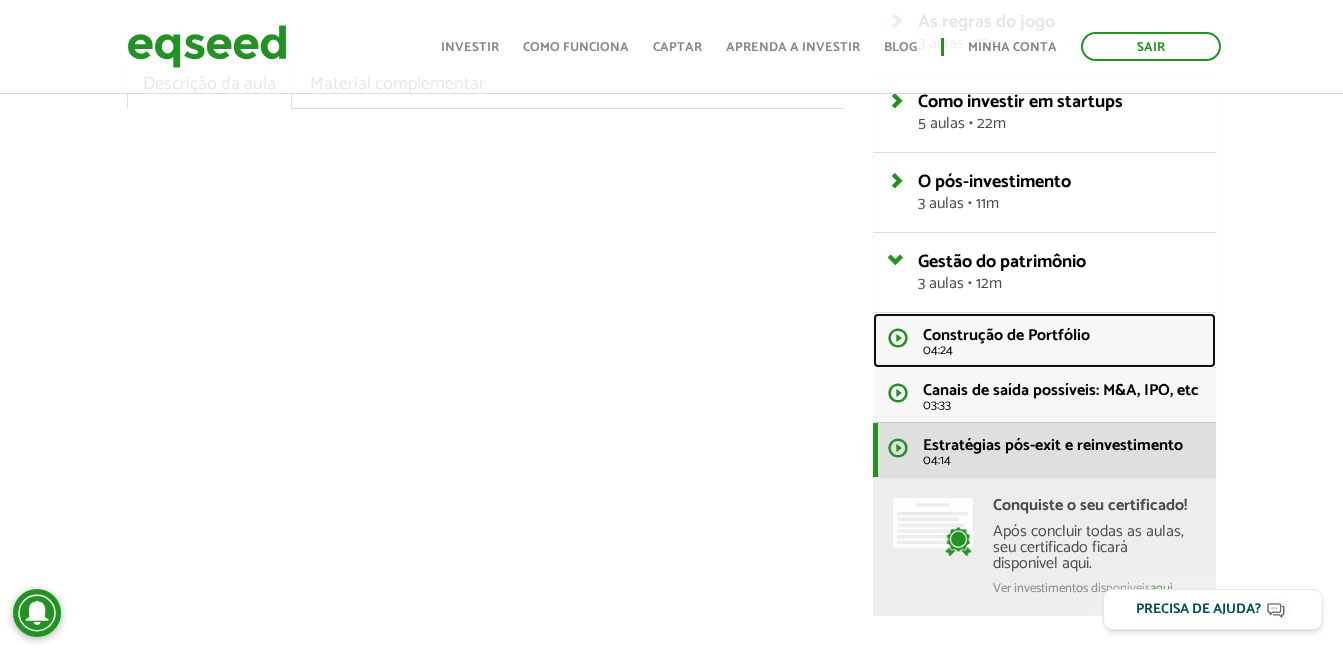 click on "Construção de Portfólio   04:24" at bounding box center [1044, 340] 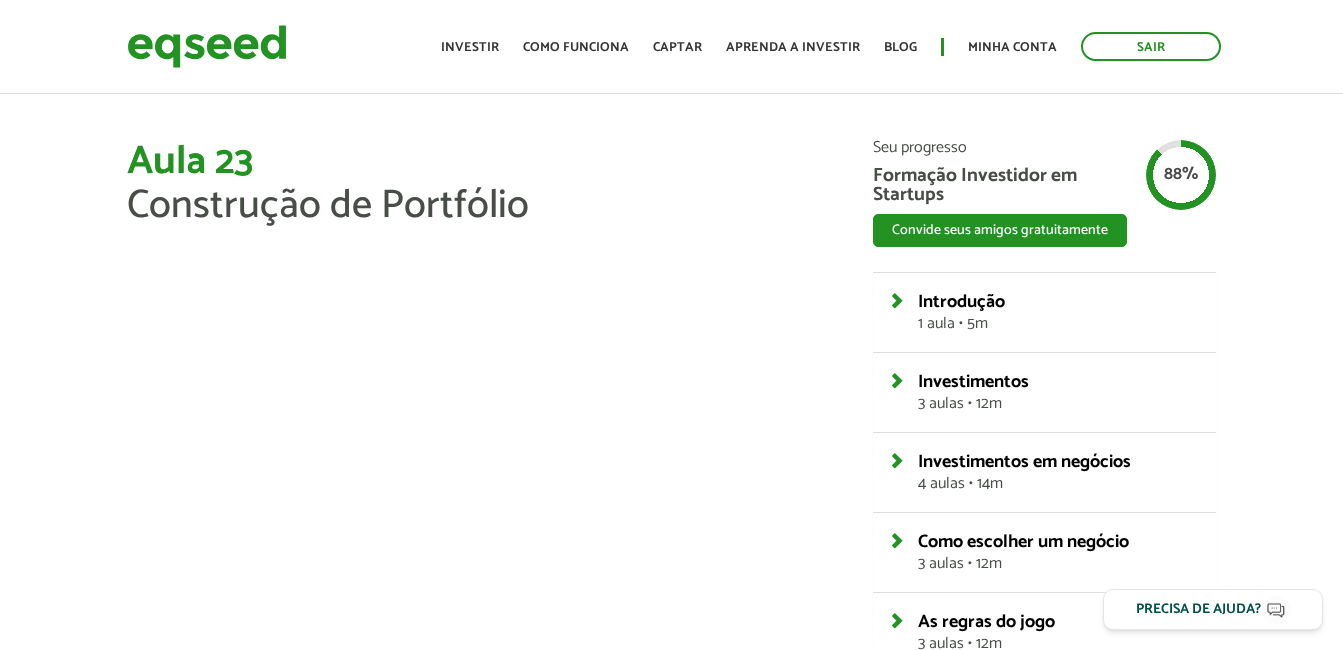 scroll, scrollTop: 0, scrollLeft: 0, axis: both 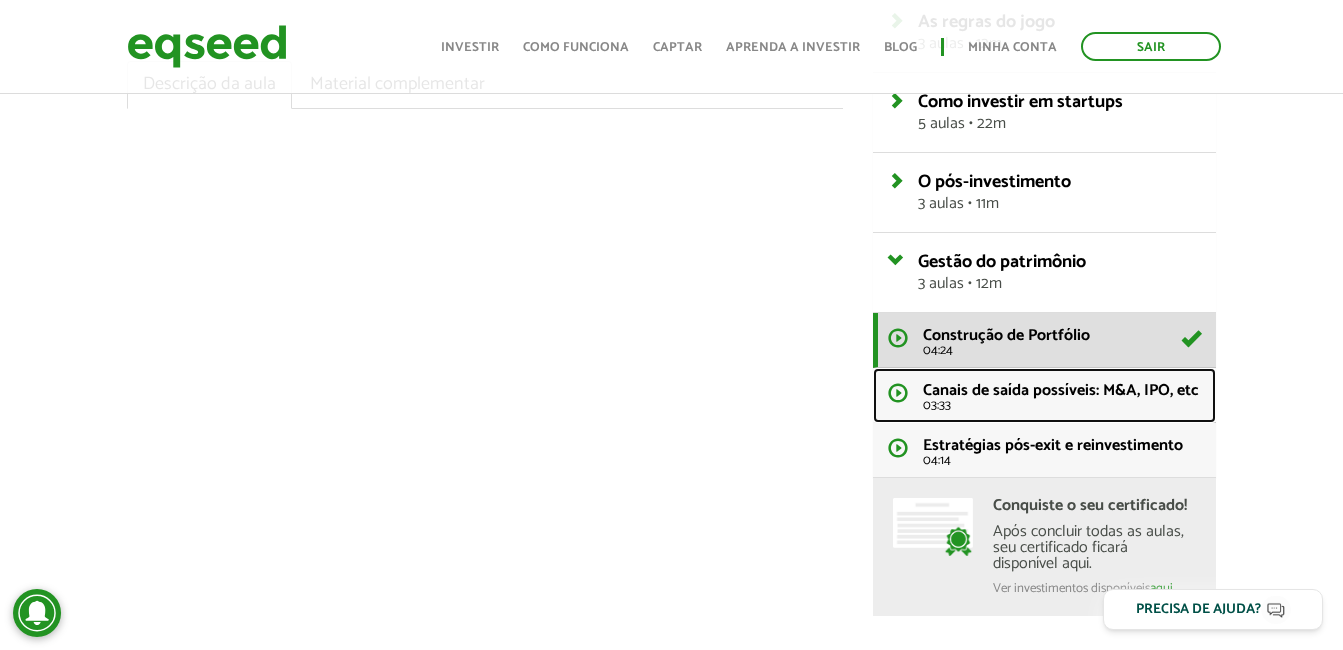click on "03:33" at bounding box center [1062, 405] 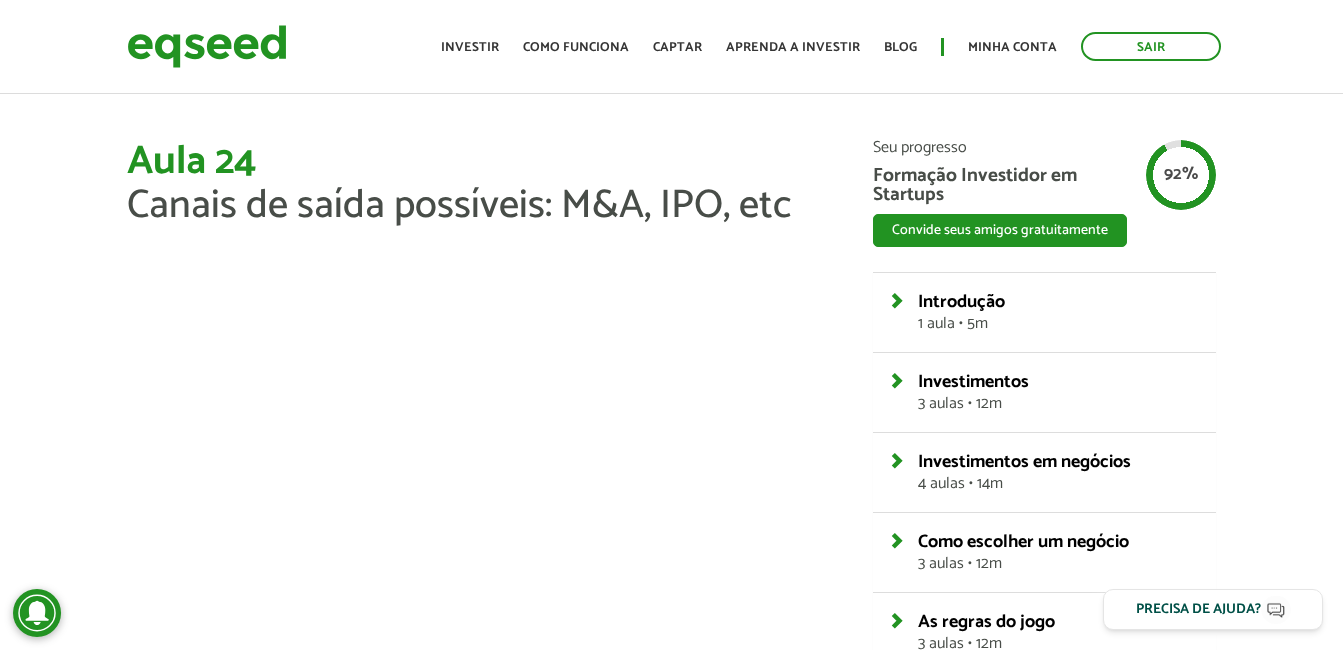 scroll, scrollTop: 0, scrollLeft: 0, axis: both 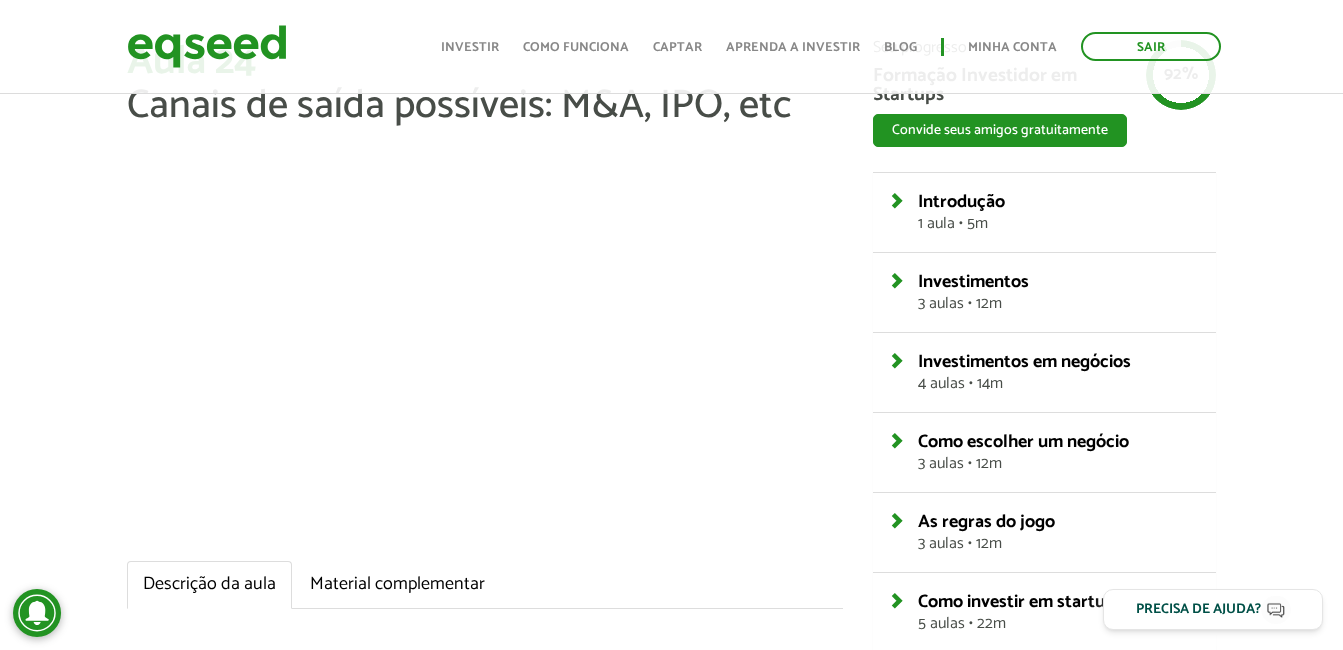 click on "Aula 24 Canais de saída possíveis: M&A, IPO, etc
Descrição da aula
Material complementar
Seu progresso
Formação Investidor em Startups
Convide seus amigos gratuitamente
WhatsApp
LinkedIn
Introdução 1 aula • 5m" at bounding box center (671, 578) 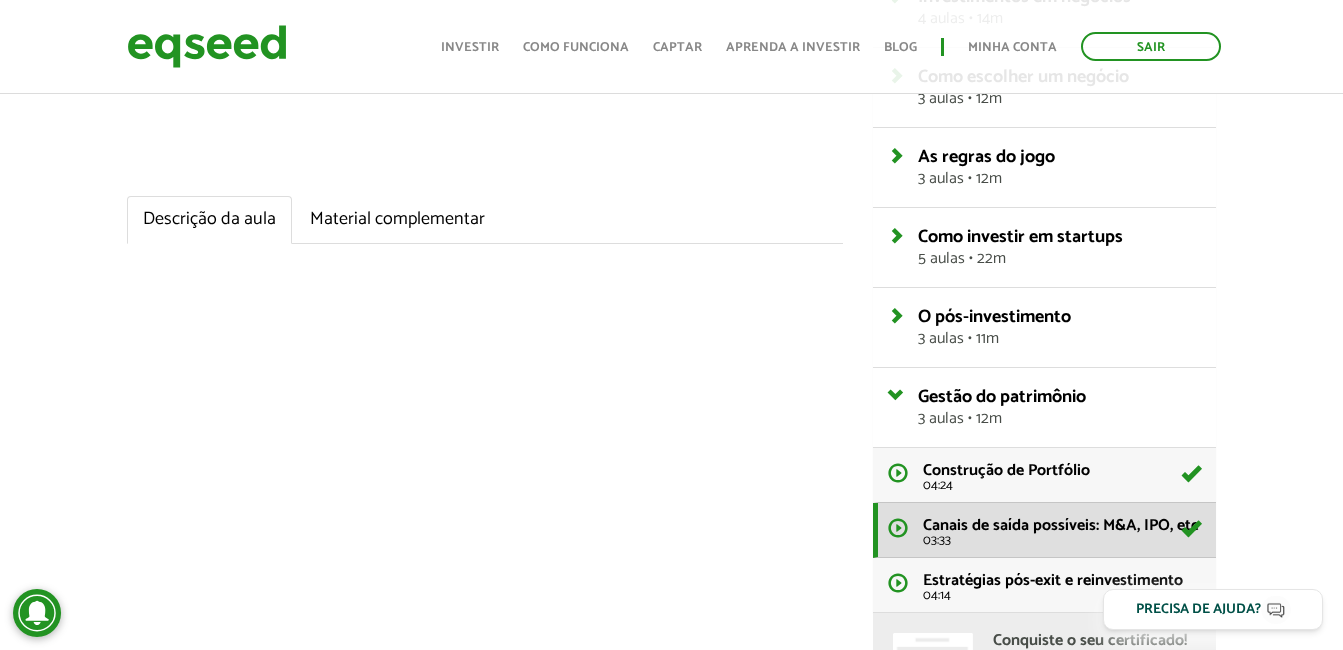 scroll, scrollTop: 500, scrollLeft: 0, axis: vertical 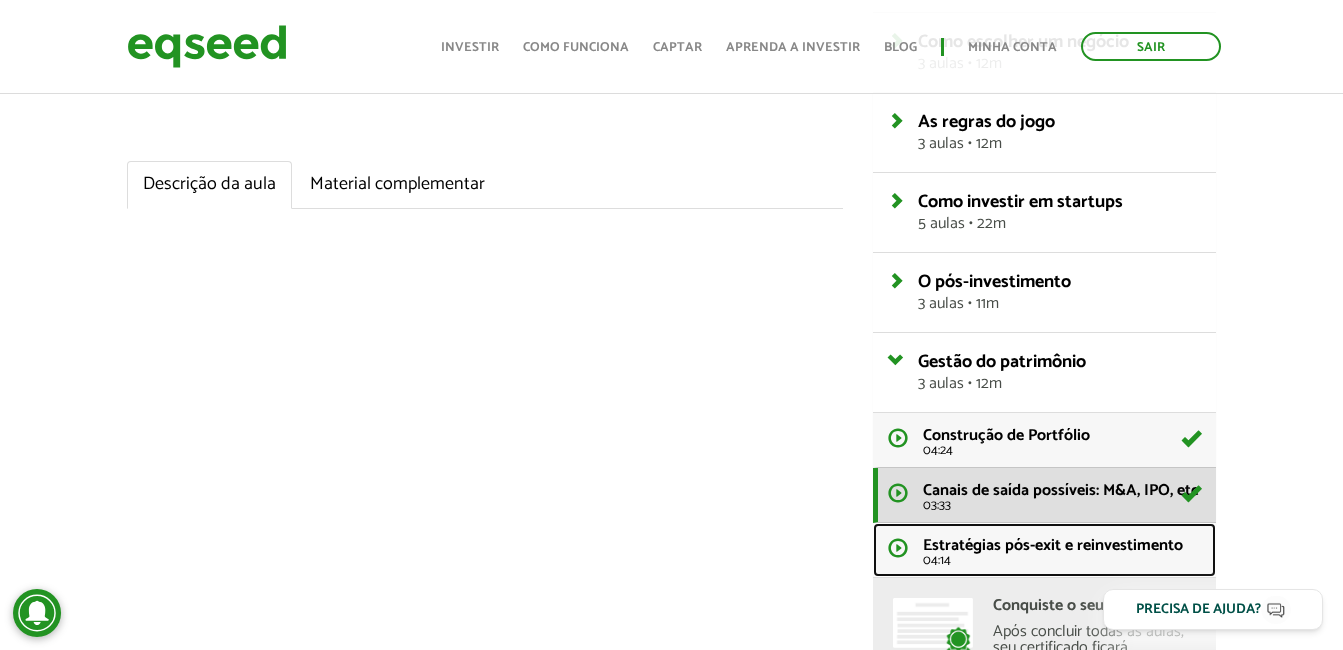 click on "Estratégias pós-exit e reinvestimento   04:14" at bounding box center [1044, 550] 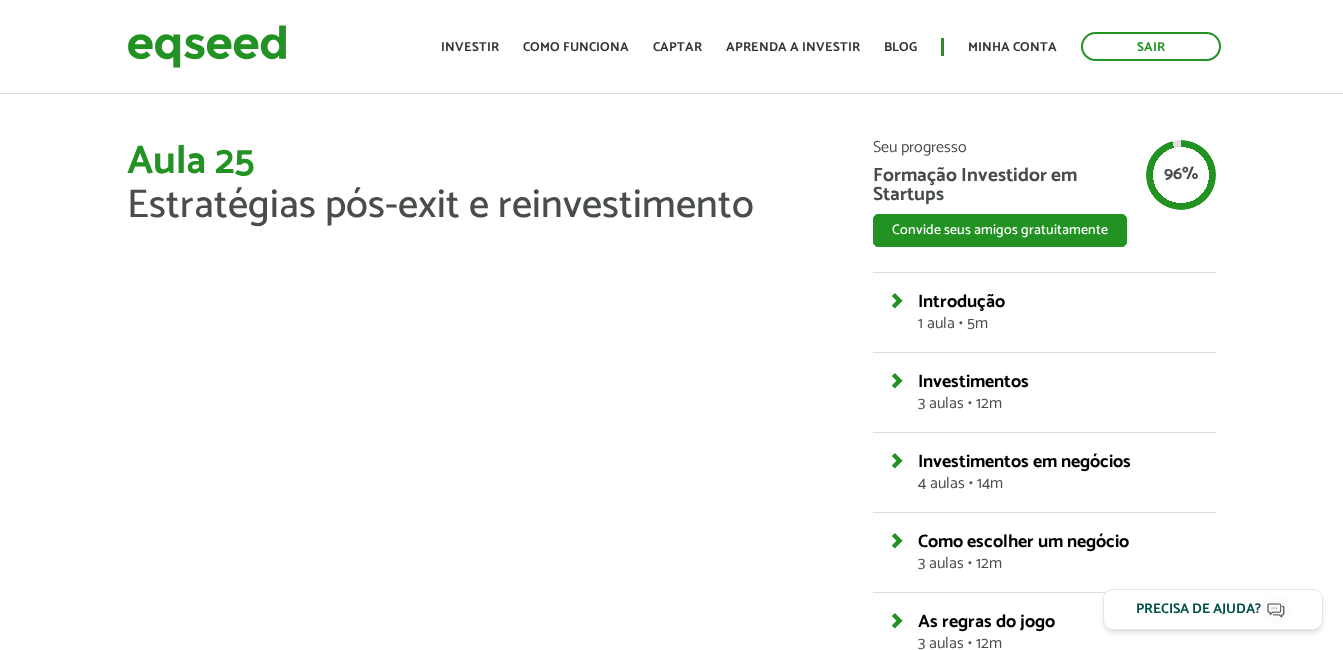 scroll, scrollTop: 0, scrollLeft: 0, axis: both 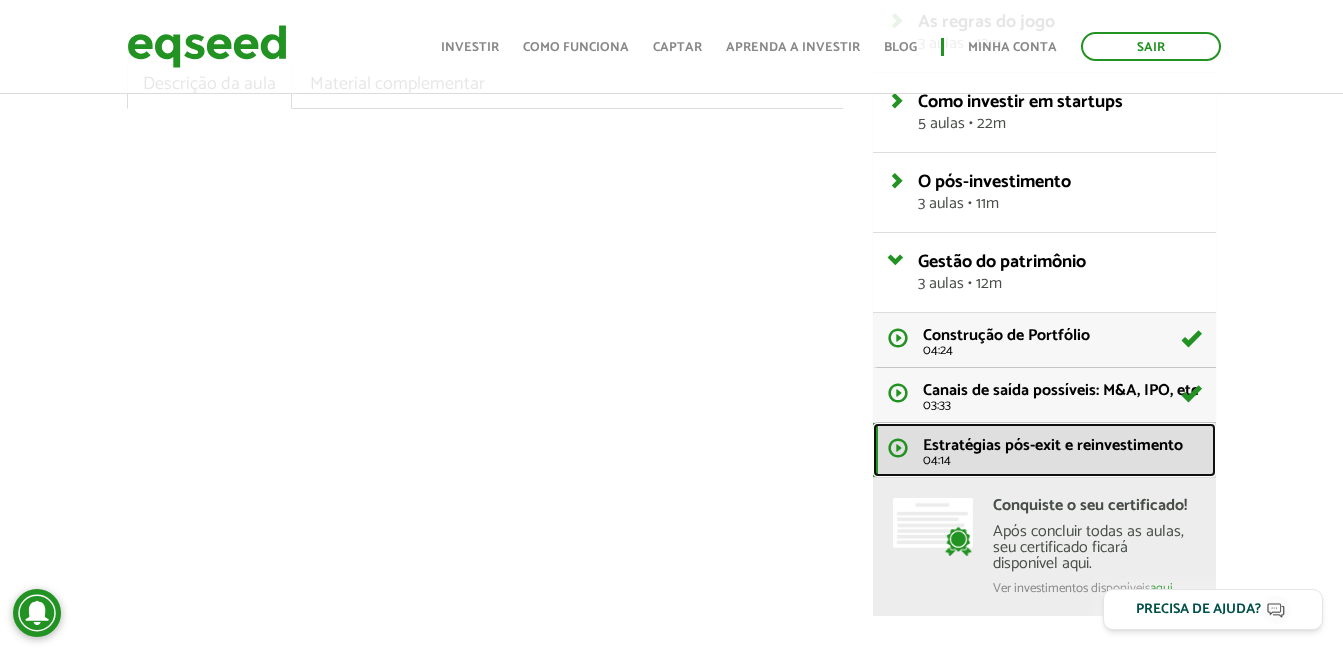 click on "Estratégias pós-exit e reinvestimento   04:14" at bounding box center (1044, 450) 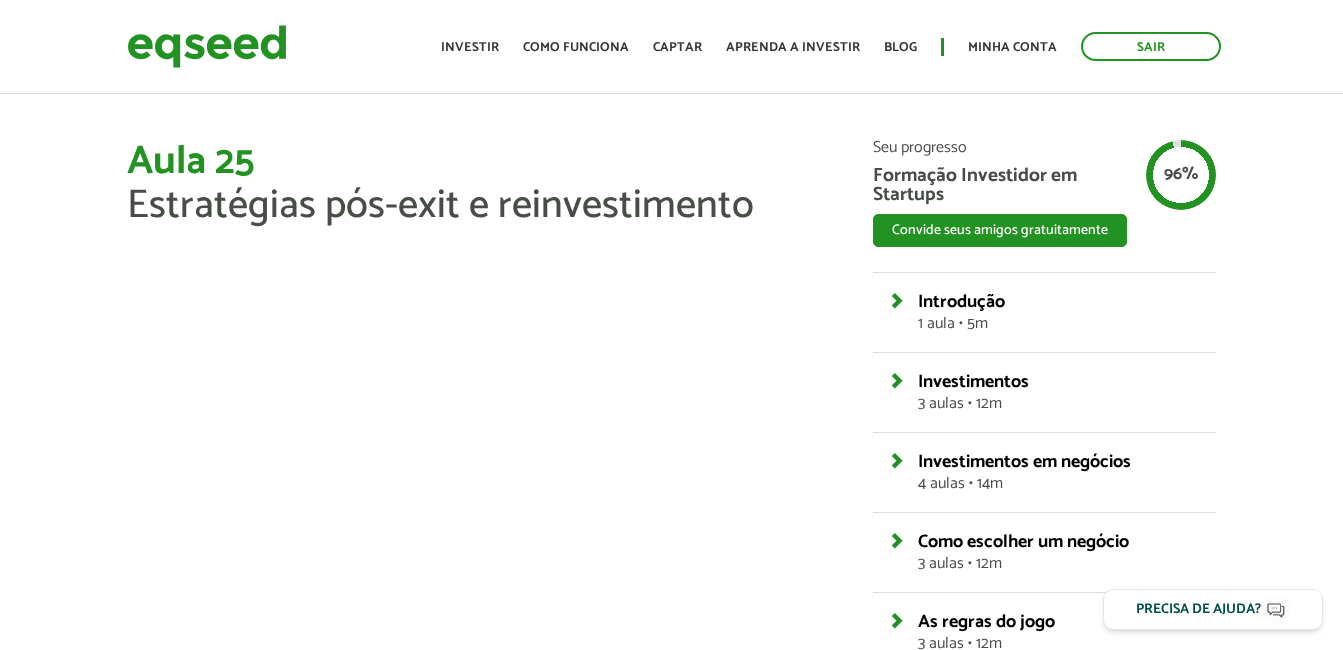 scroll, scrollTop: 0, scrollLeft: 0, axis: both 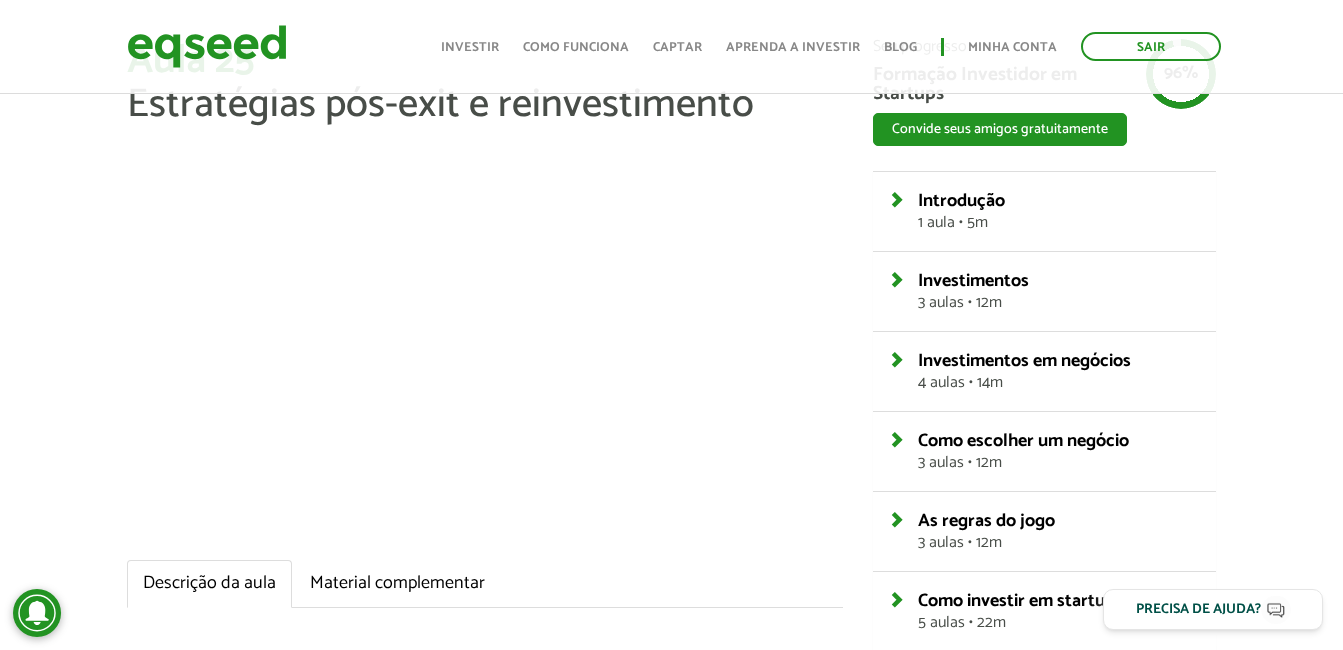 click on "Aula 25 Estratégias pós-exit e reinvestimento
Descrição da aula
Material complementar
Seu progresso
Formação Investidor em Startups
Convide seus amigos gratuitamente
WhatsApp
LinkedIn
Introdução 1 aula • 5m
04:52" at bounding box center (671, 577) 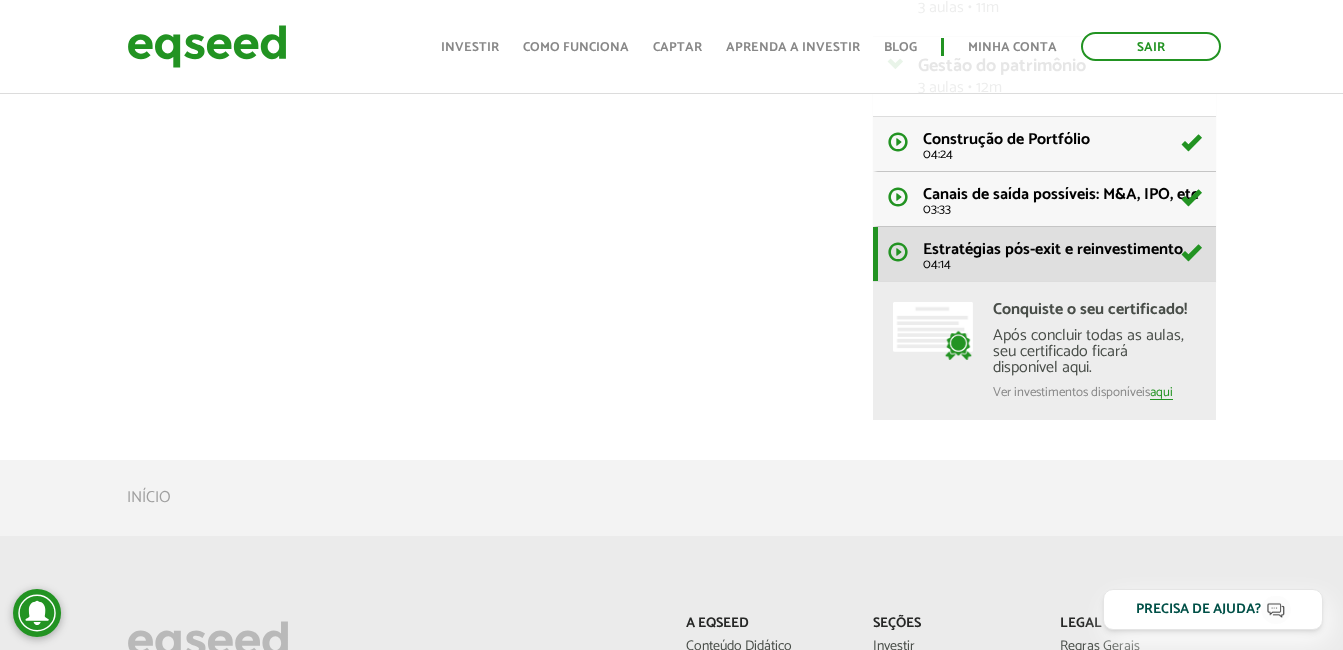 scroll, scrollTop: 801, scrollLeft: 0, axis: vertical 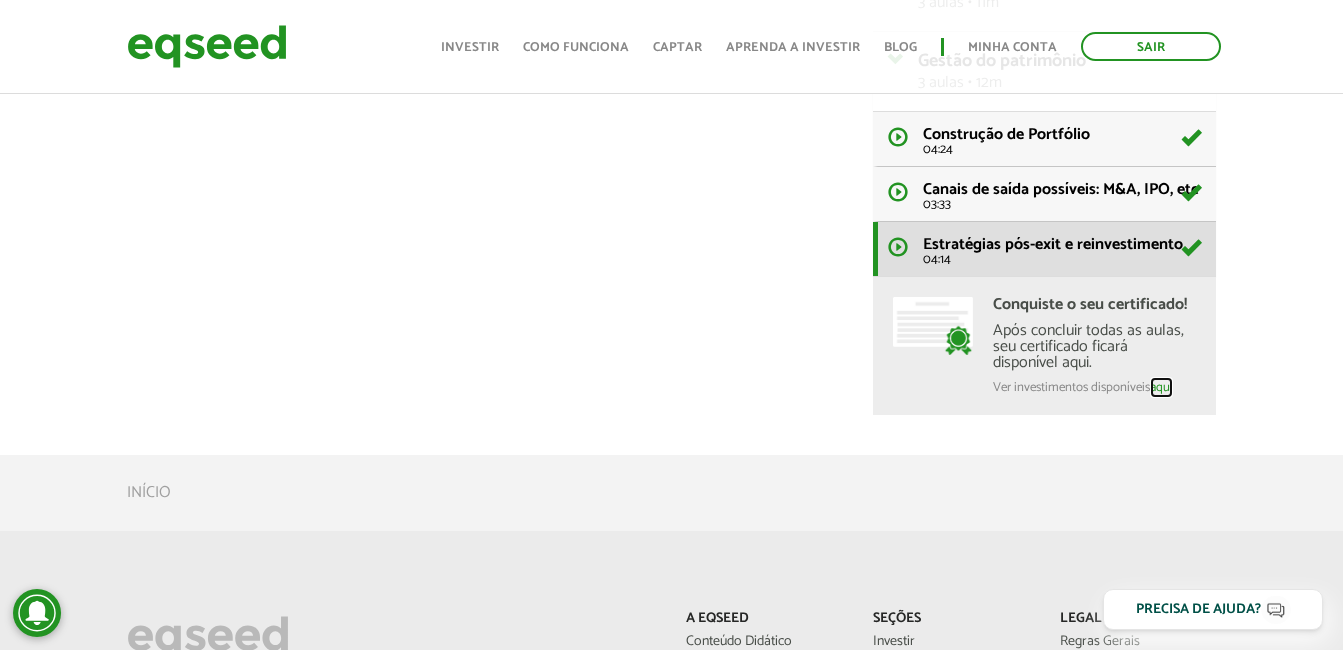 click on "aqui" at bounding box center (1161, 388) 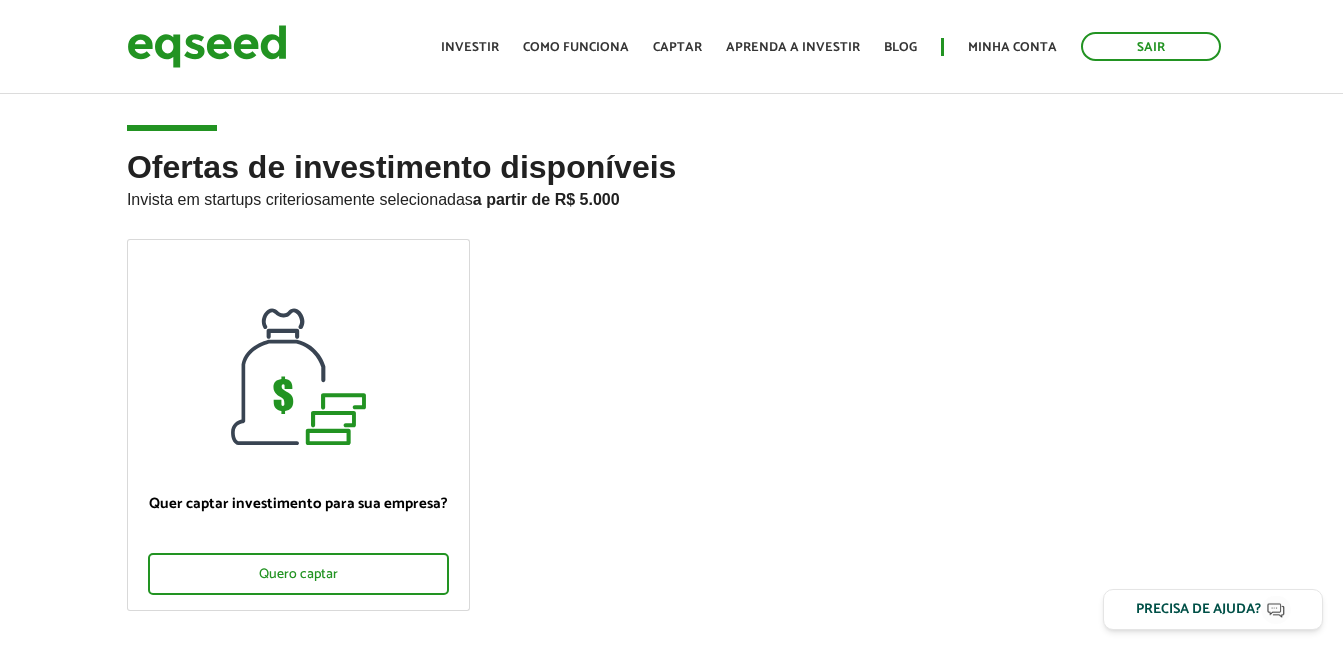scroll, scrollTop: 0, scrollLeft: 0, axis: both 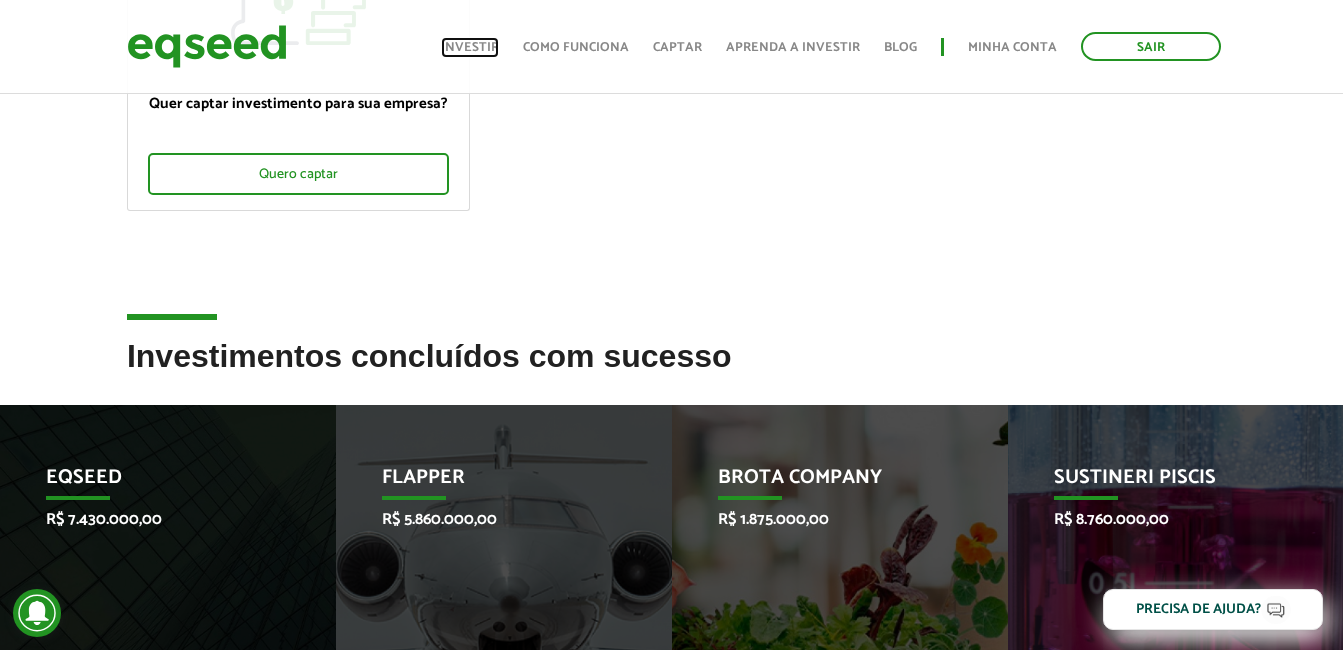 click on "Investir" at bounding box center [470, 47] 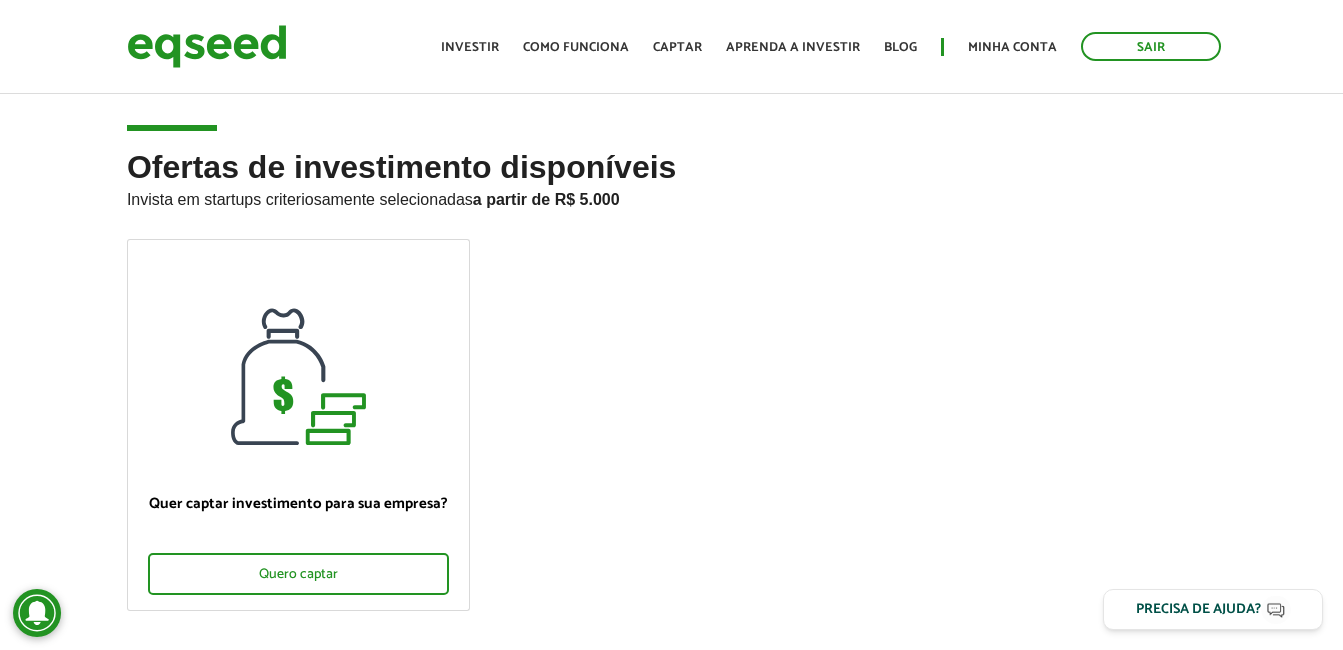 scroll, scrollTop: 0, scrollLeft: 0, axis: both 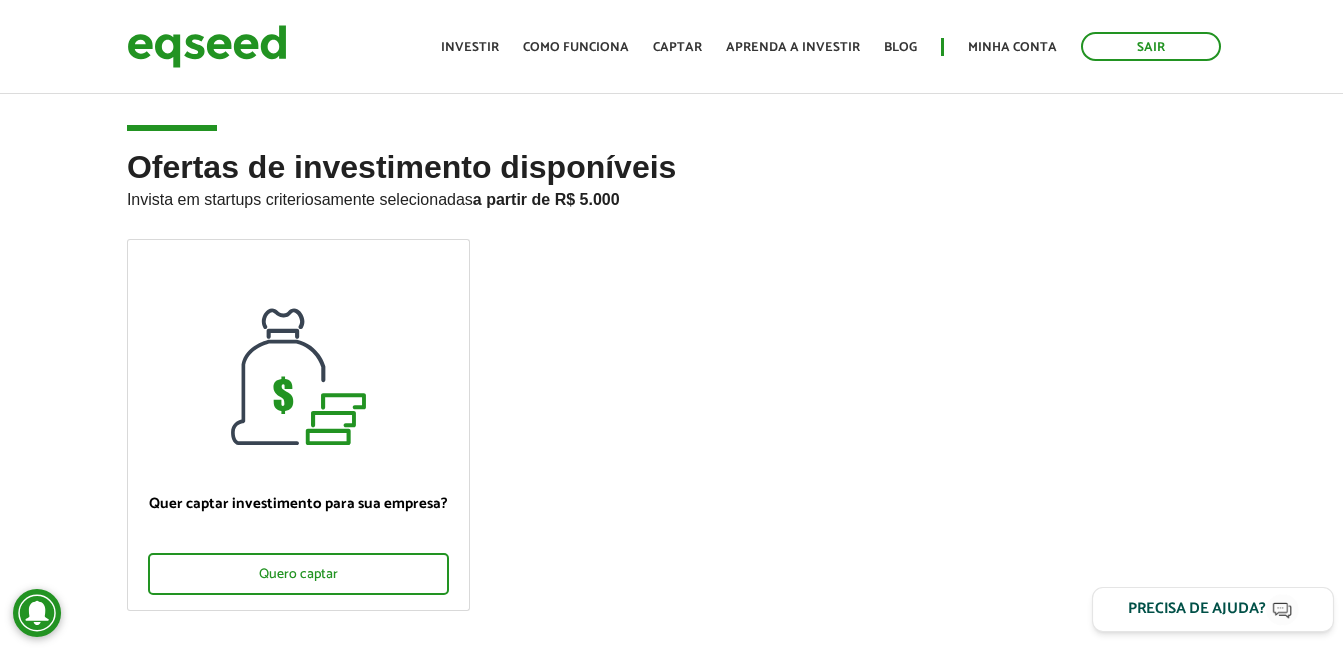 click on "Precisa de ajuda?" at bounding box center (1197, 609) 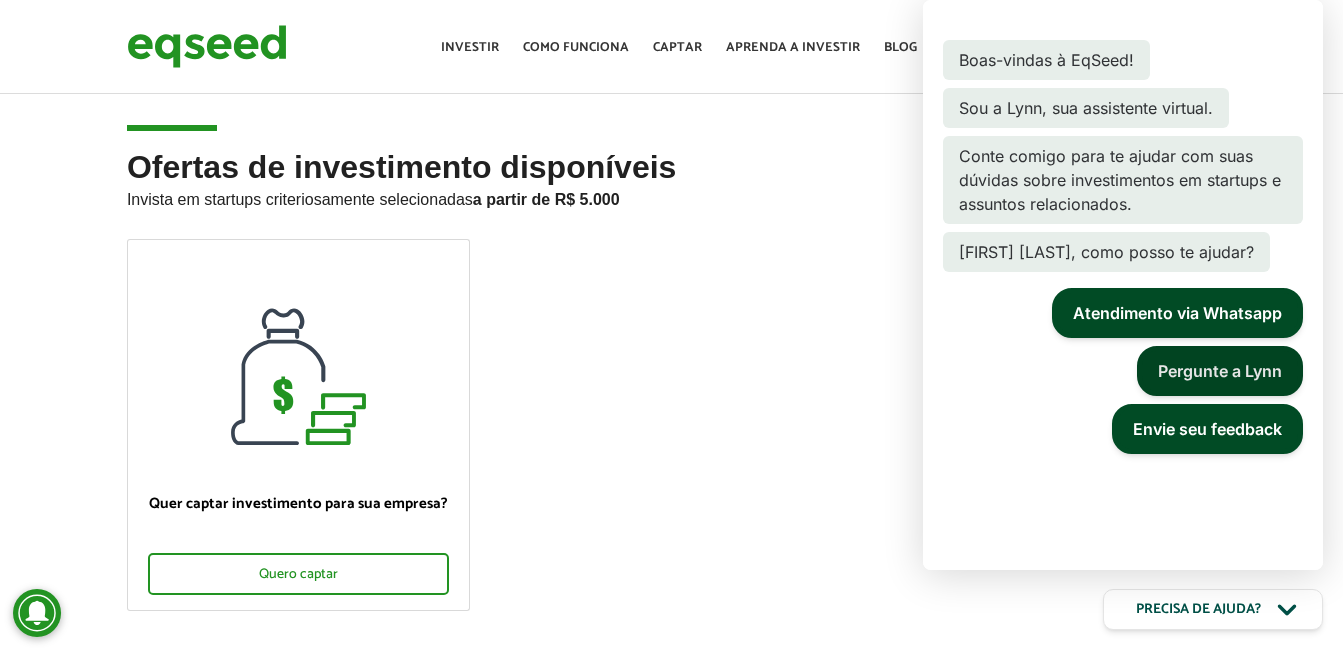 click on "Pergunte a Lynn" at bounding box center [1220, 371] 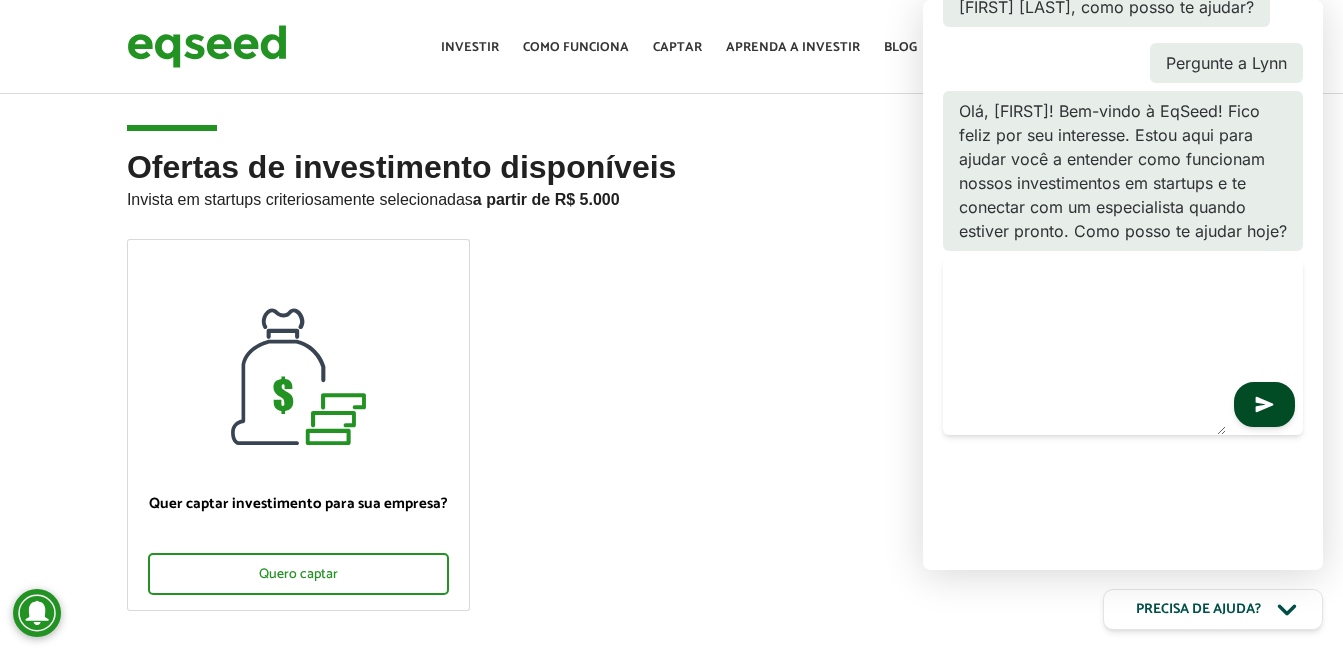 scroll, scrollTop: 246, scrollLeft: 0, axis: vertical 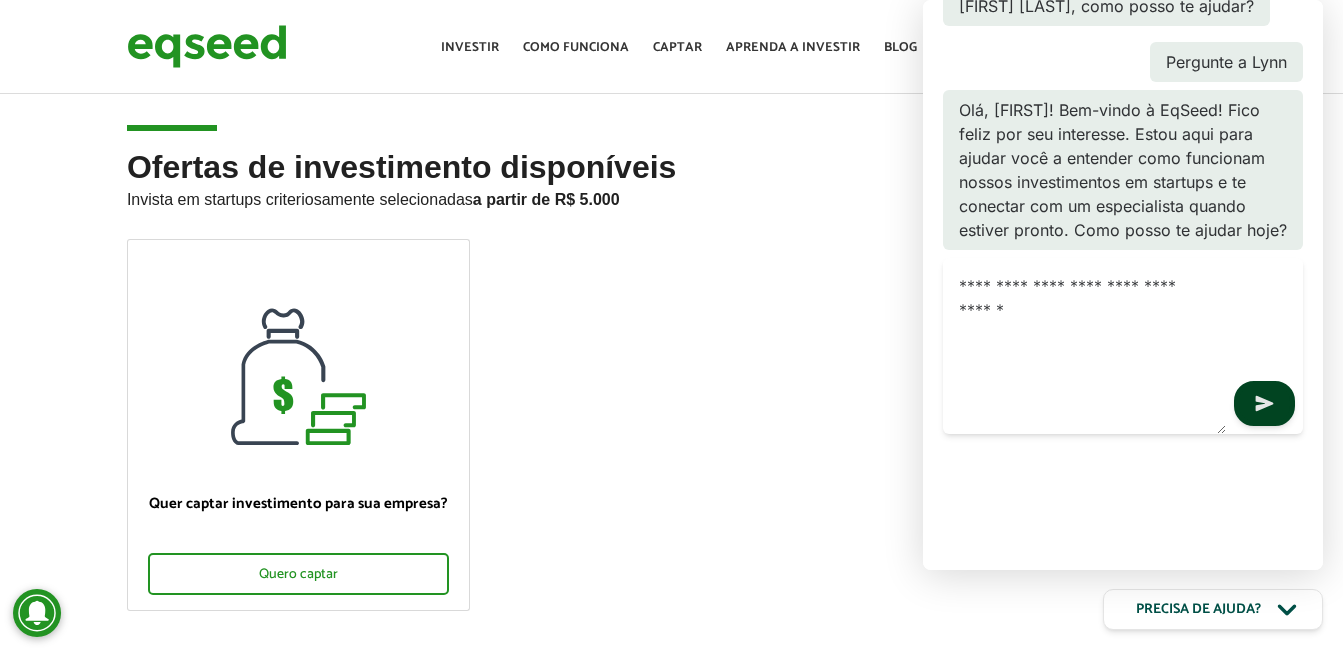 type on "**********" 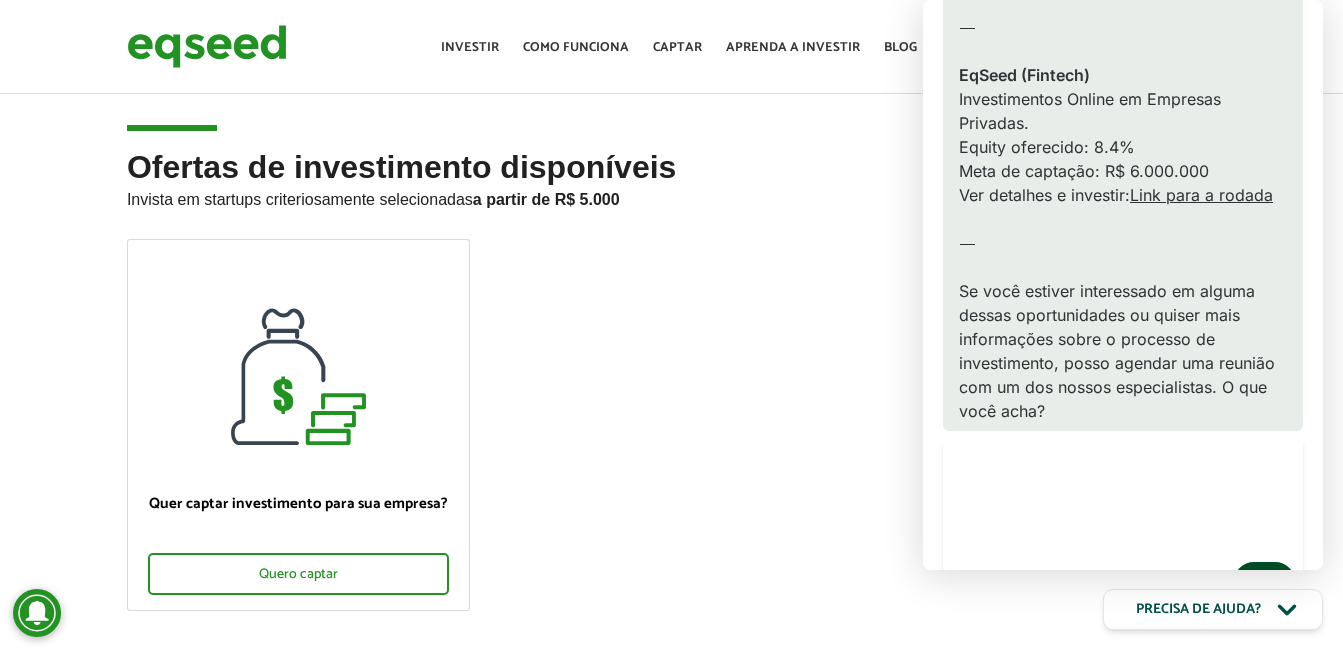 scroll, scrollTop: 622, scrollLeft: 0, axis: vertical 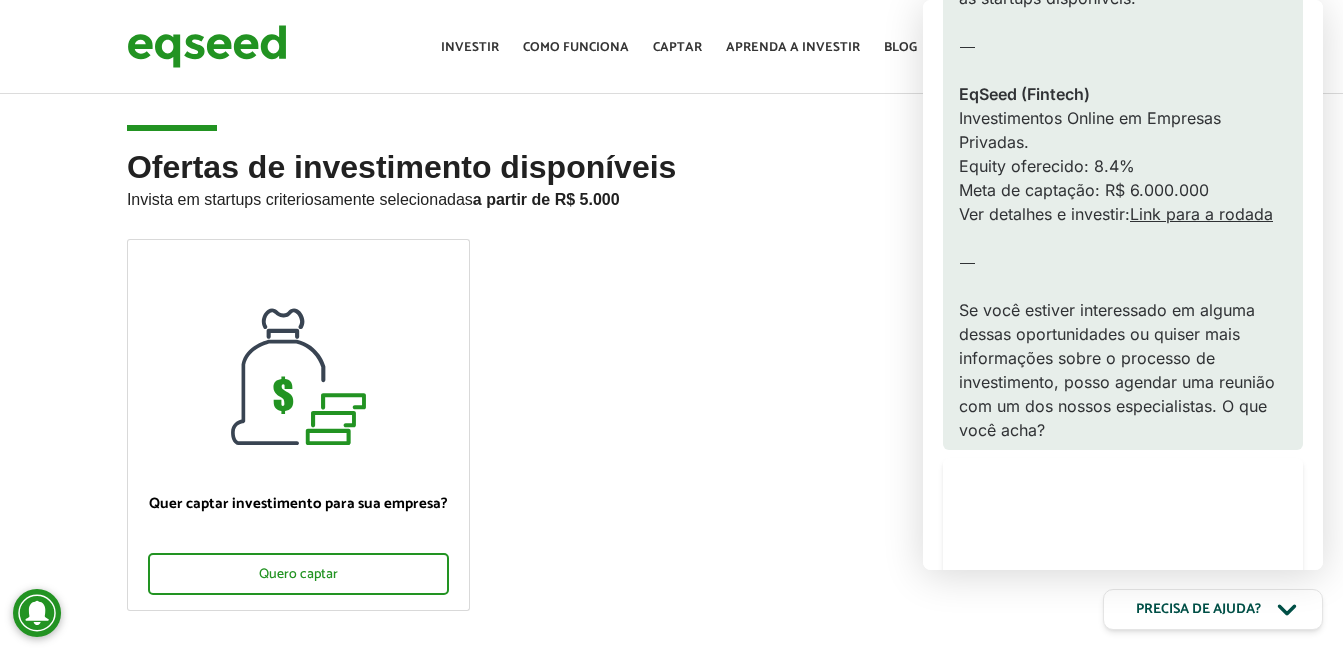 click on "Link para a rodada" at bounding box center [1201, 214] 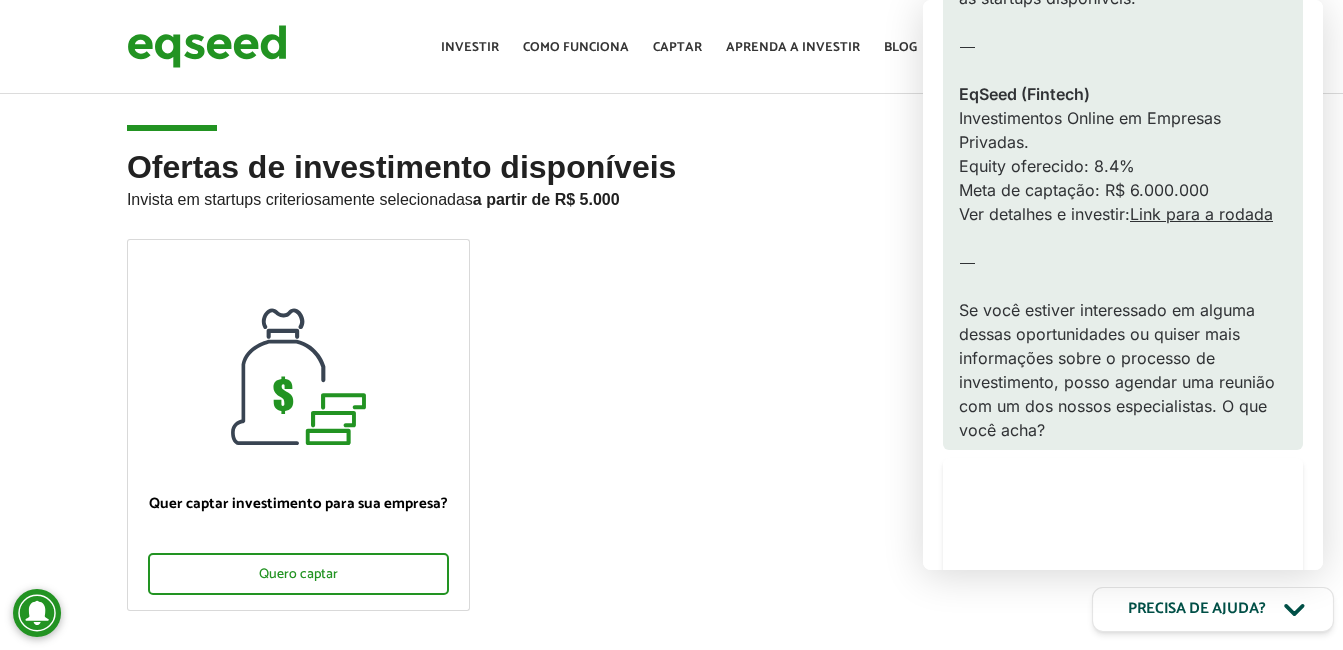 click on "Precisa de ajuda?" at bounding box center [1197, 609] 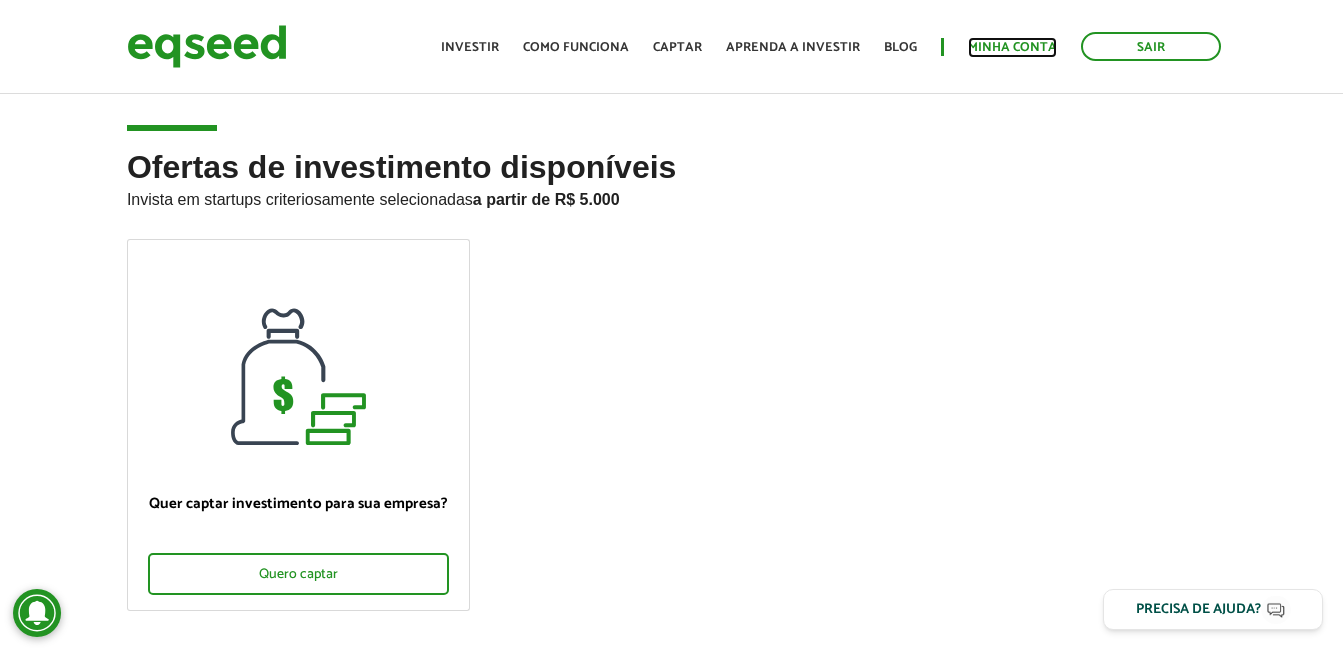 click on "Minha conta" at bounding box center (1012, 47) 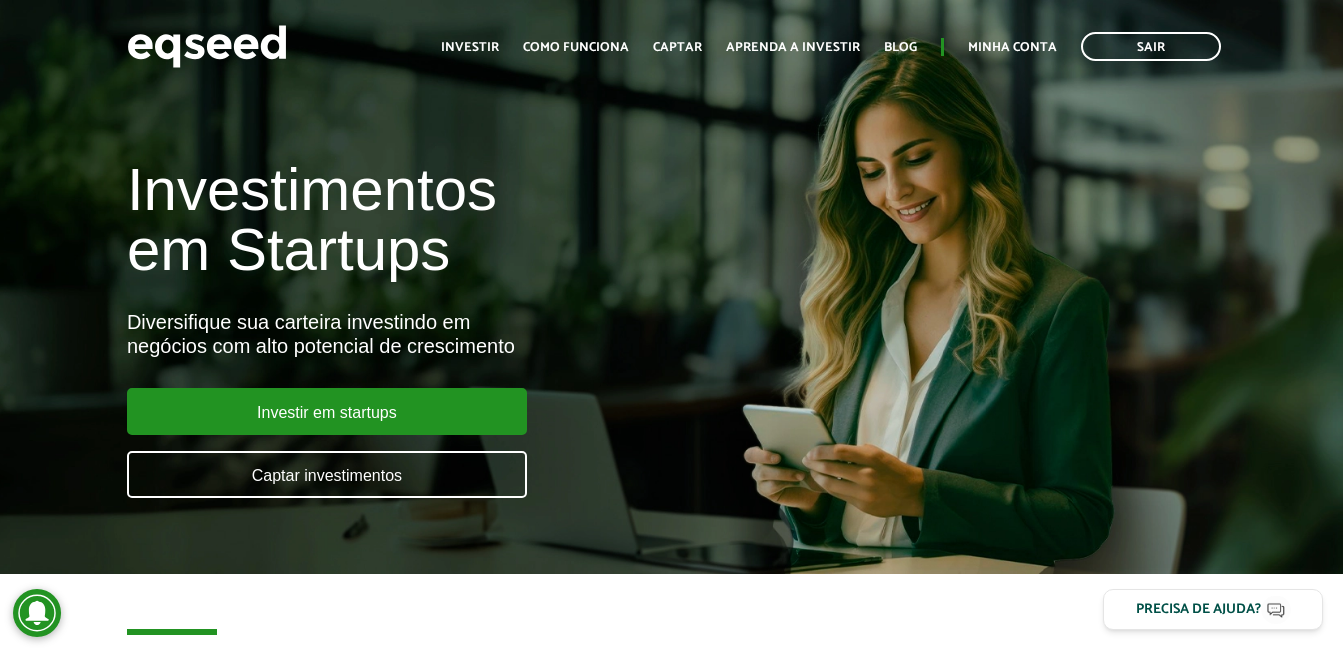 scroll, scrollTop: 0, scrollLeft: 0, axis: both 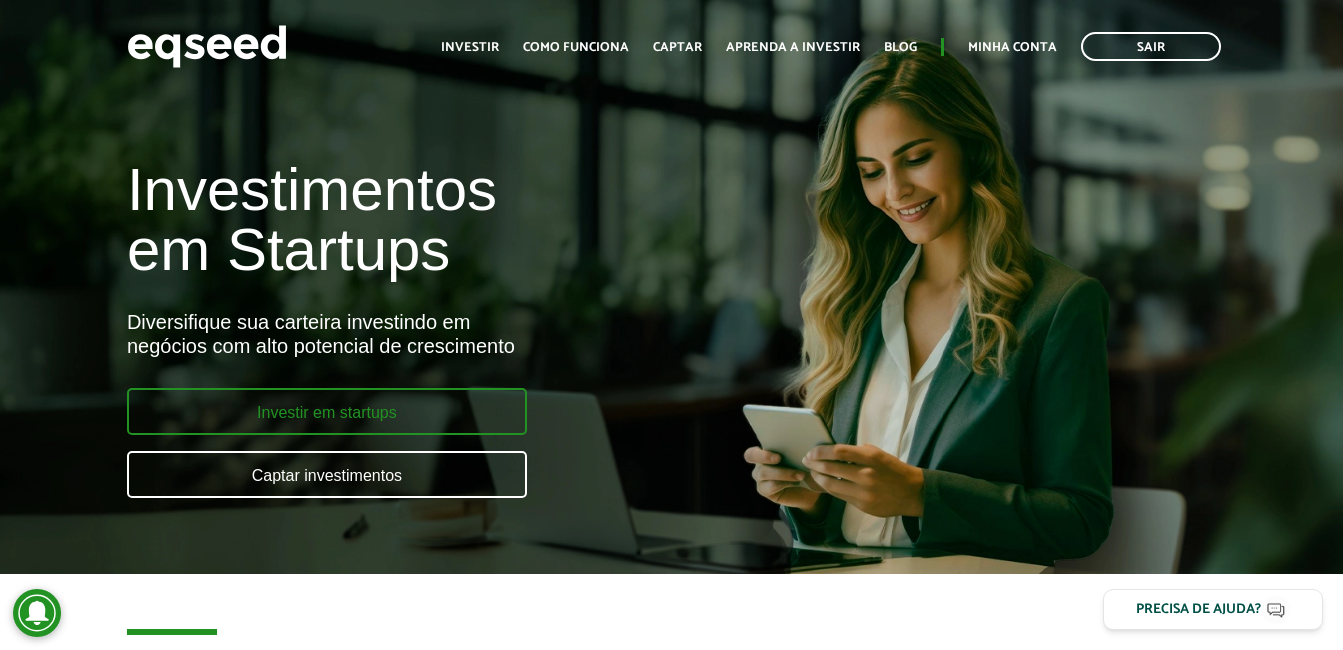 click on "Investir em startups" at bounding box center (327, 411) 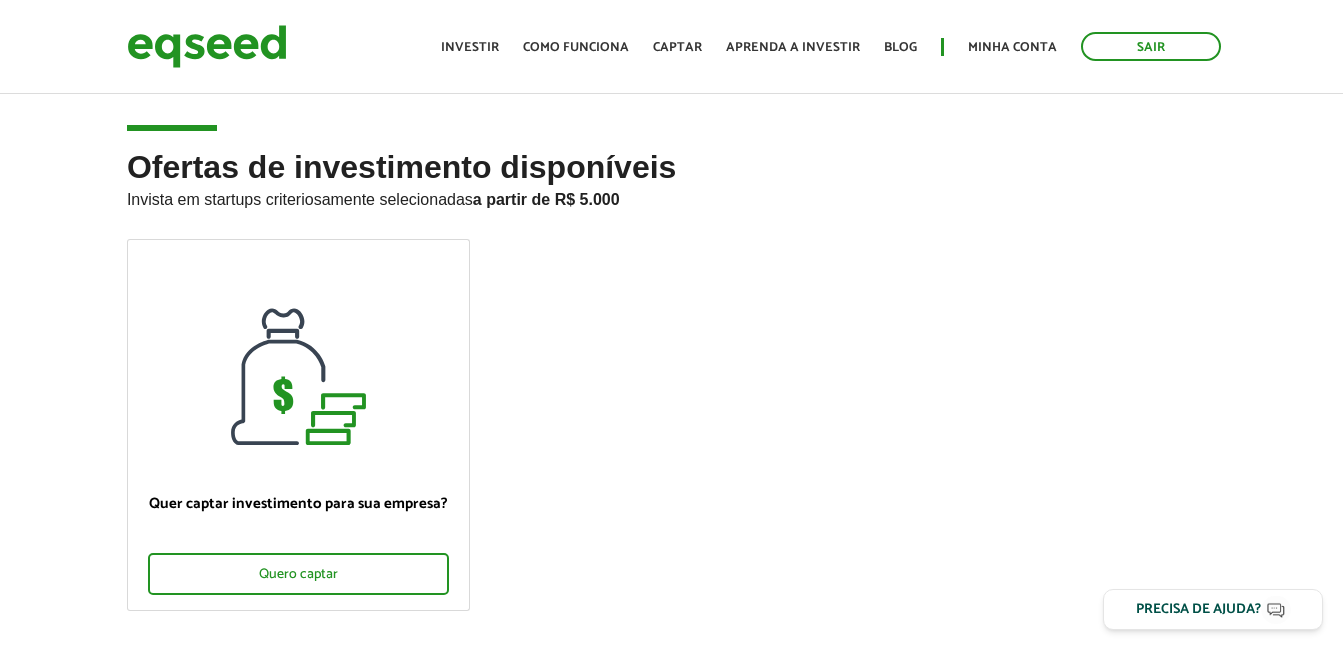 scroll, scrollTop: 0, scrollLeft: 0, axis: both 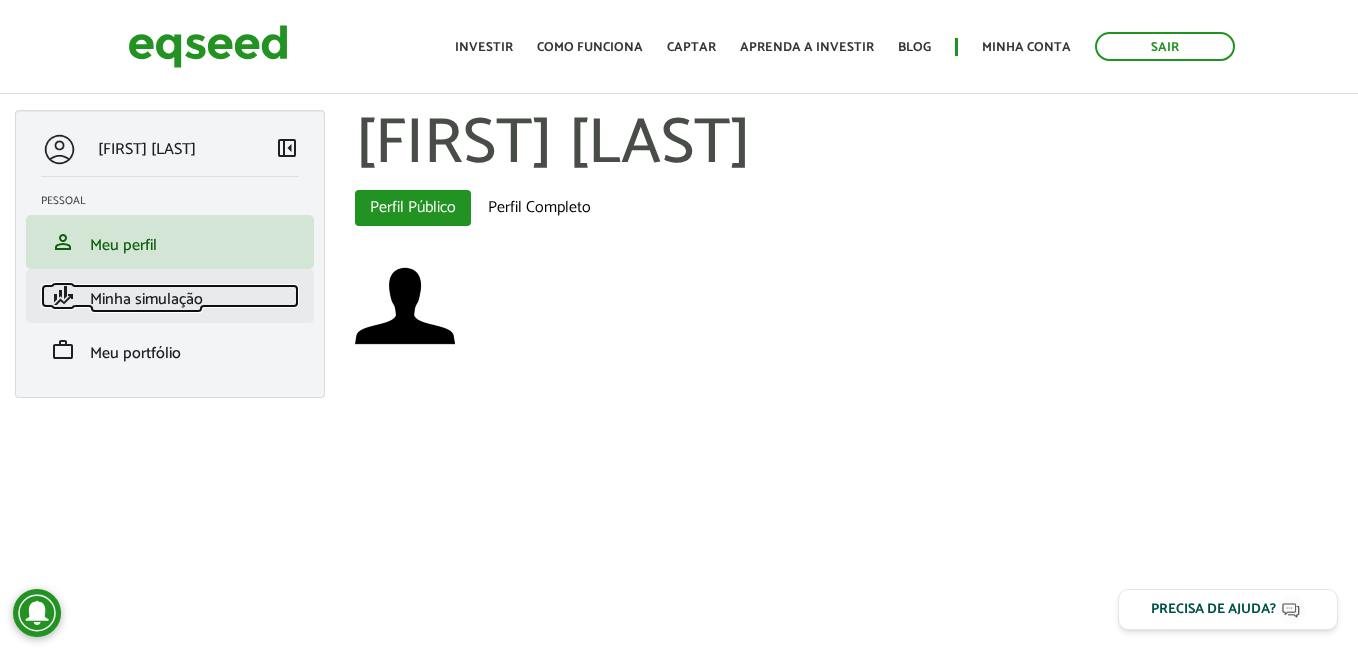 click on "Minha simulação" at bounding box center (146, 299) 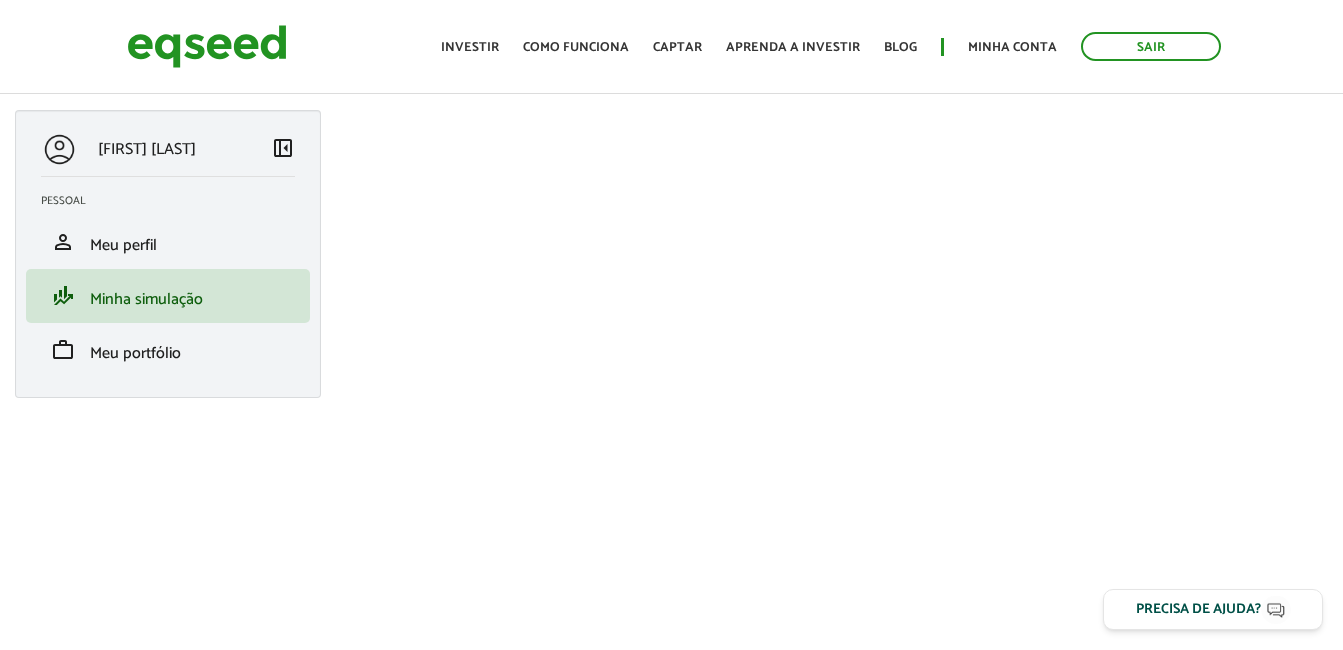scroll, scrollTop: 0, scrollLeft: 0, axis: both 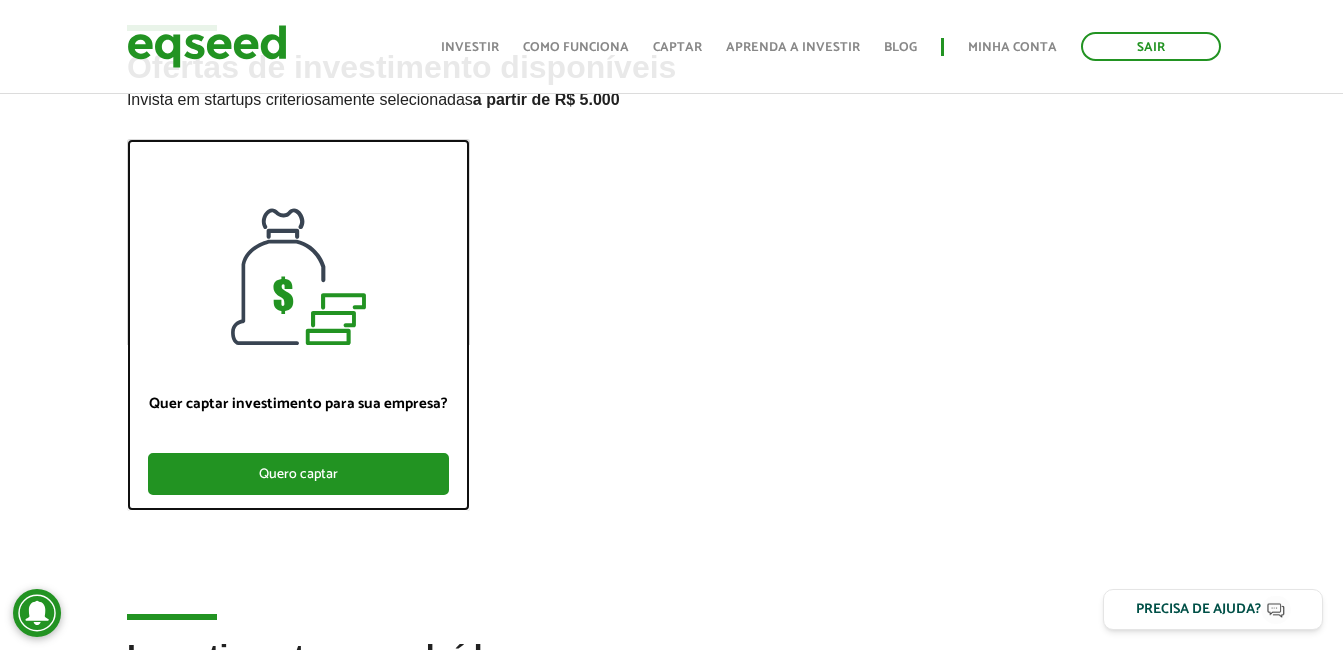 click on "Quero captar" at bounding box center (298, 474) 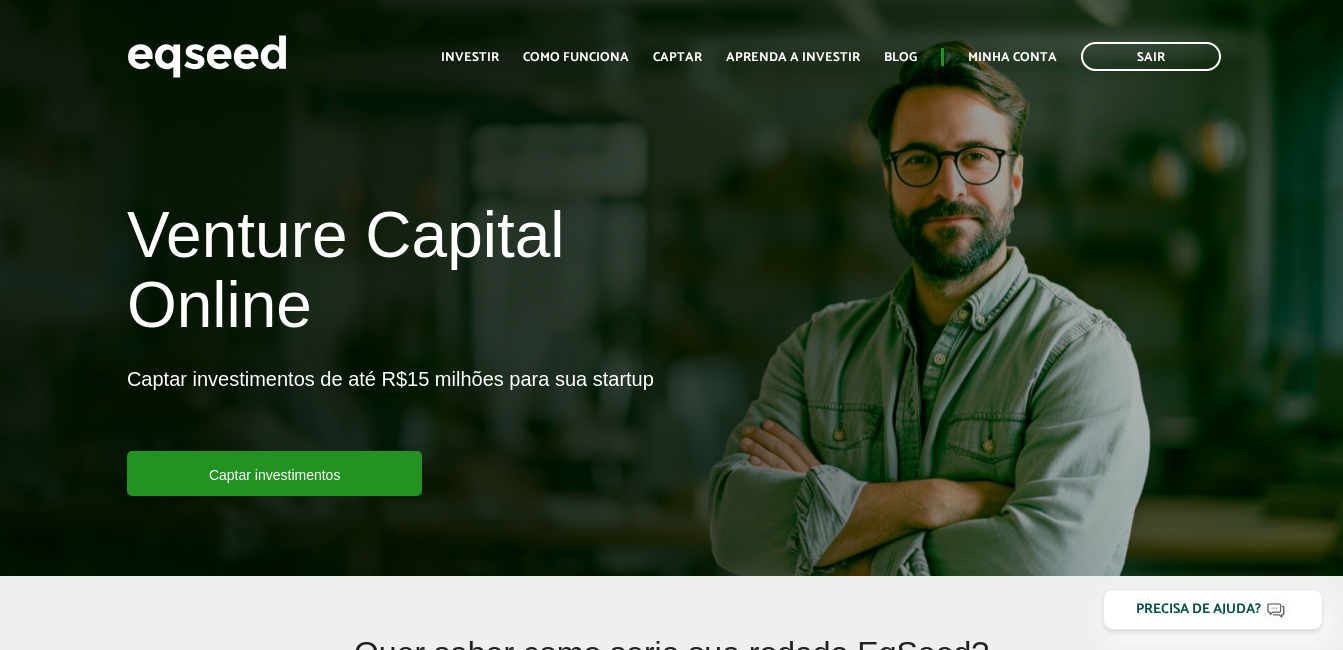 scroll, scrollTop: 0, scrollLeft: 0, axis: both 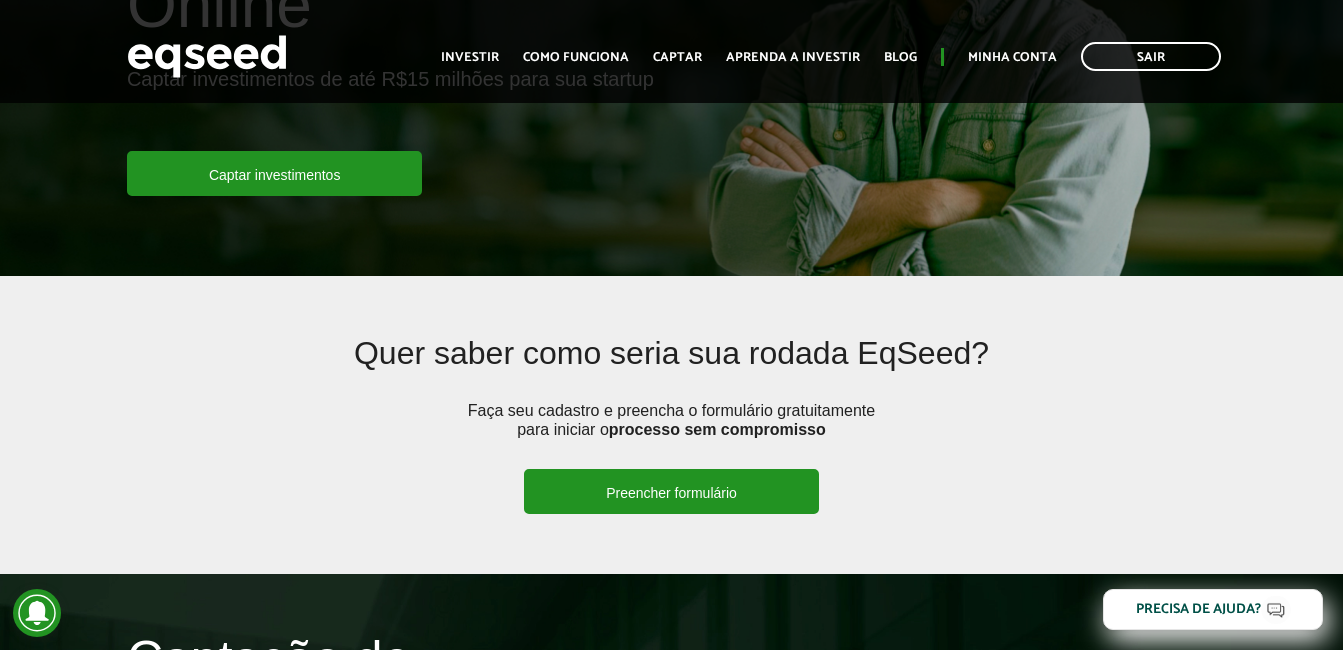 click on "Preencher formulário" at bounding box center (671, 491) 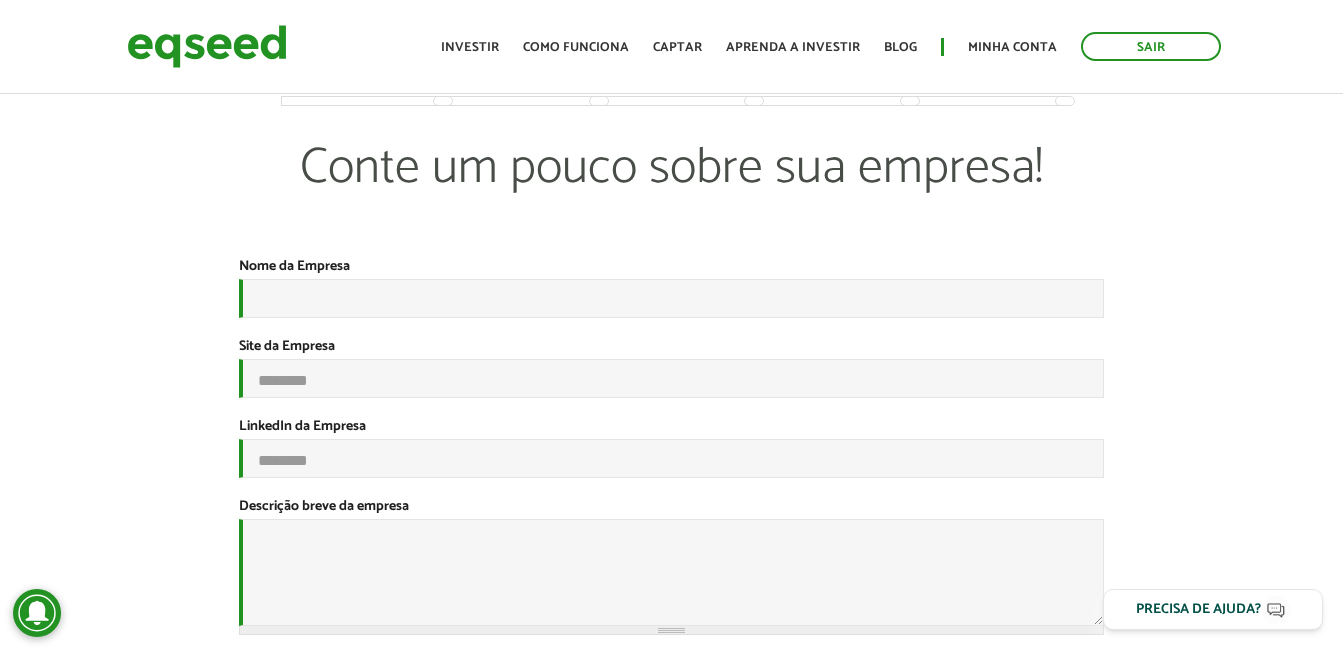 scroll, scrollTop: 0, scrollLeft: 0, axis: both 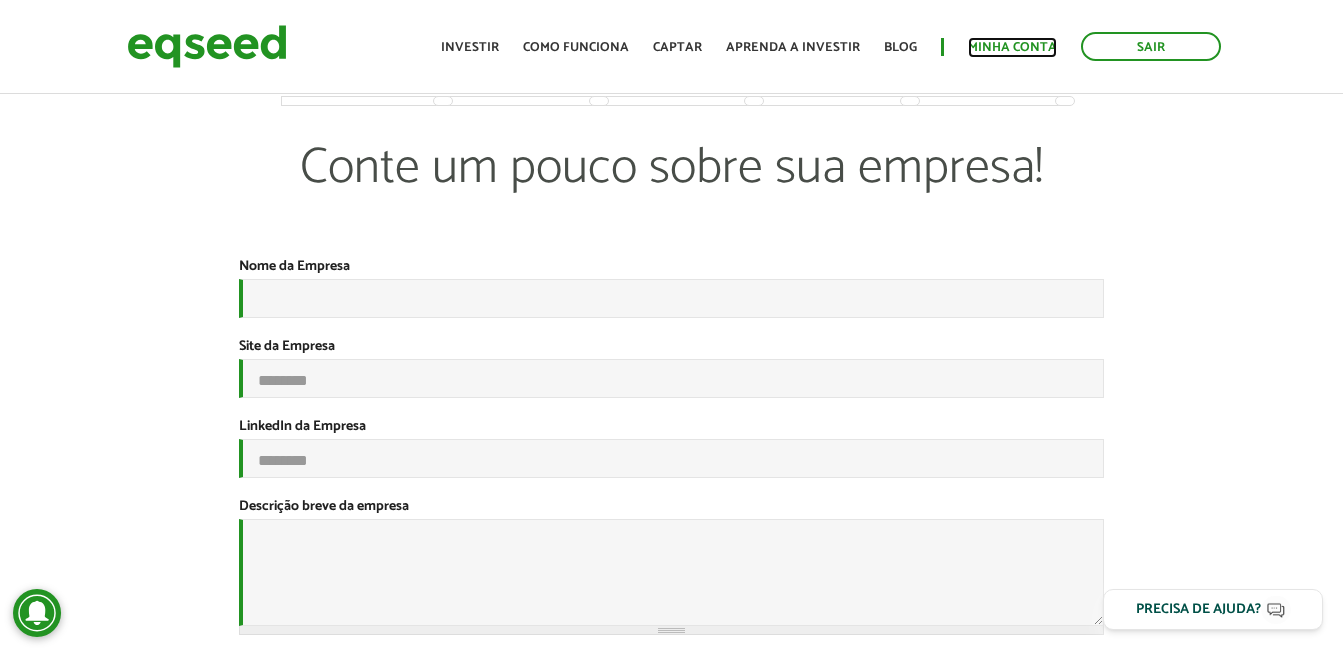 click on "Minha conta" at bounding box center (1012, 47) 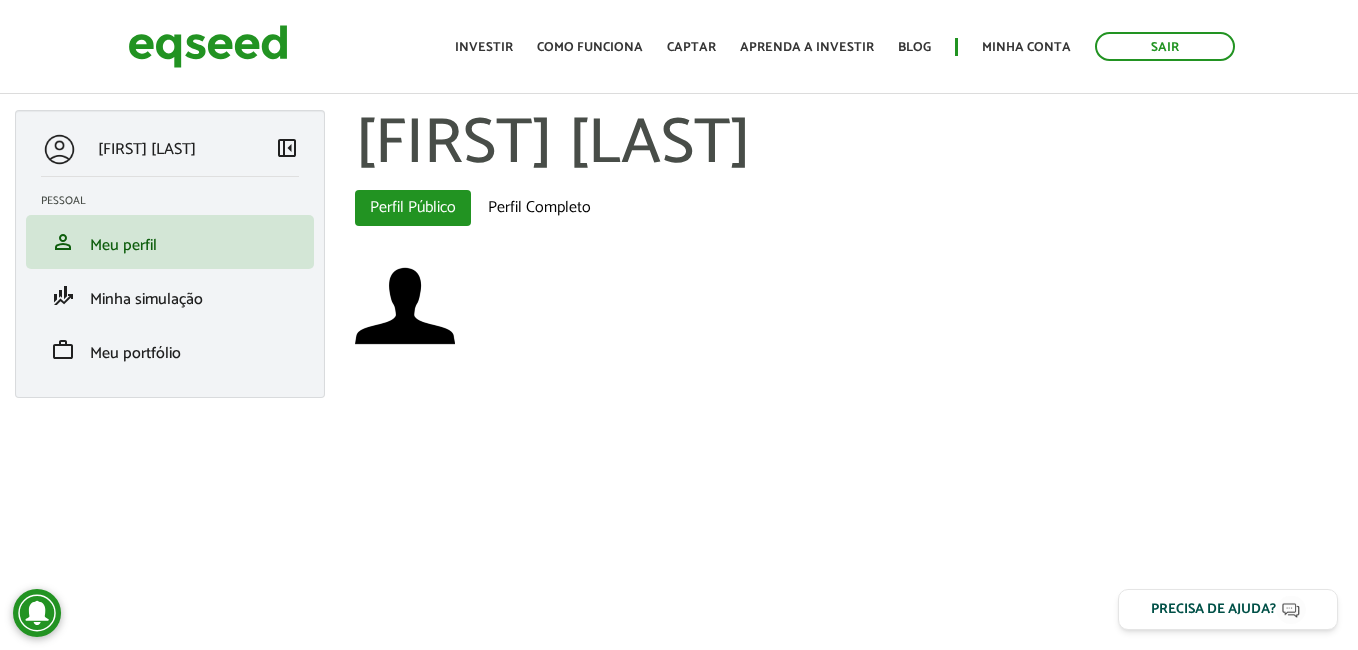 scroll, scrollTop: 0, scrollLeft: 0, axis: both 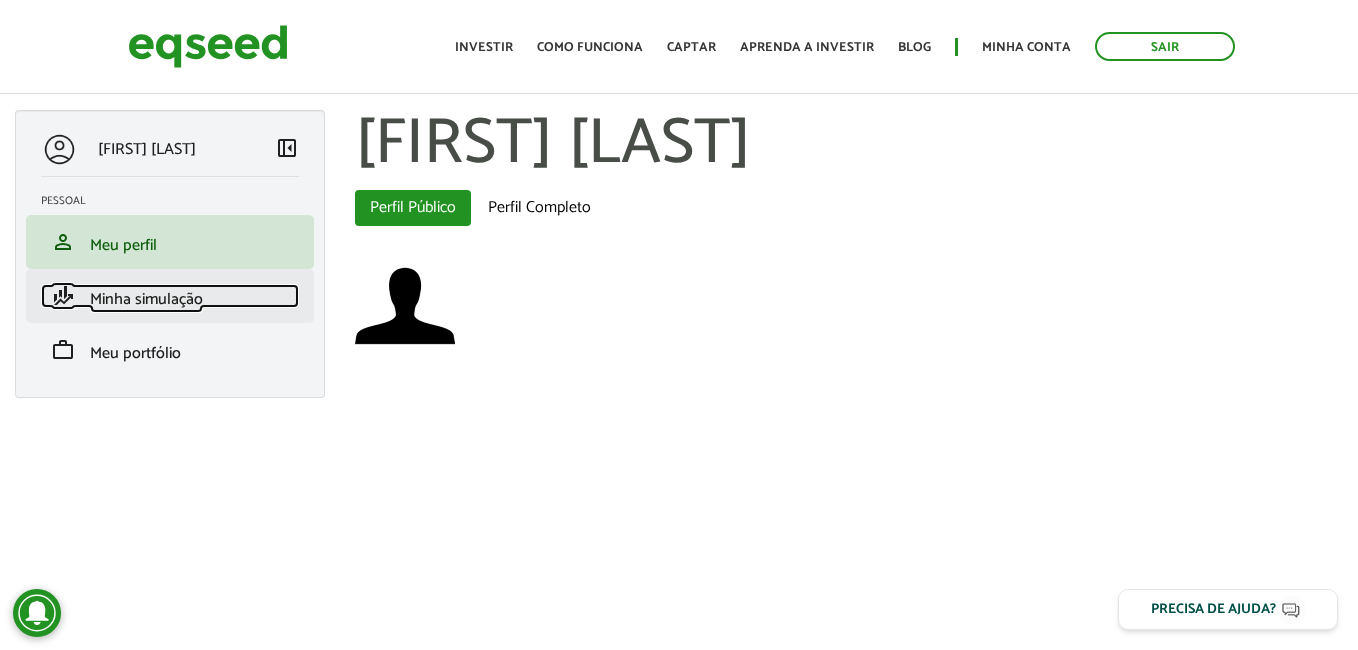 click on "Minha simulação" at bounding box center [146, 299] 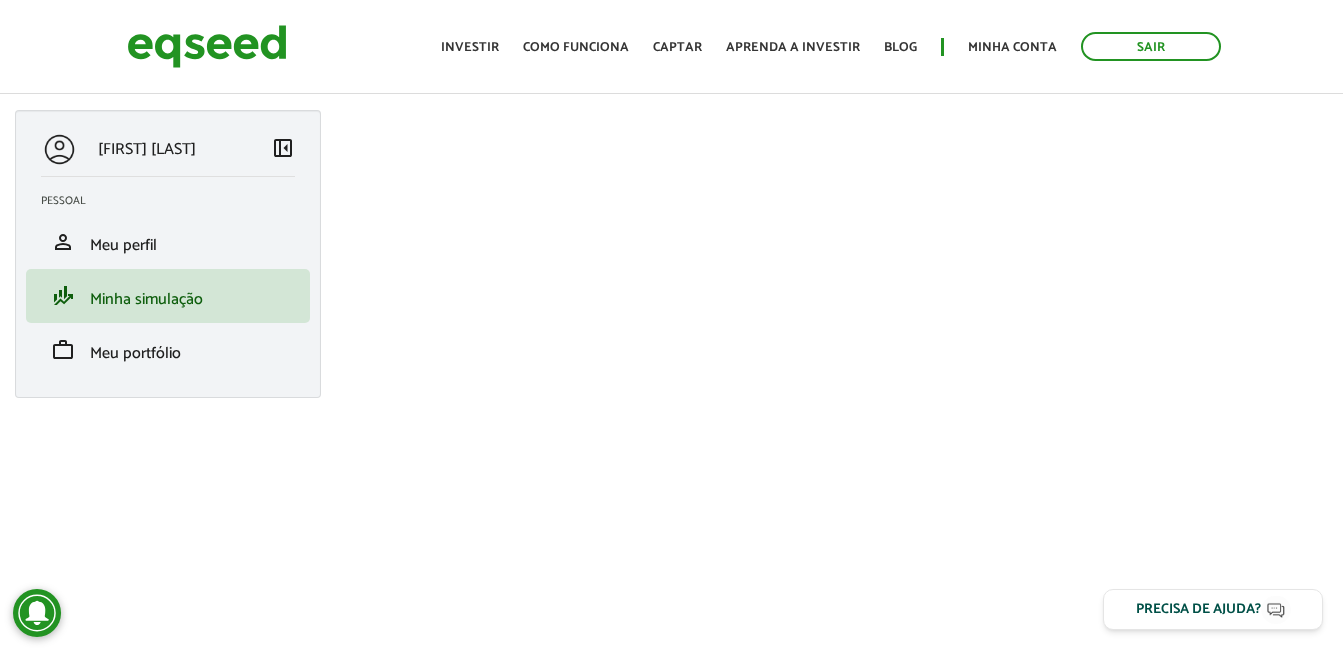 scroll, scrollTop: 0, scrollLeft: 0, axis: both 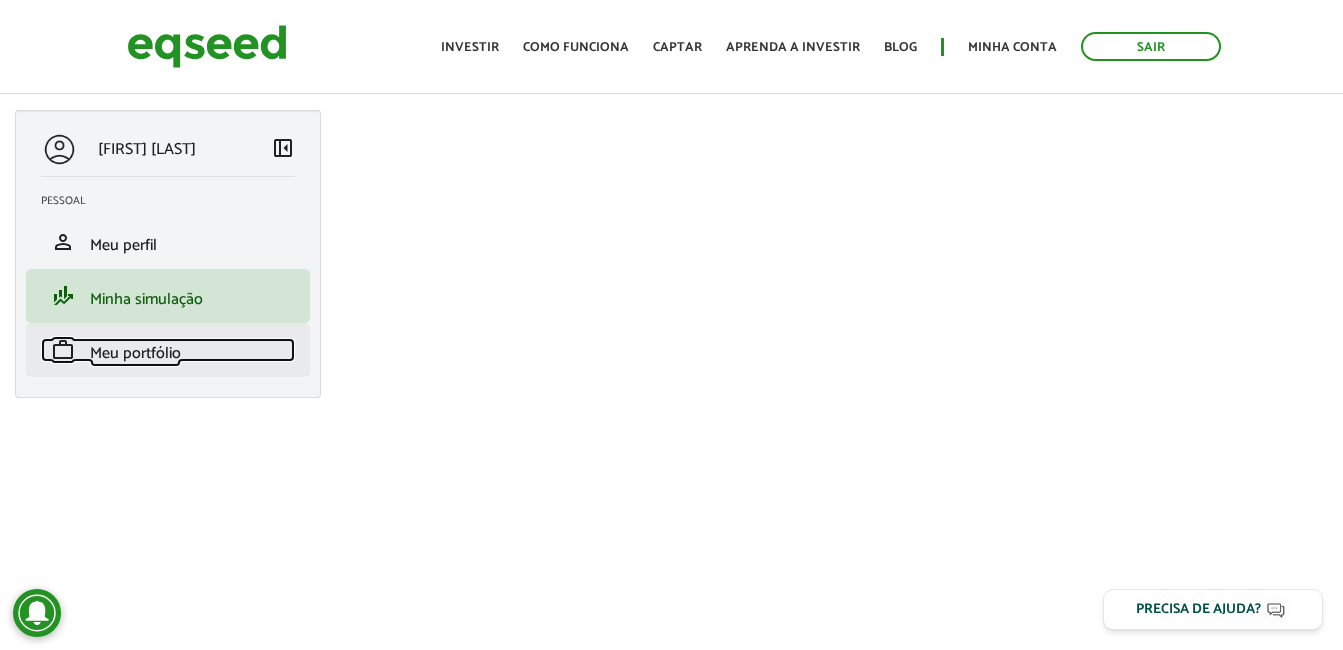 click on "Meu portfólio" at bounding box center [135, 353] 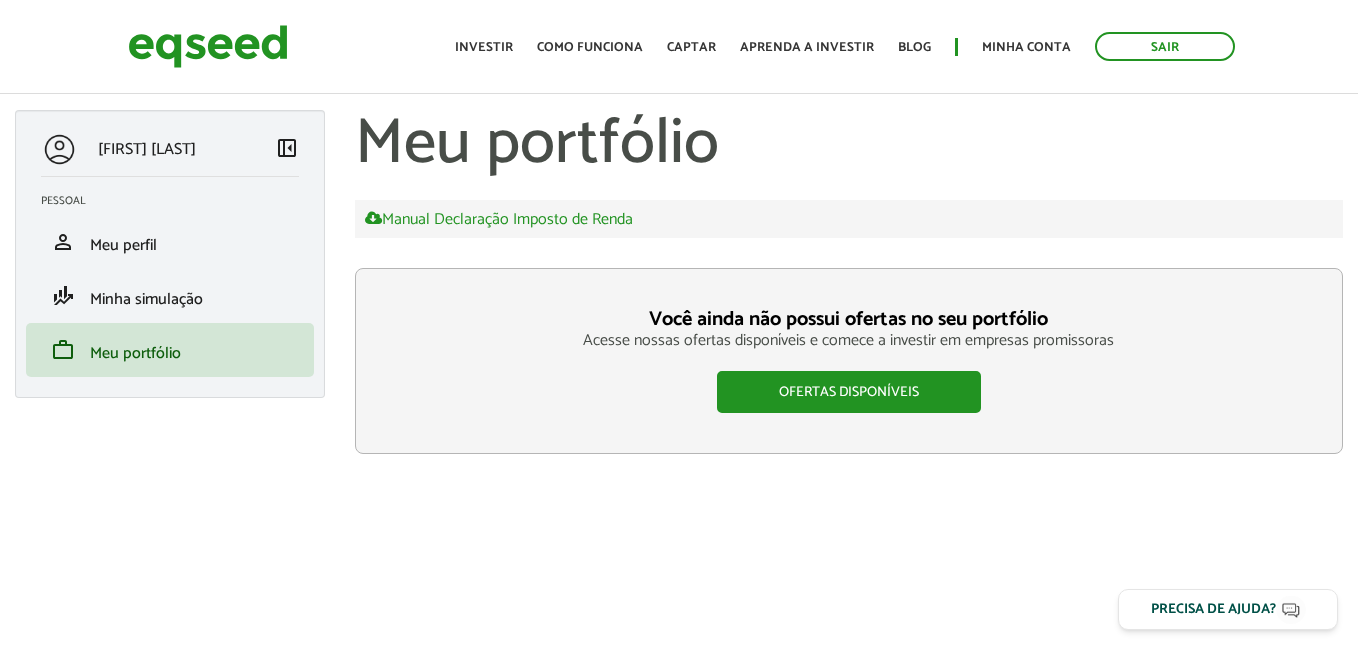 scroll, scrollTop: 0, scrollLeft: 0, axis: both 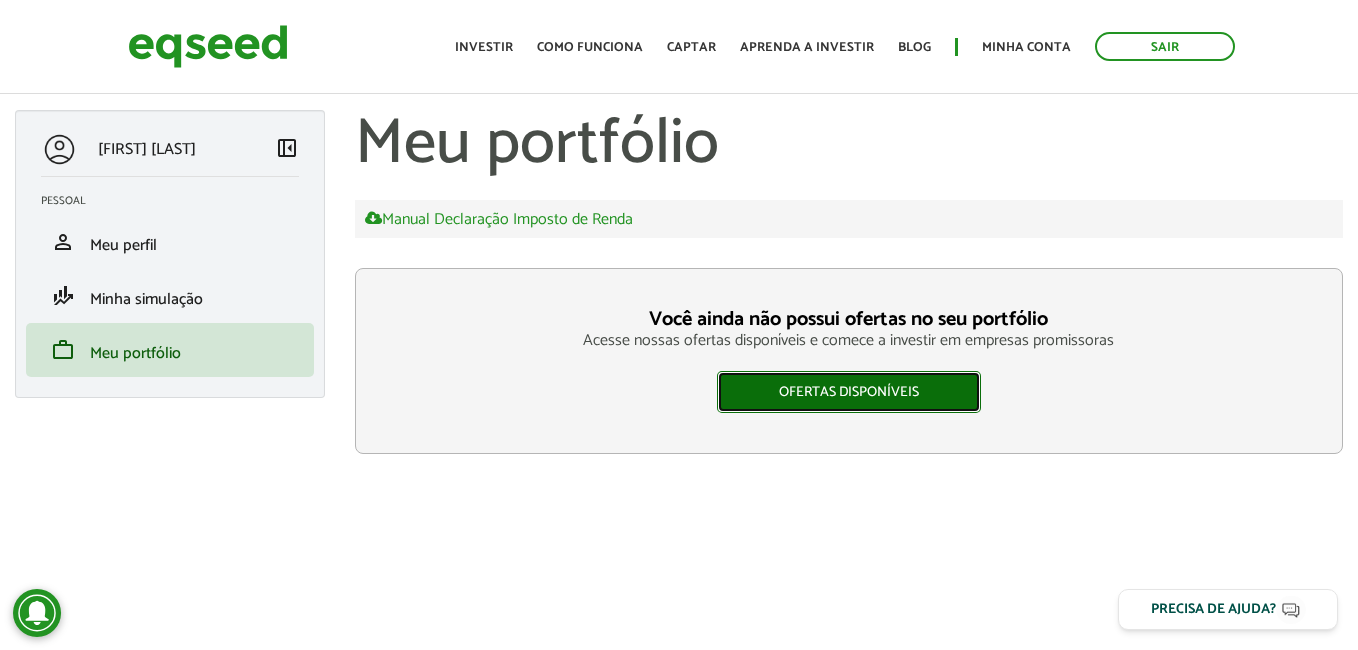 click on "Ofertas disponíveis" at bounding box center (849, 392) 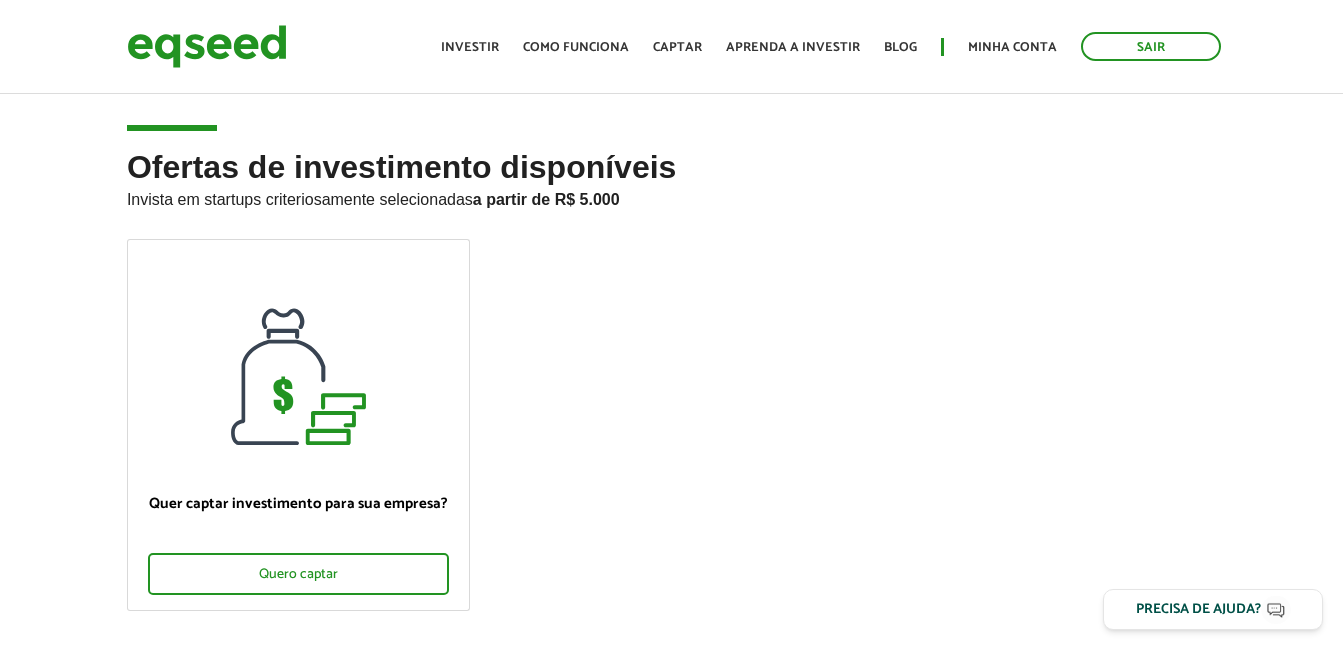 scroll, scrollTop: 0, scrollLeft: 0, axis: both 